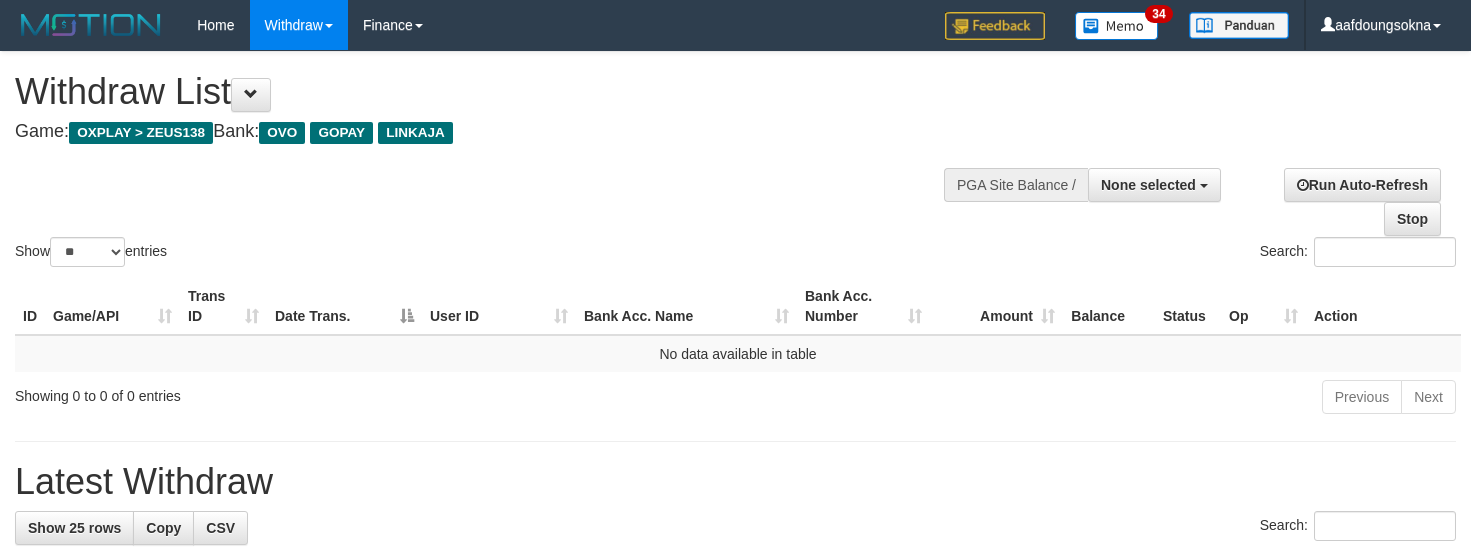 select 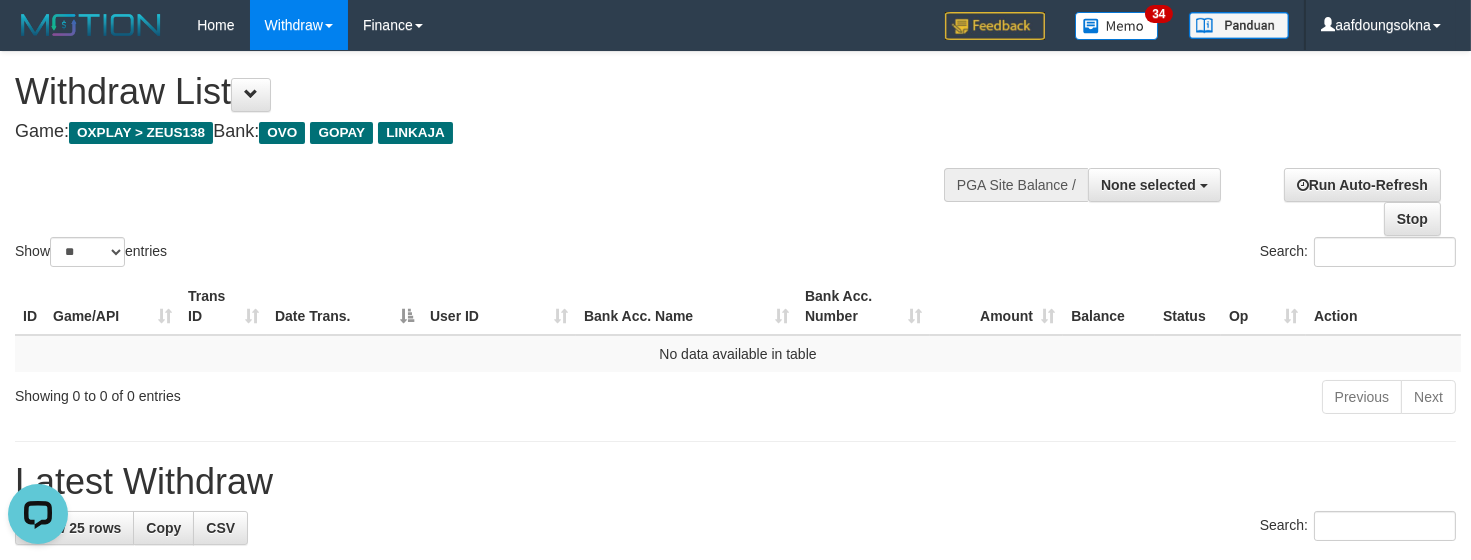 scroll, scrollTop: 0, scrollLeft: 0, axis: both 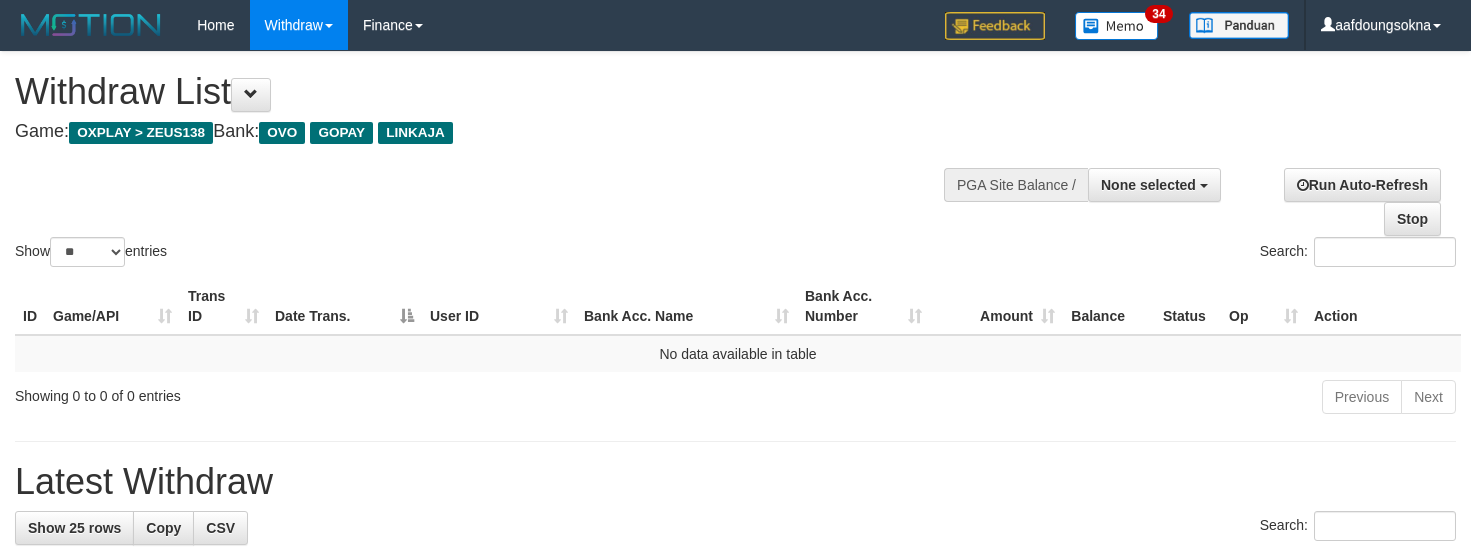 select 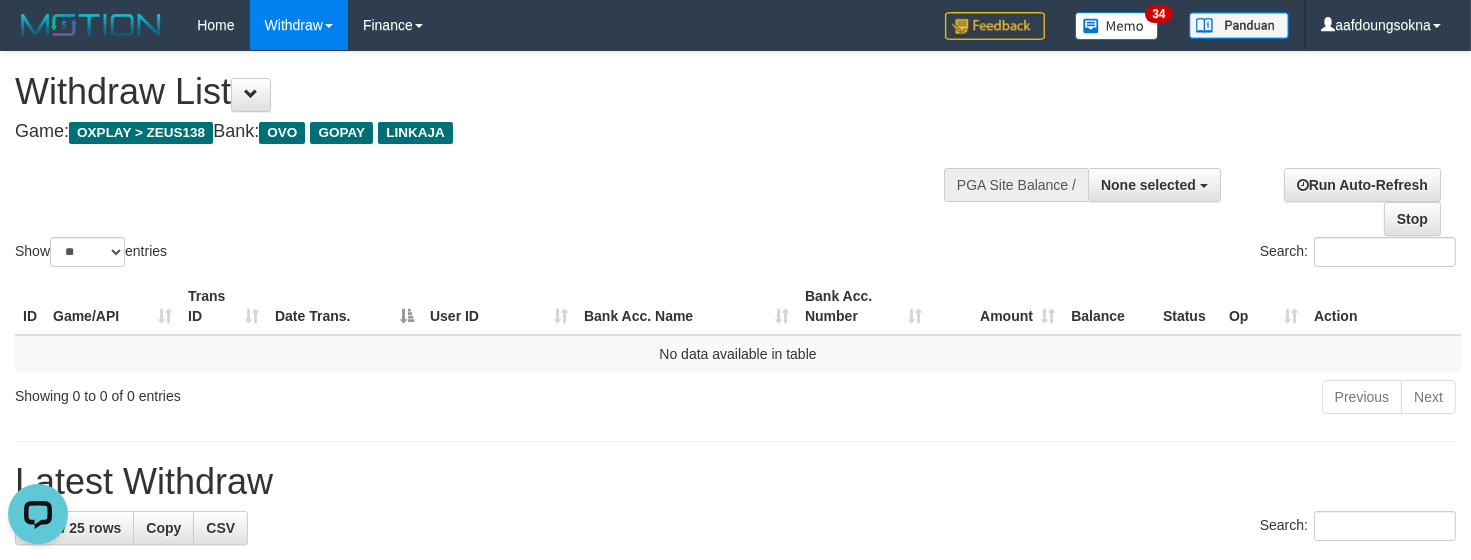 scroll, scrollTop: 0, scrollLeft: 0, axis: both 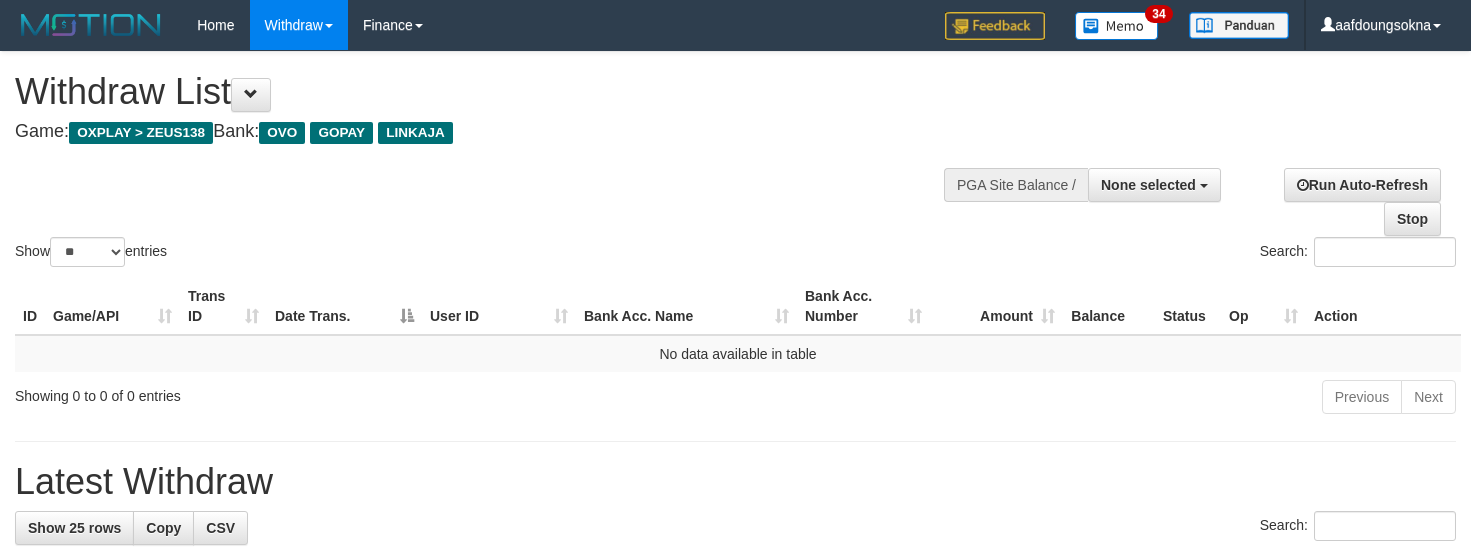 select 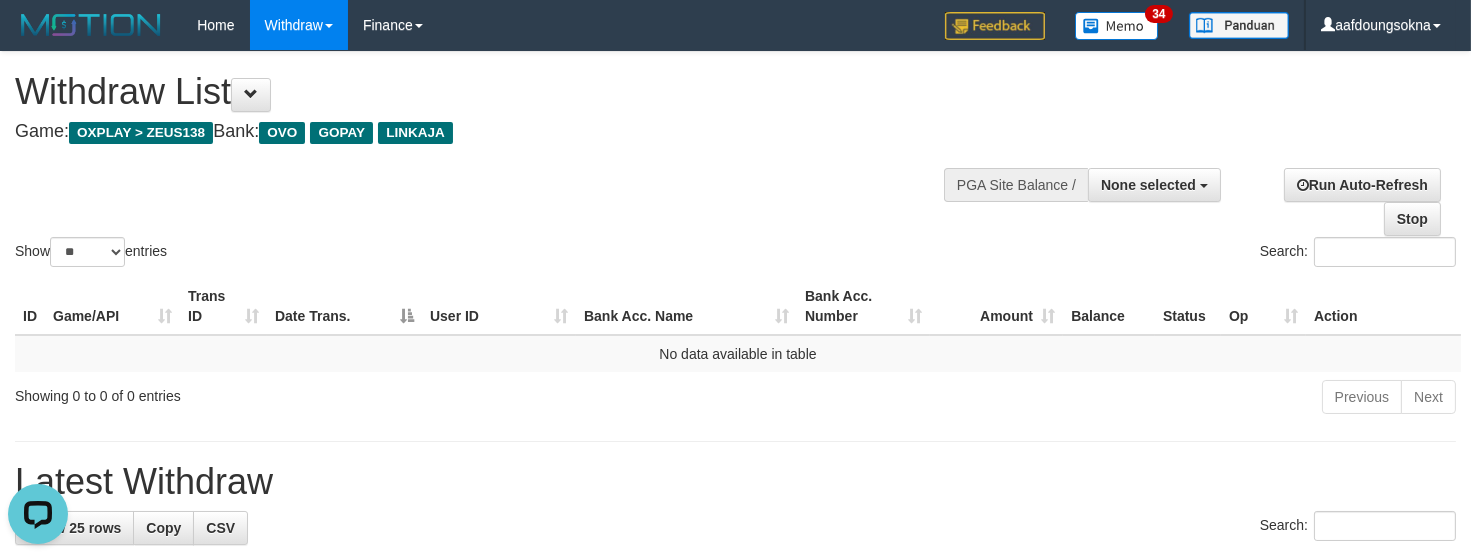 scroll, scrollTop: 0, scrollLeft: 0, axis: both 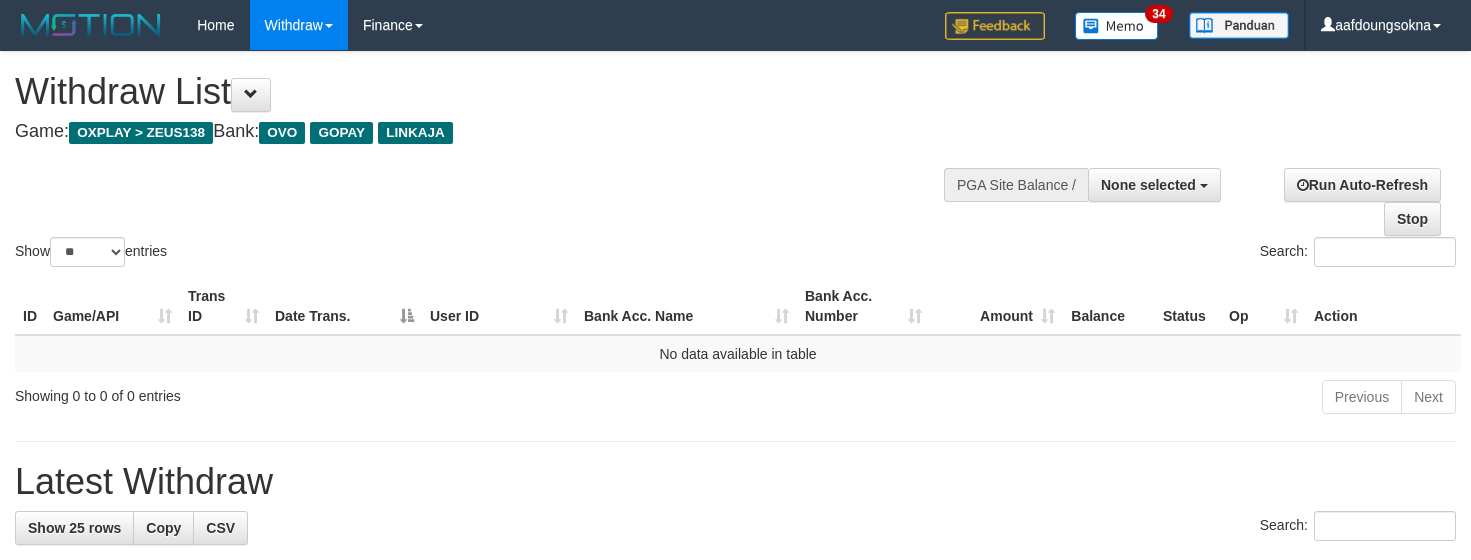 select 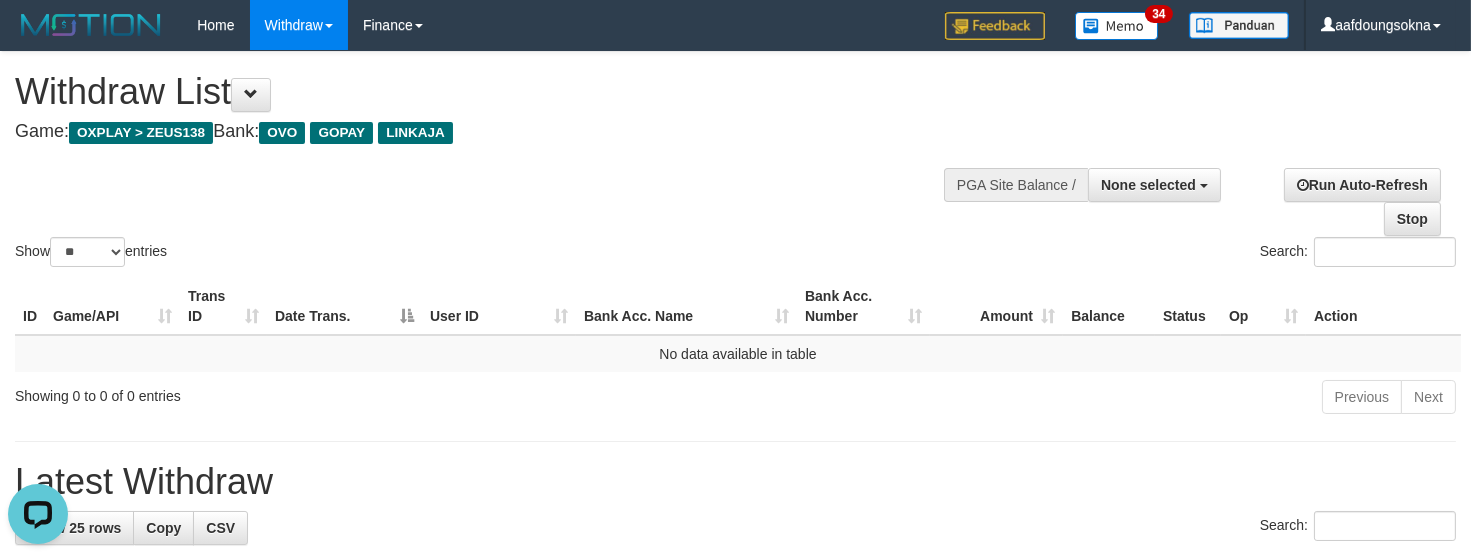 scroll, scrollTop: 0, scrollLeft: 0, axis: both 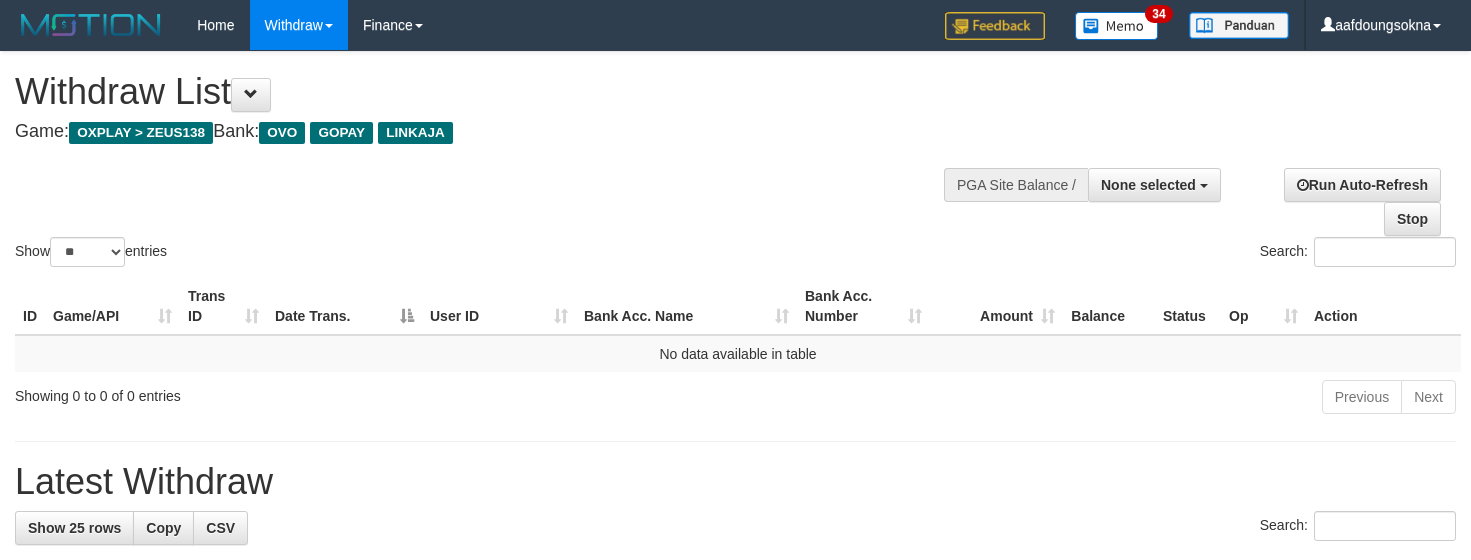 select 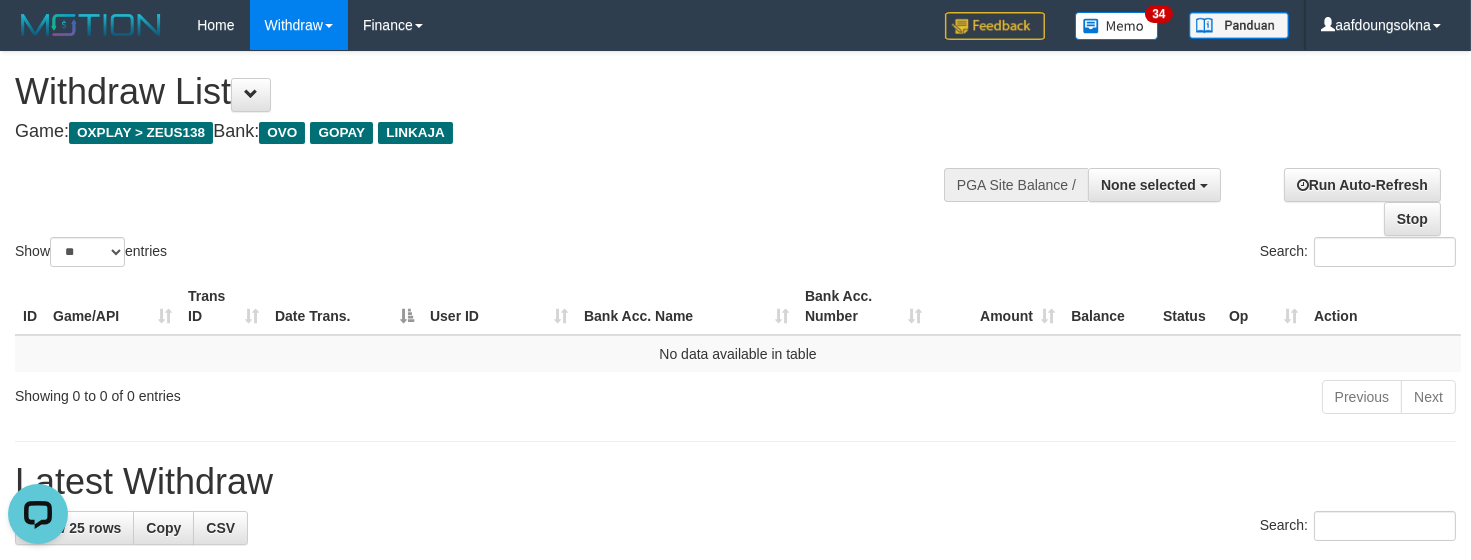 scroll, scrollTop: 0, scrollLeft: 0, axis: both 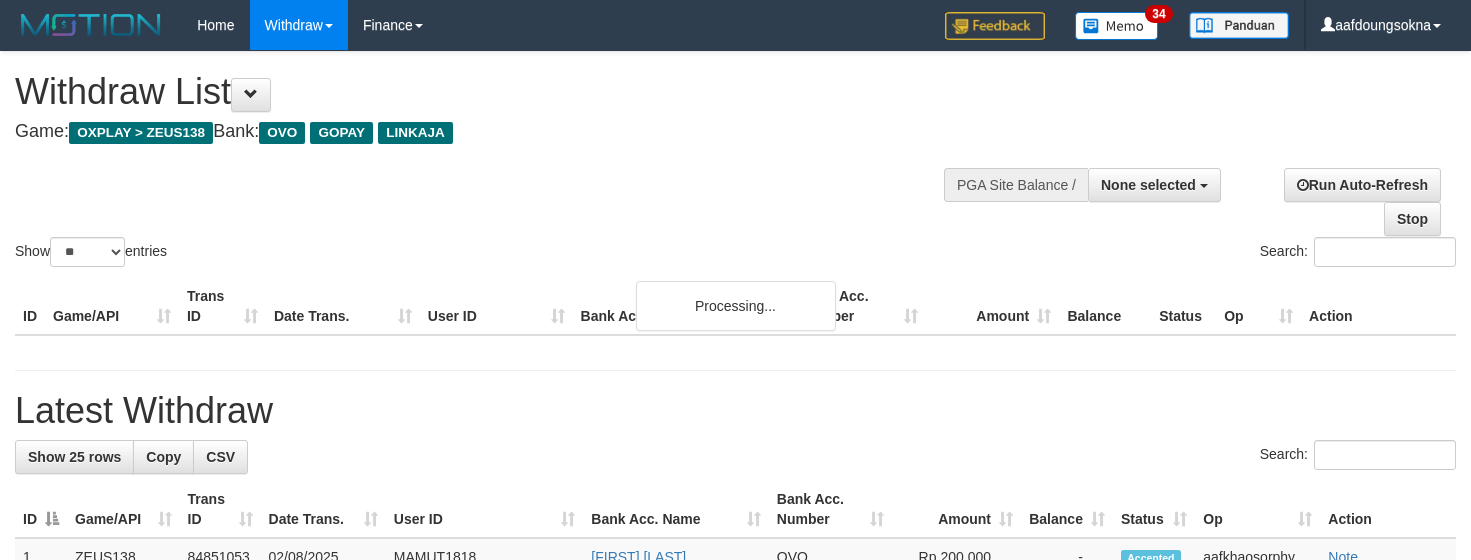 select 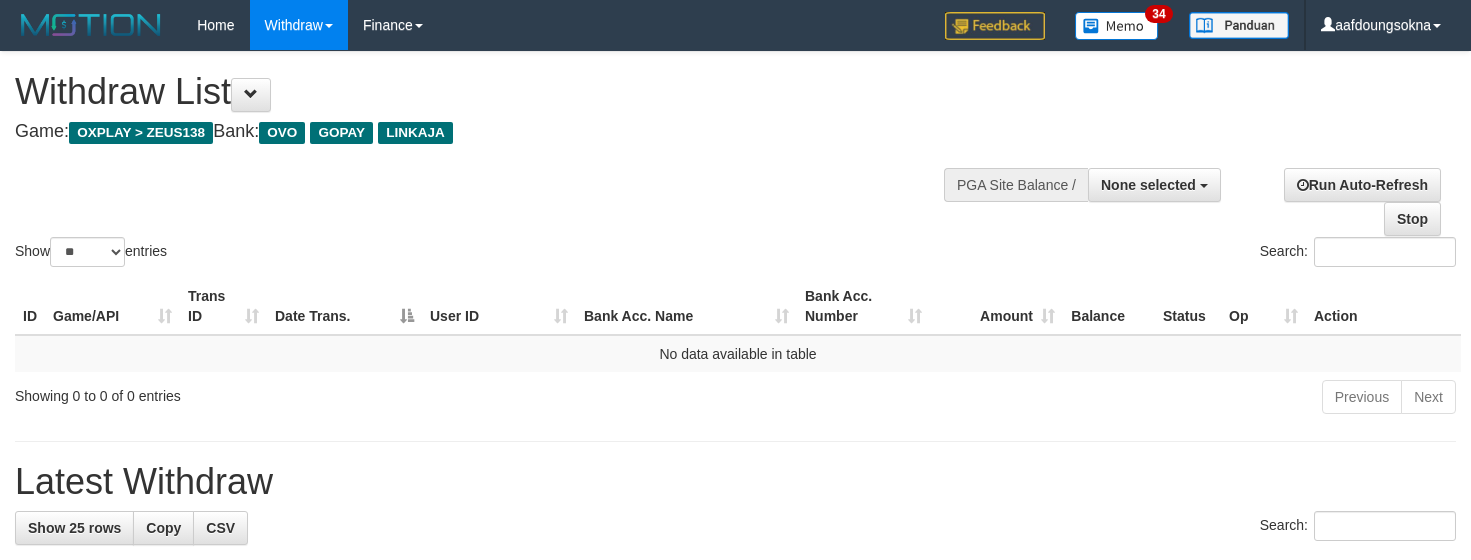 select 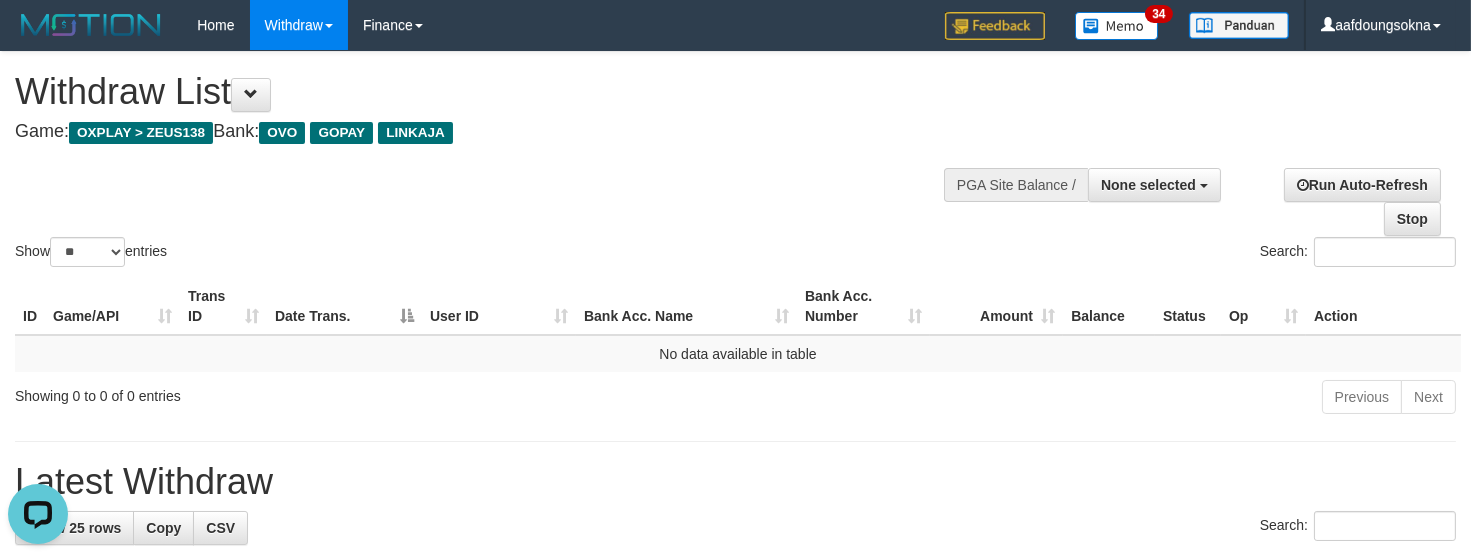 scroll, scrollTop: 0, scrollLeft: 0, axis: both 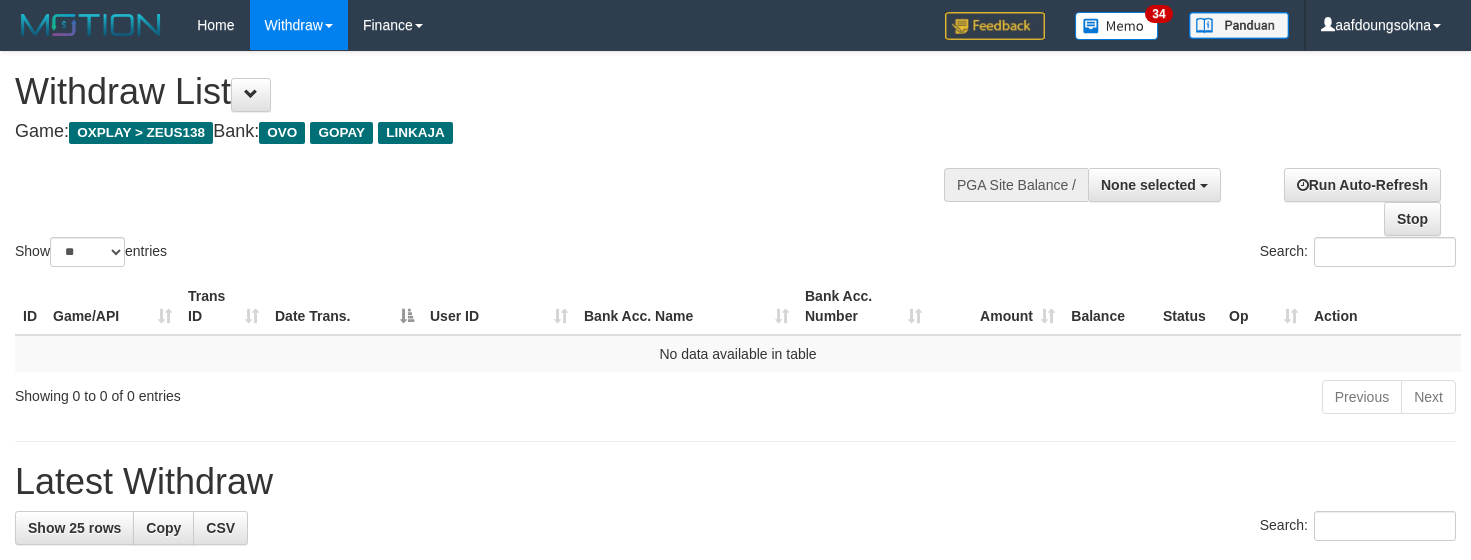 select 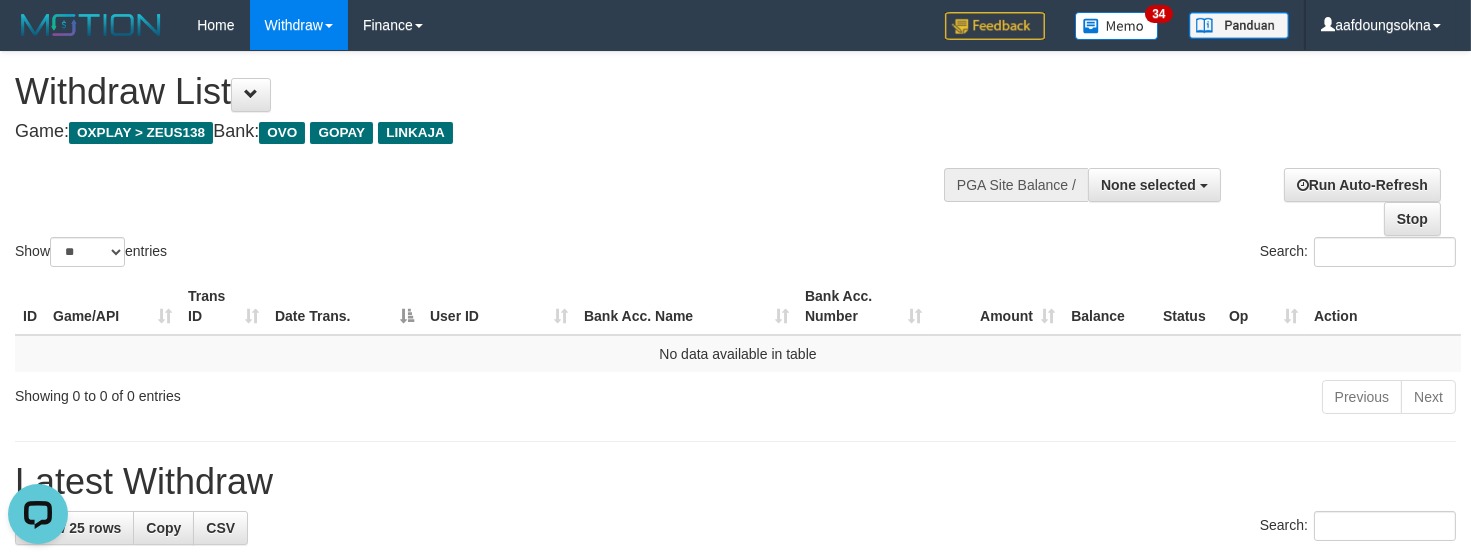 scroll, scrollTop: 0, scrollLeft: 0, axis: both 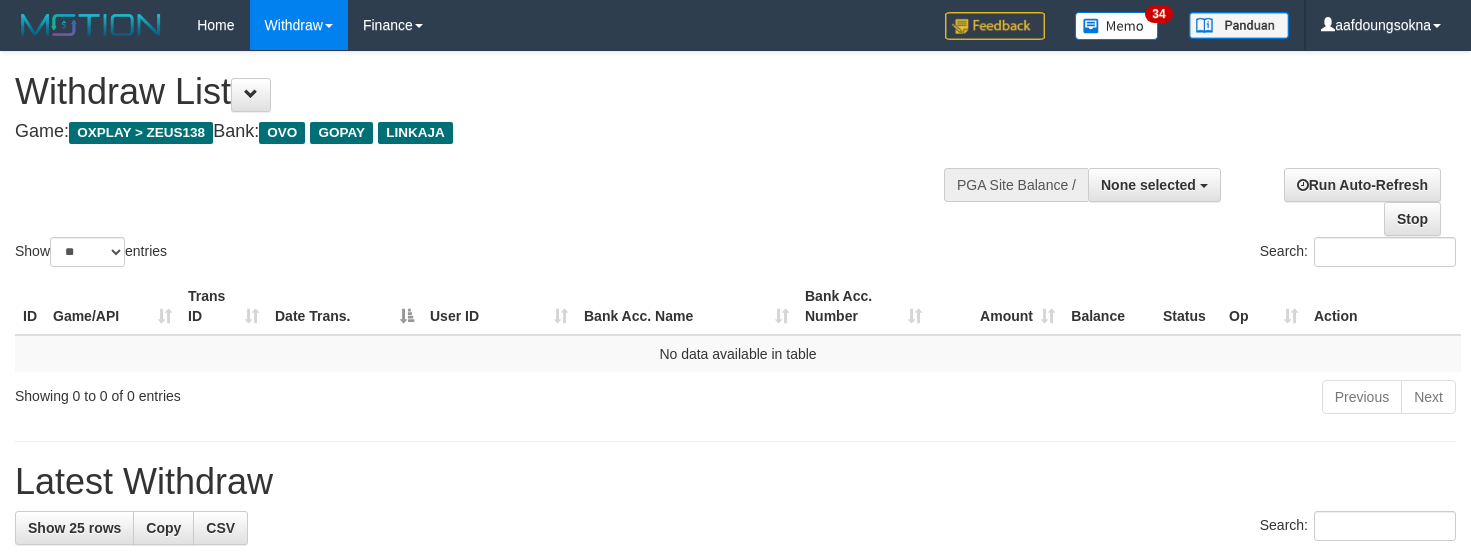 select 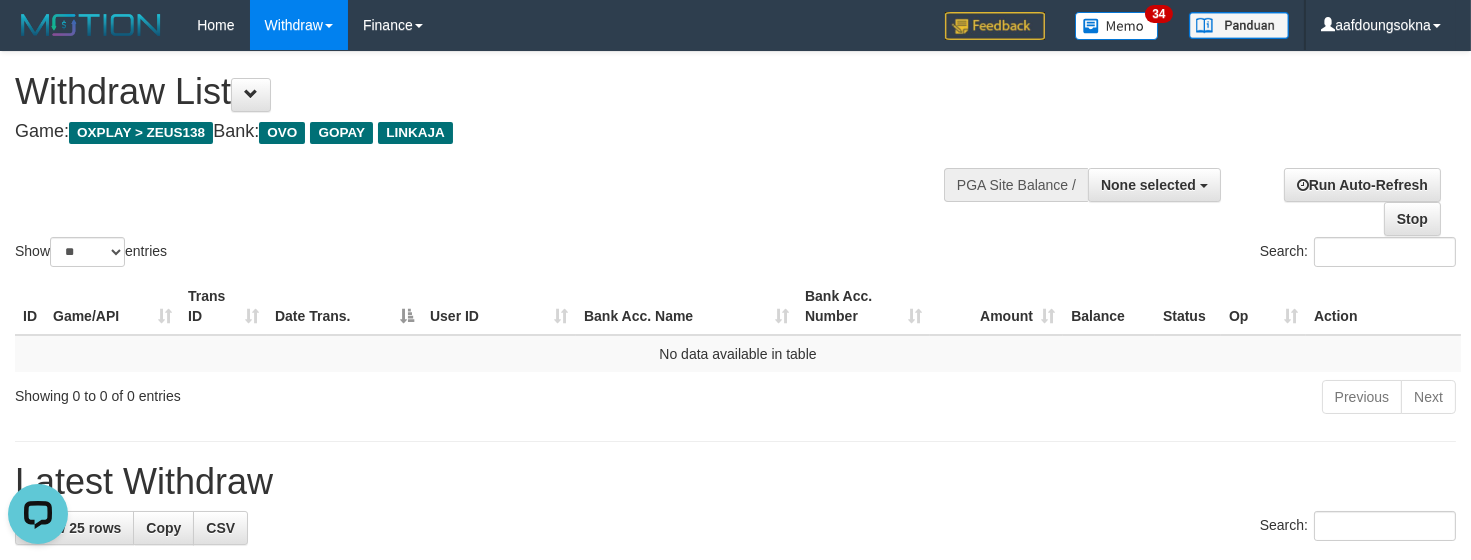 scroll, scrollTop: 0, scrollLeft: 0, axis: both 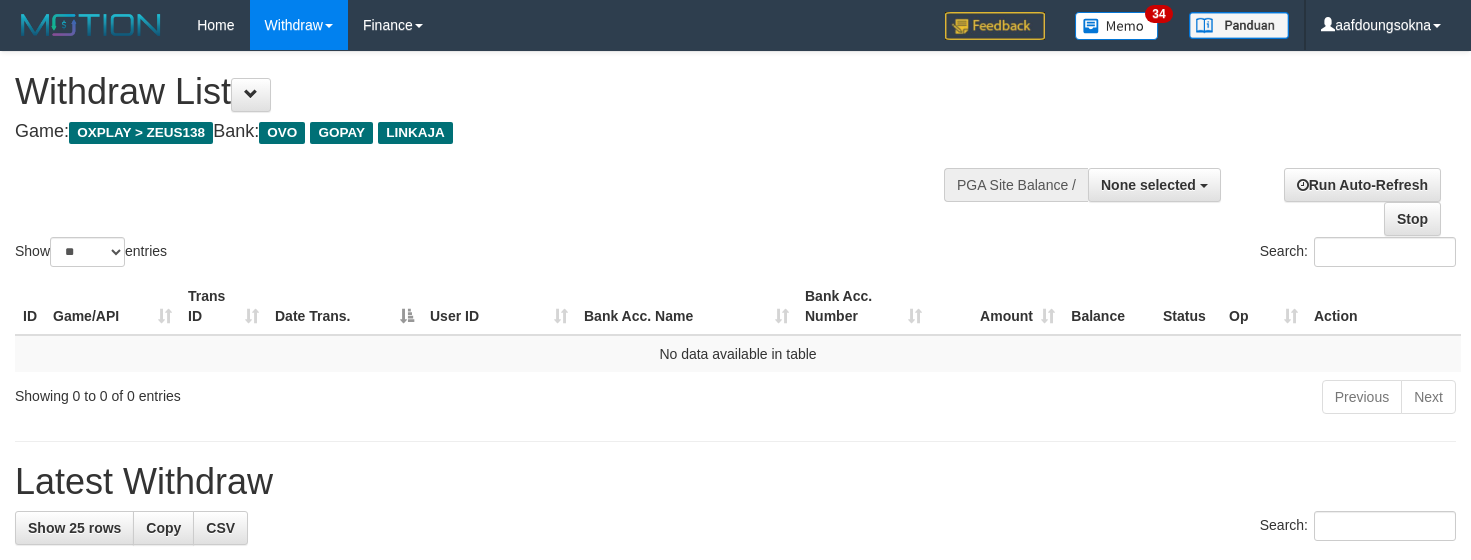 select 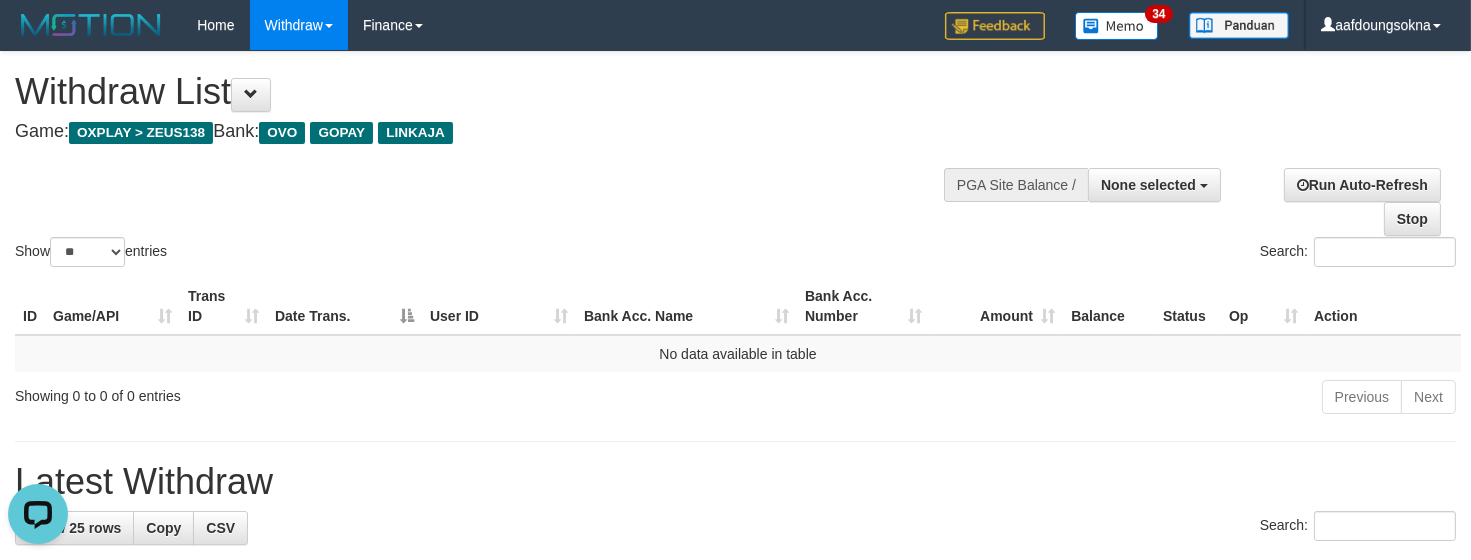 scroll, scrollTop: 0, scrollLeft: 0, axis: both 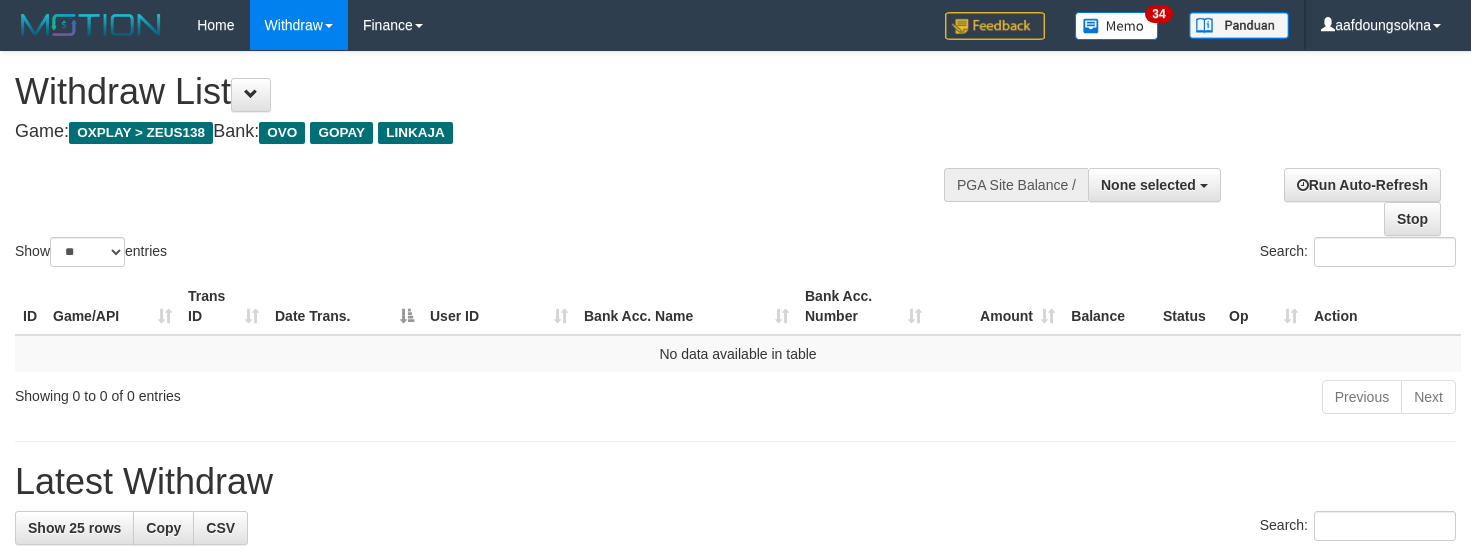 select 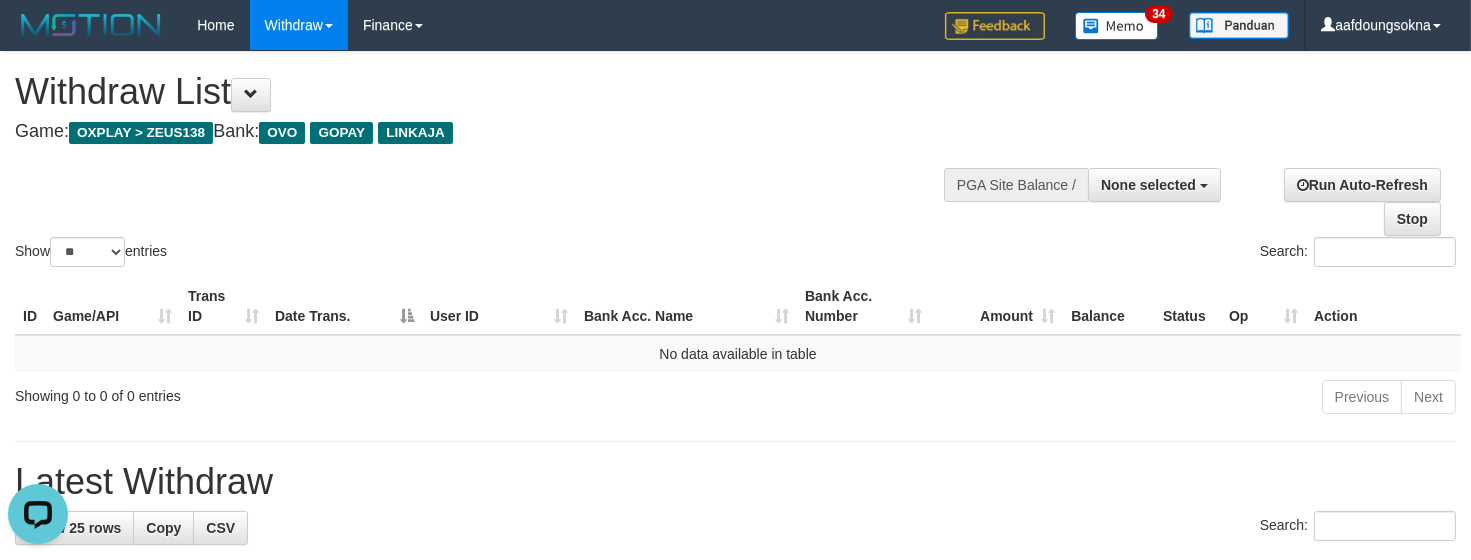 scroll, scrollTop: 0, scrollLeft: 0, axis: both 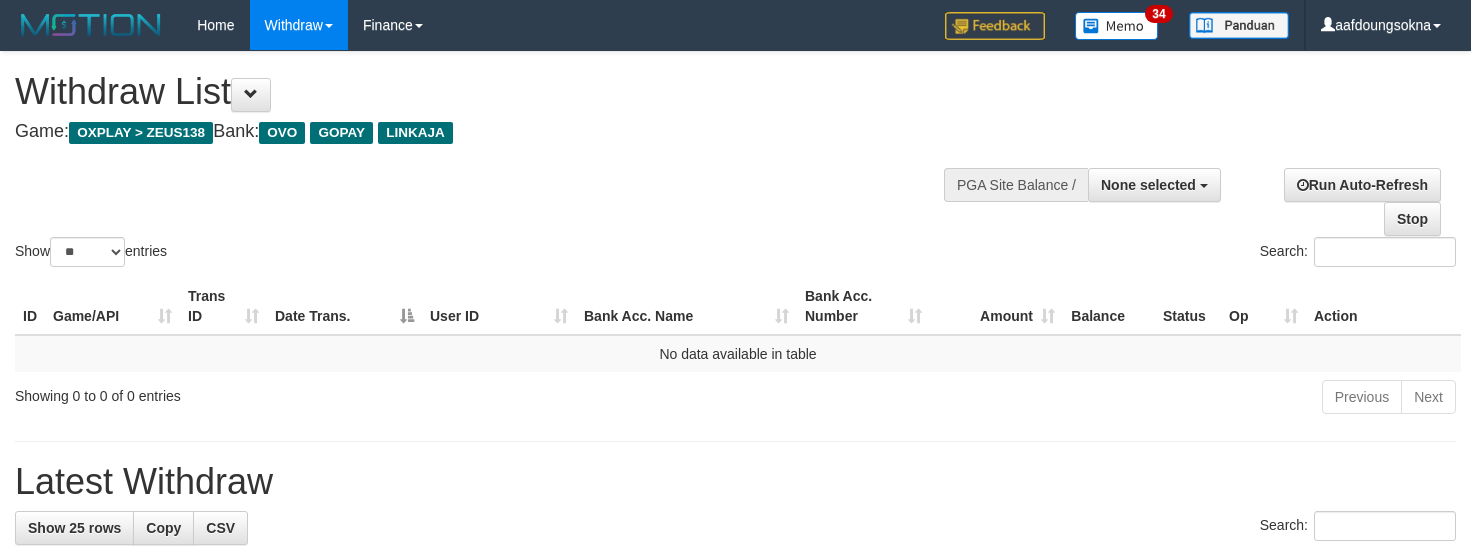 select 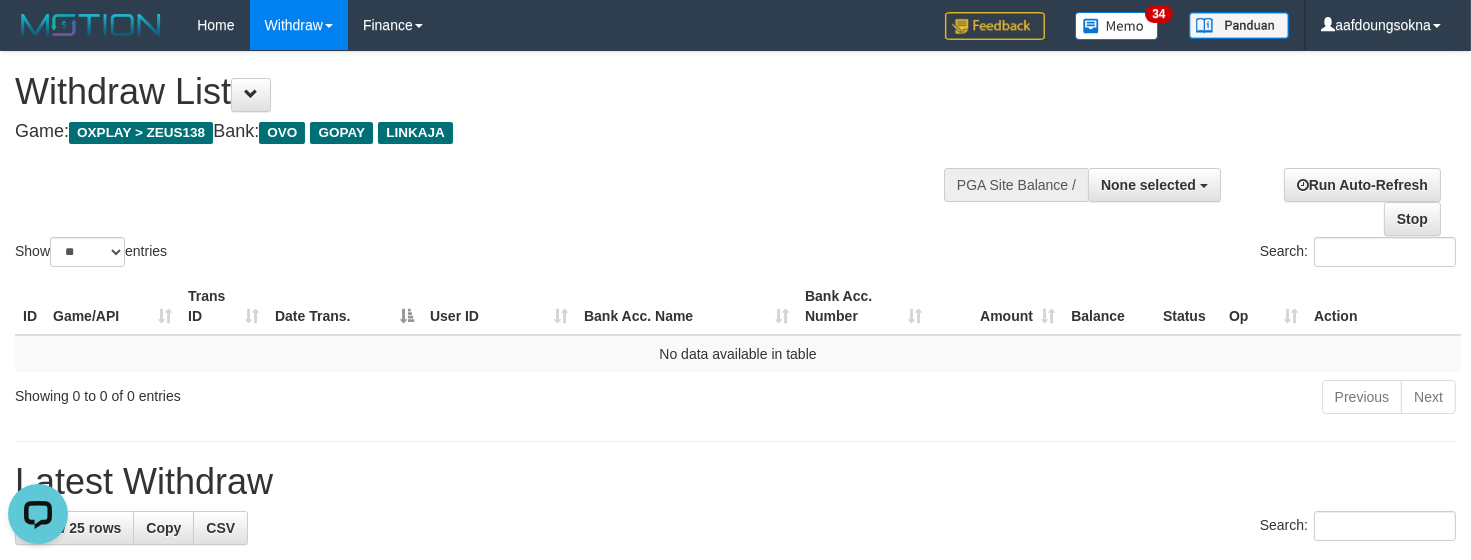 scroll, scrollTop: 0, scrollLeft: 0, axis: both 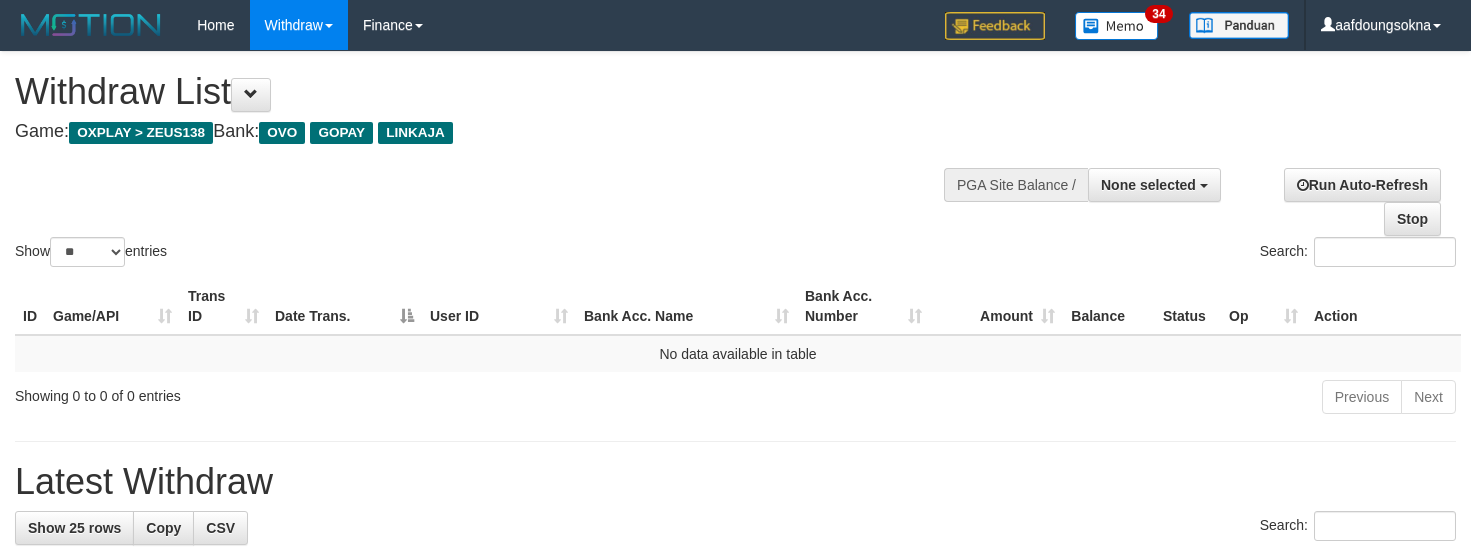 select 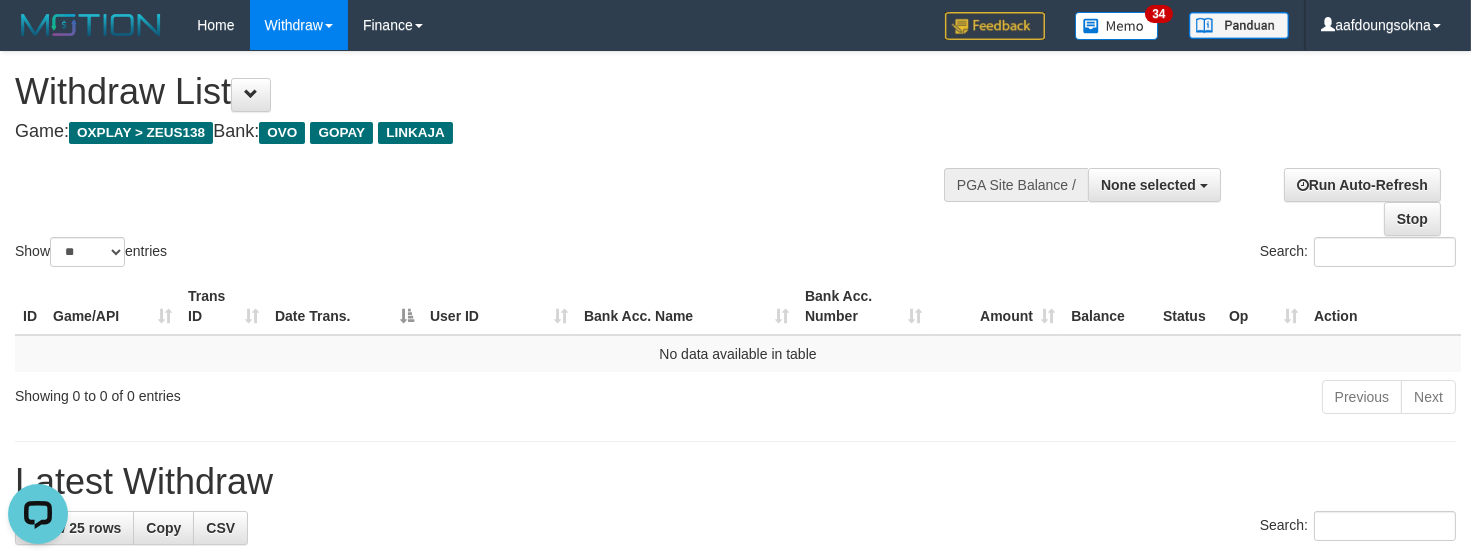 scroll, scrollTop: 0, scrollLeft: 0, axis: both 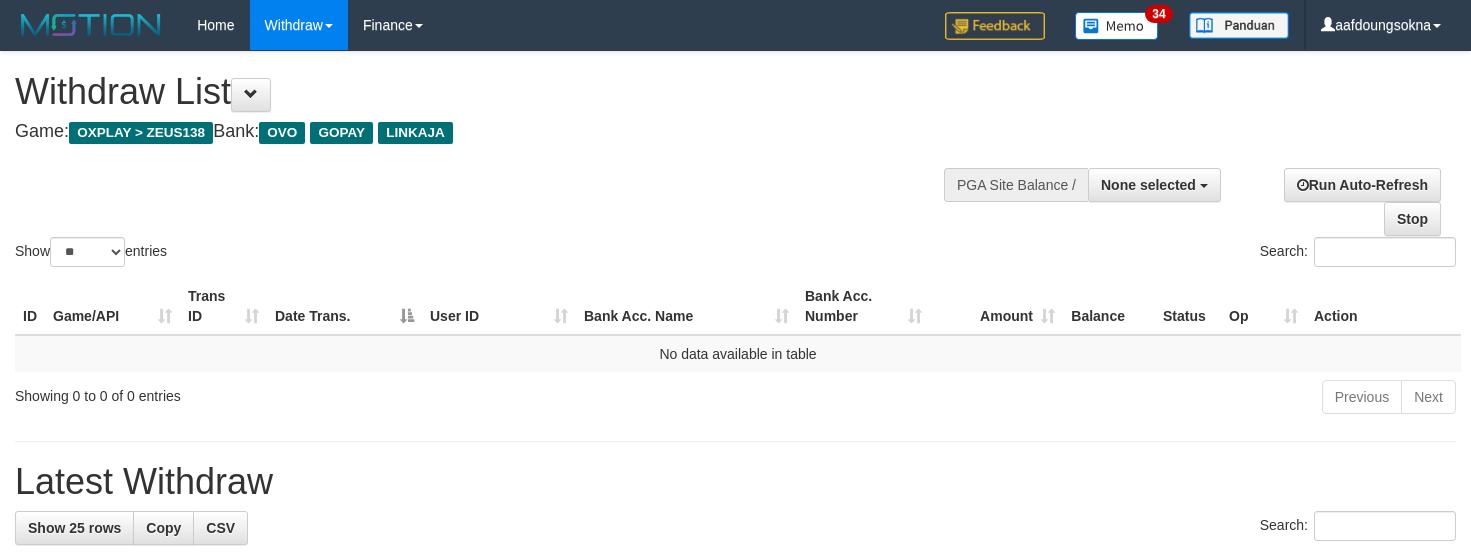 select 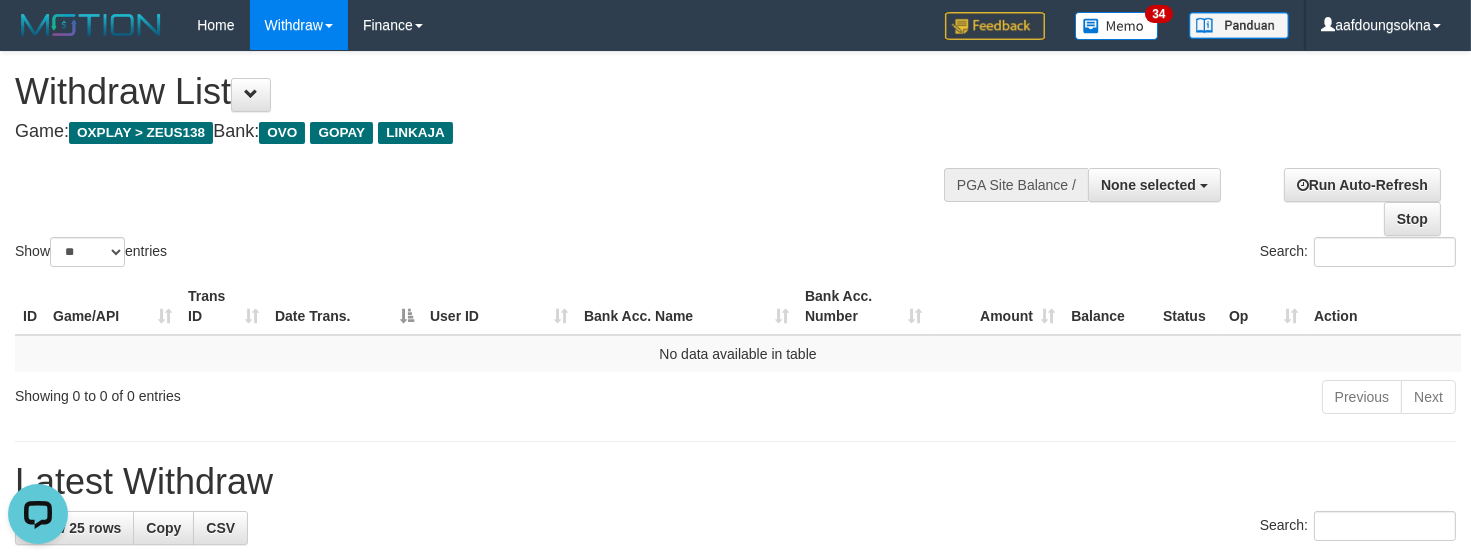 scroll, scrollTop: 0, scrollLeft: 0, axis: both 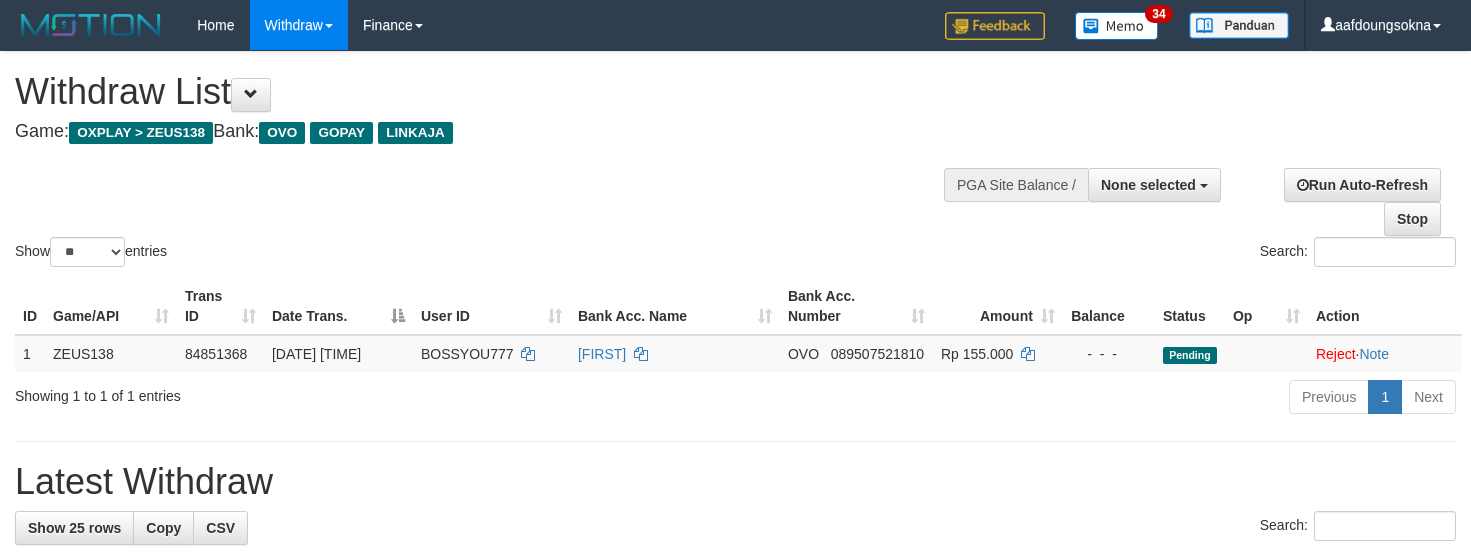 select 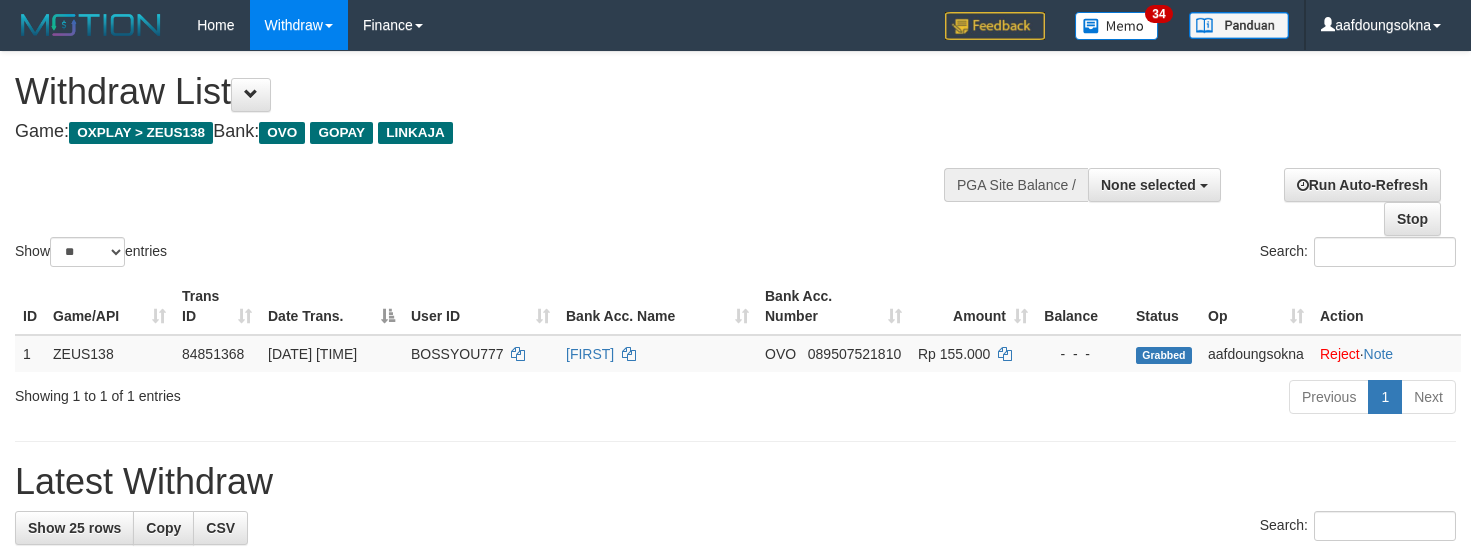 select 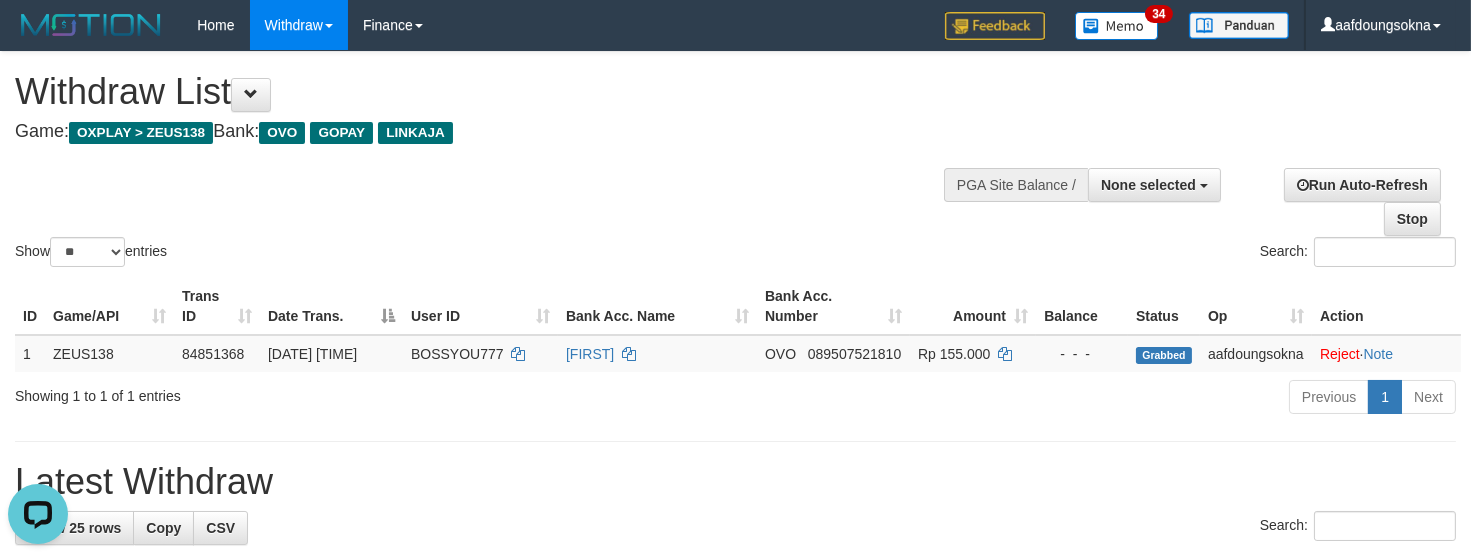 scroll, scrollTop: 0, scrollLeft: 0, axis: both 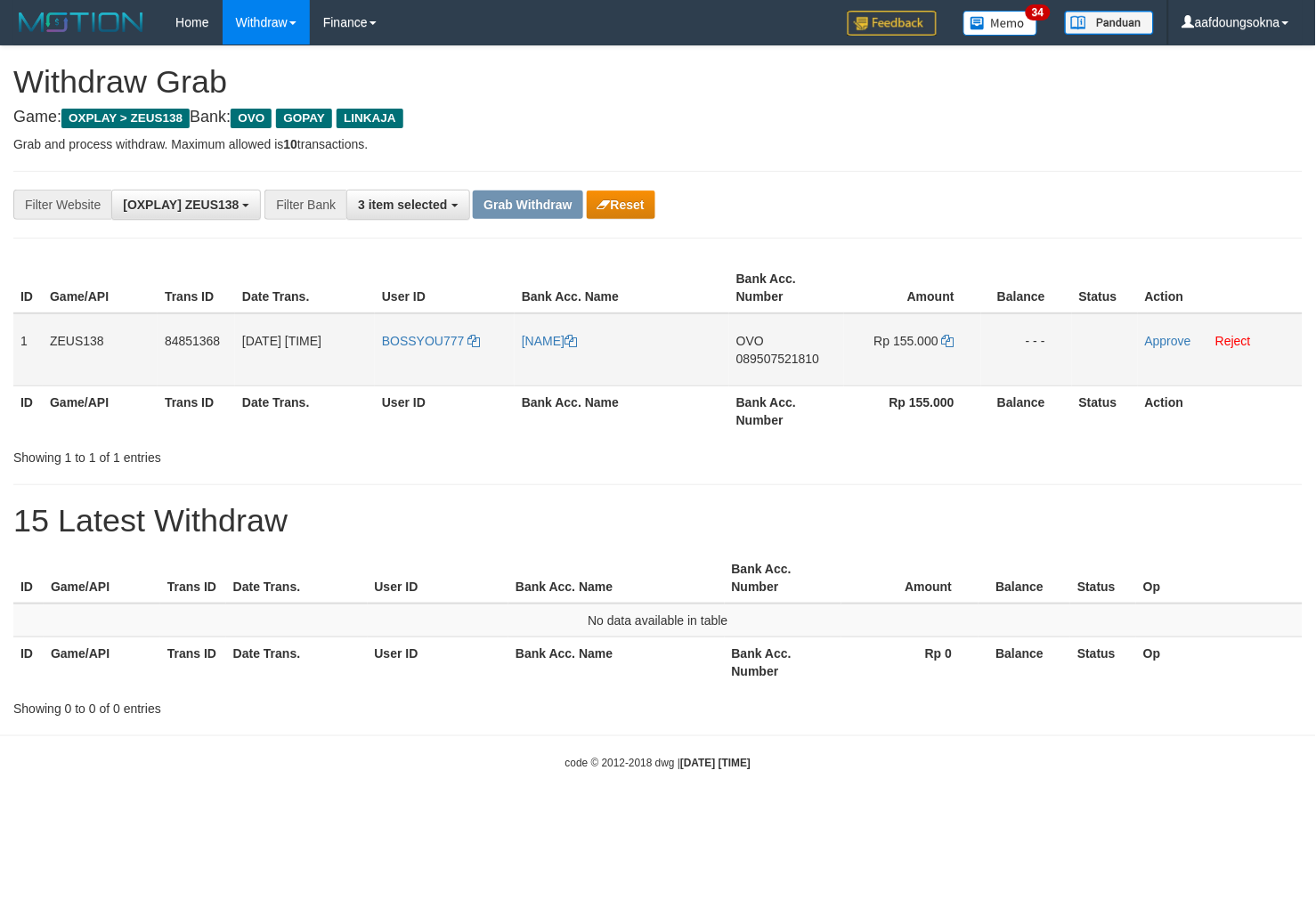 click on "BOSSYOU777" at bounding box center [444, 350] 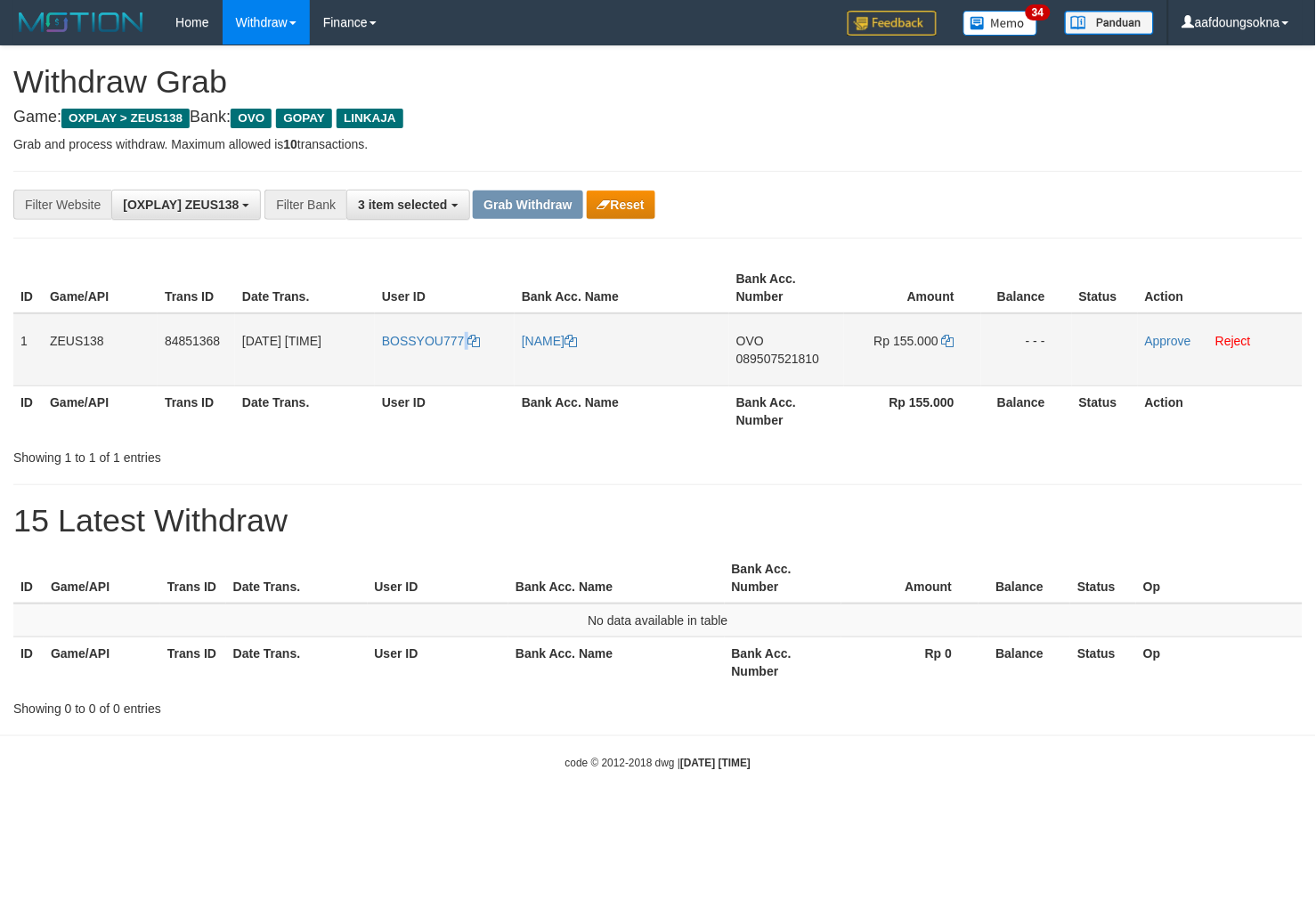 copy 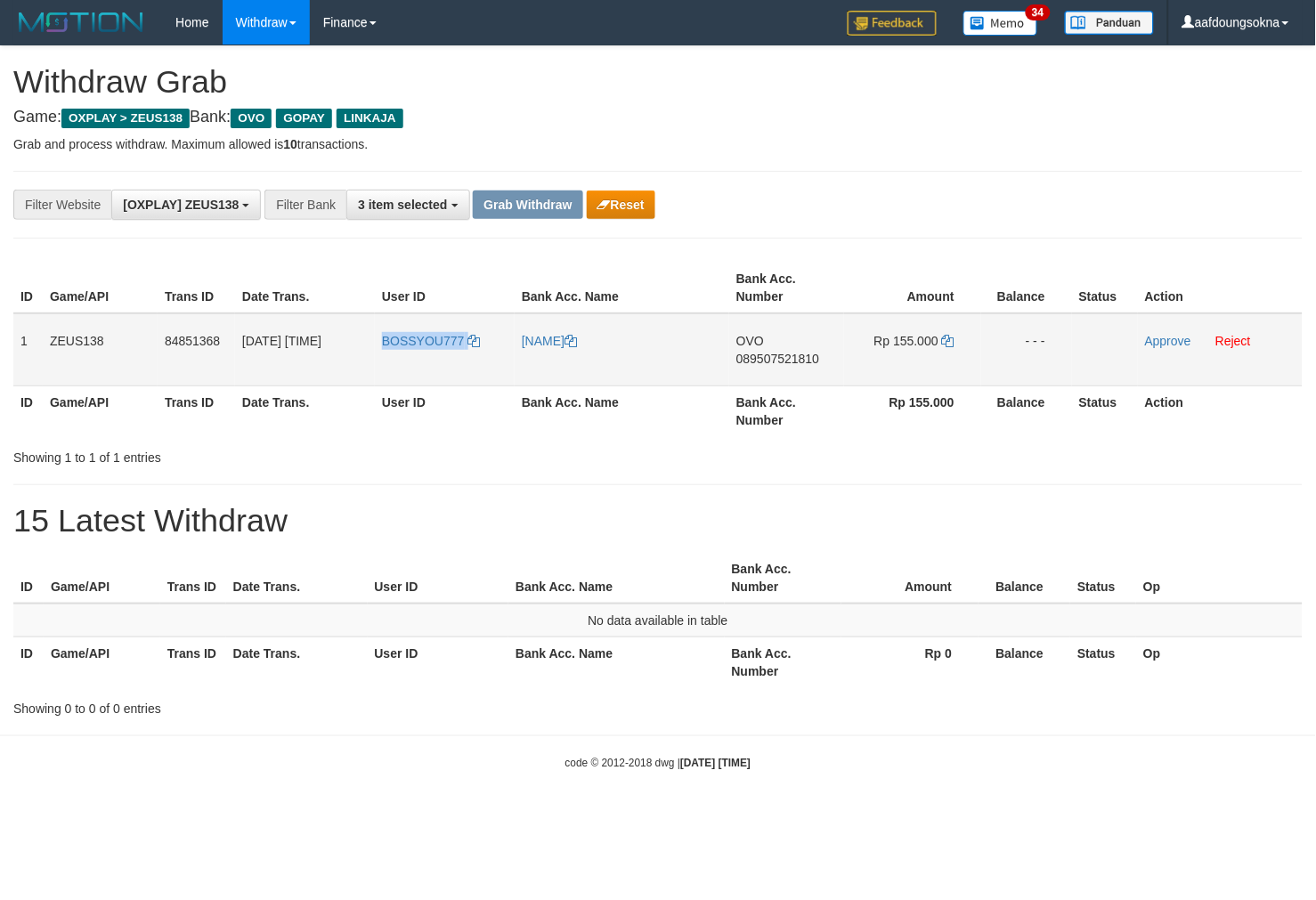 click on "BOSSYOU777" at bounding box center (444, 350) 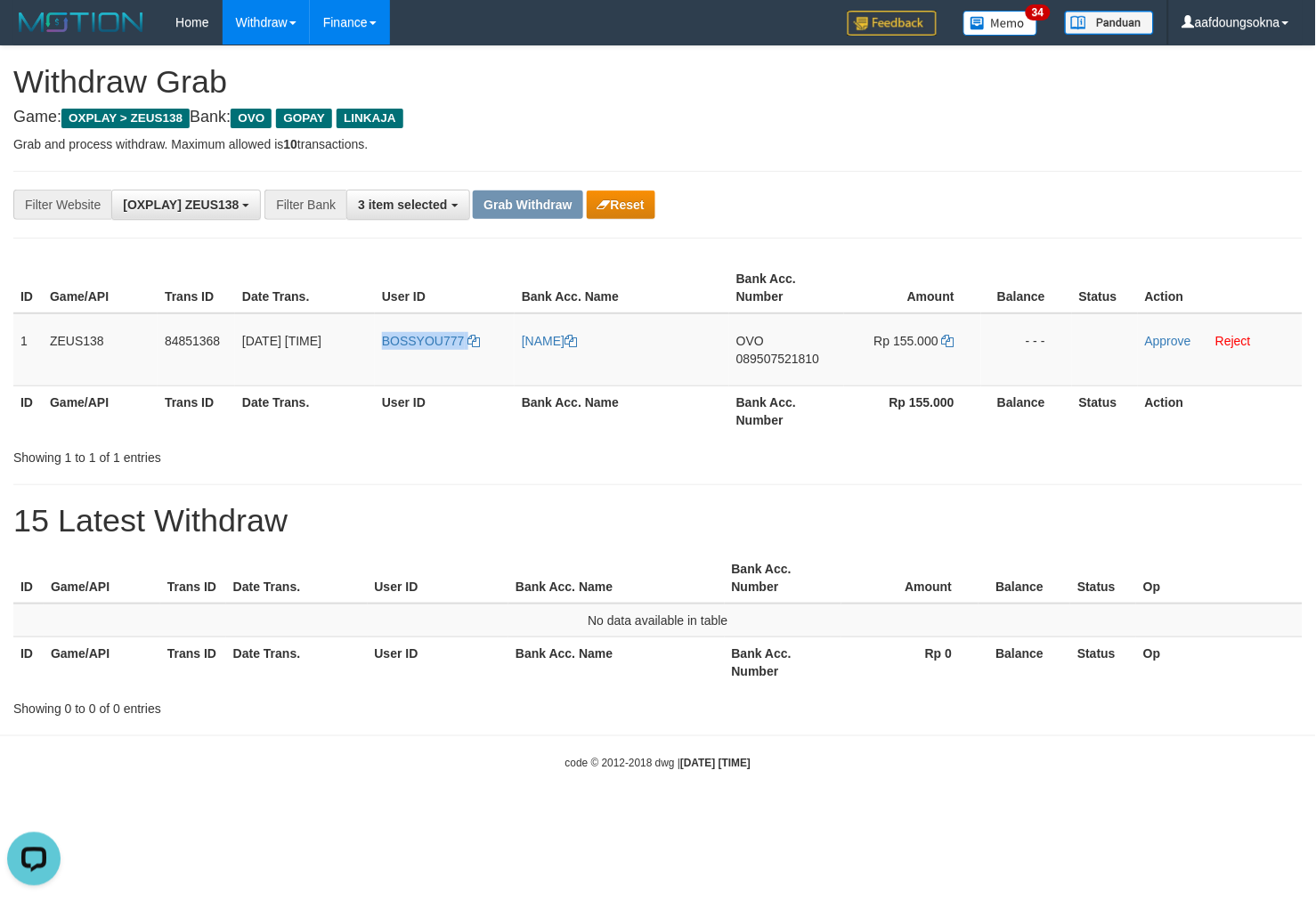 scroll, scrollTop: 0, scrollLeft: 0, axis: both 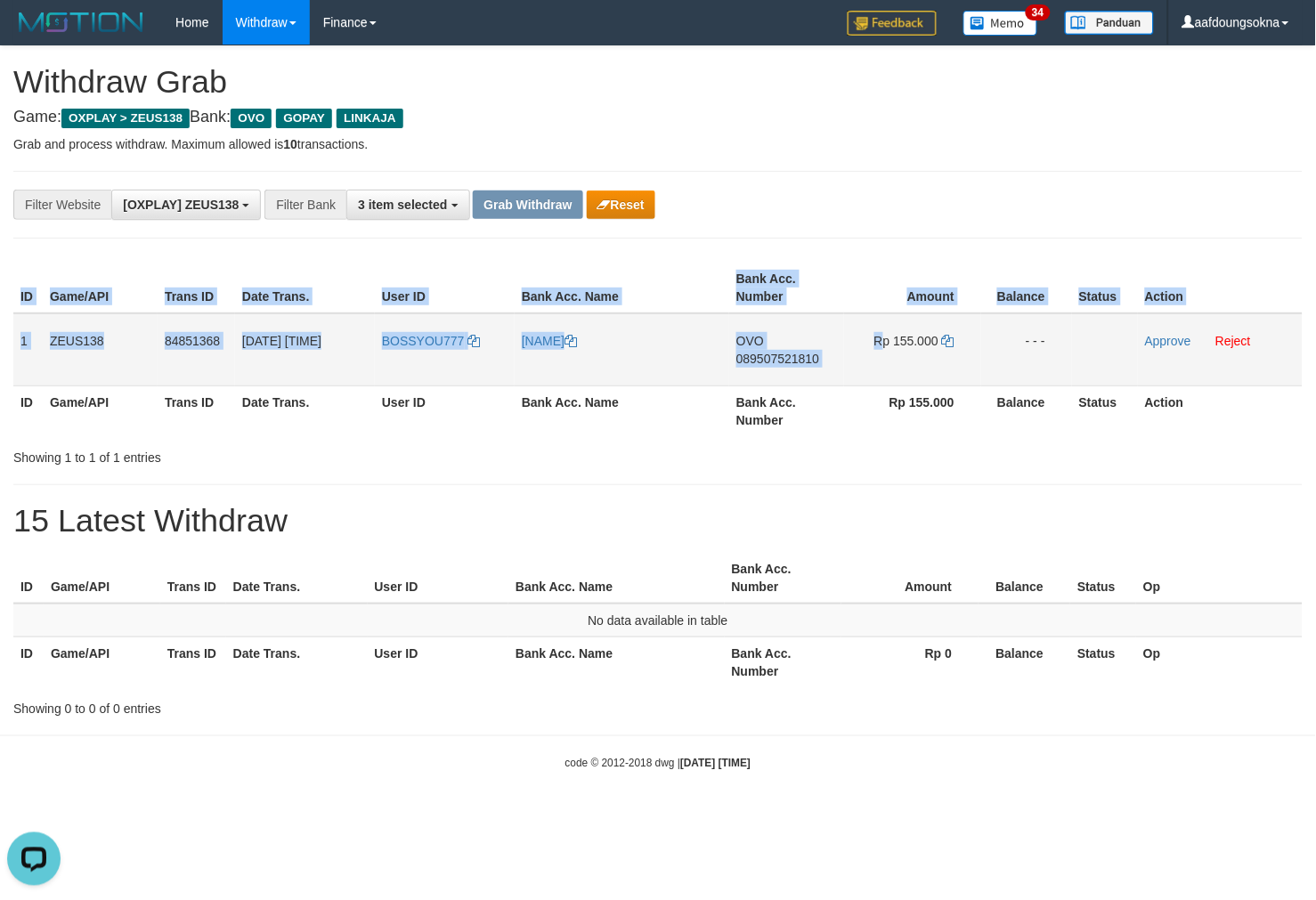drag, startPoint x: 11, startPoint y: 328, endPoint x: 881, endPoint y: 352, distance: 870.331 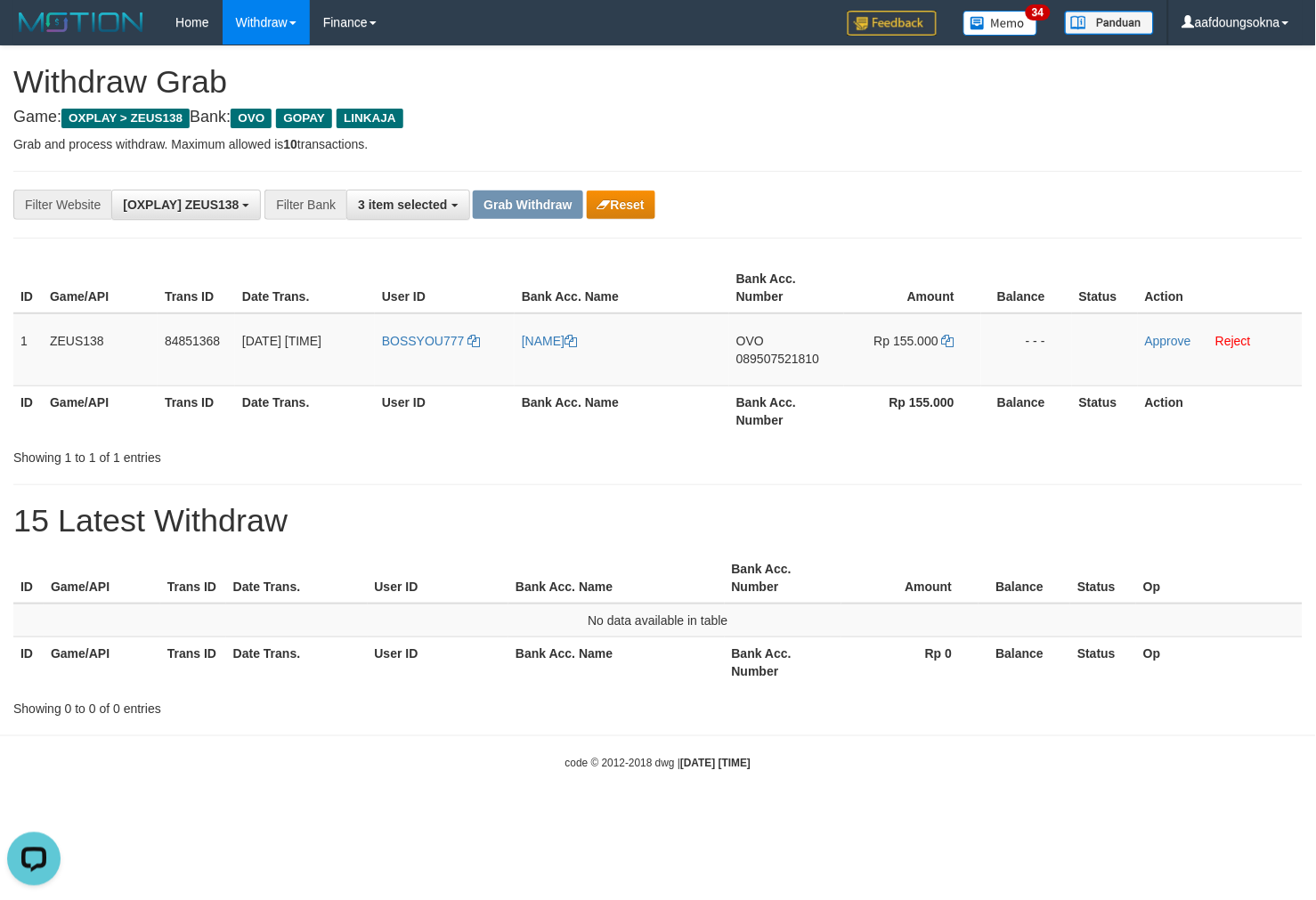 drag, startPoint x: 555, startPoint y: 488, endPoint x: 264, endPoint y: 440, distance: 294.9322 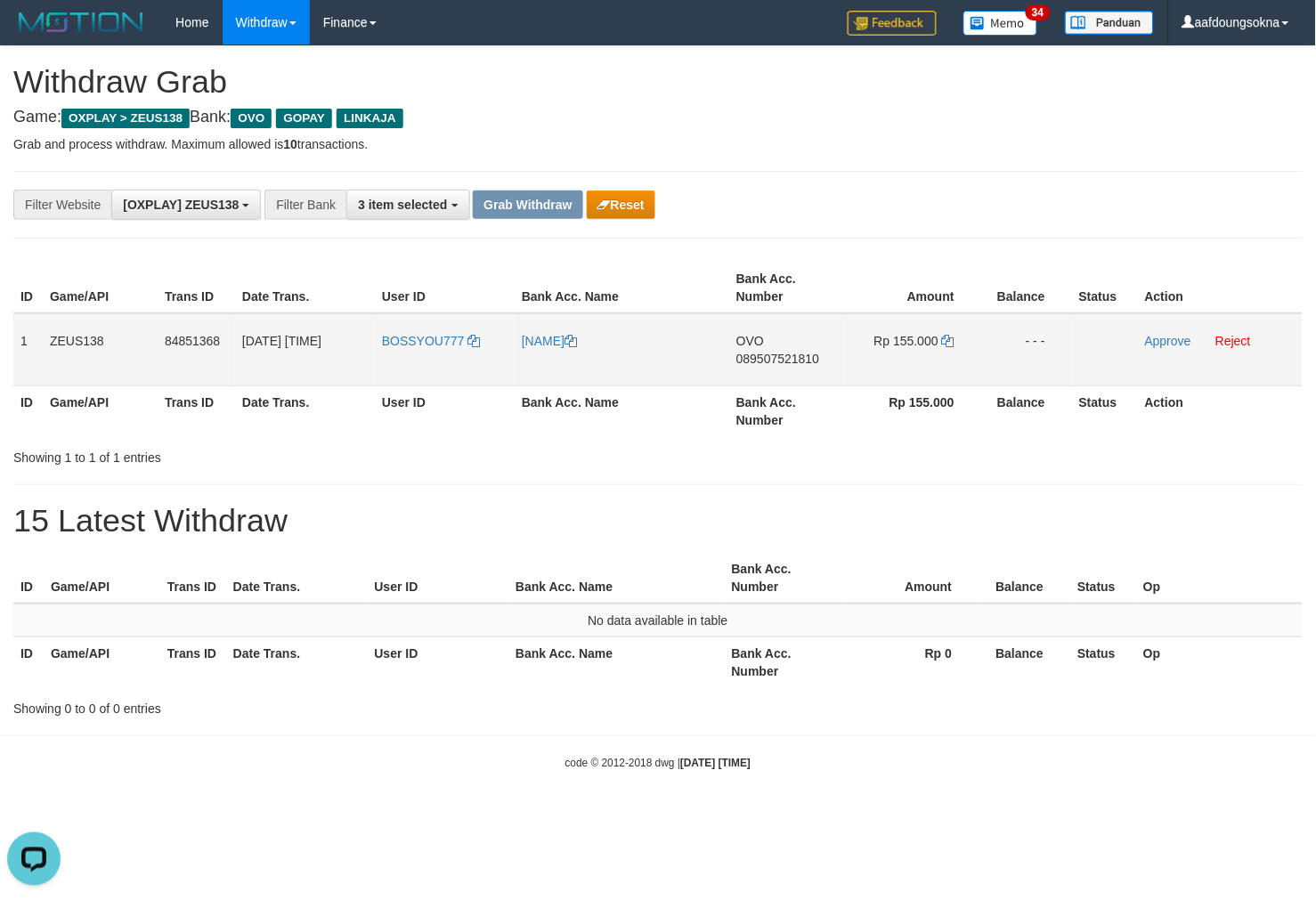 drag, startPoint x: 15, startPoint y: 330, endPoint x: 1069, endPoint y: 329, distance: 1054.0005 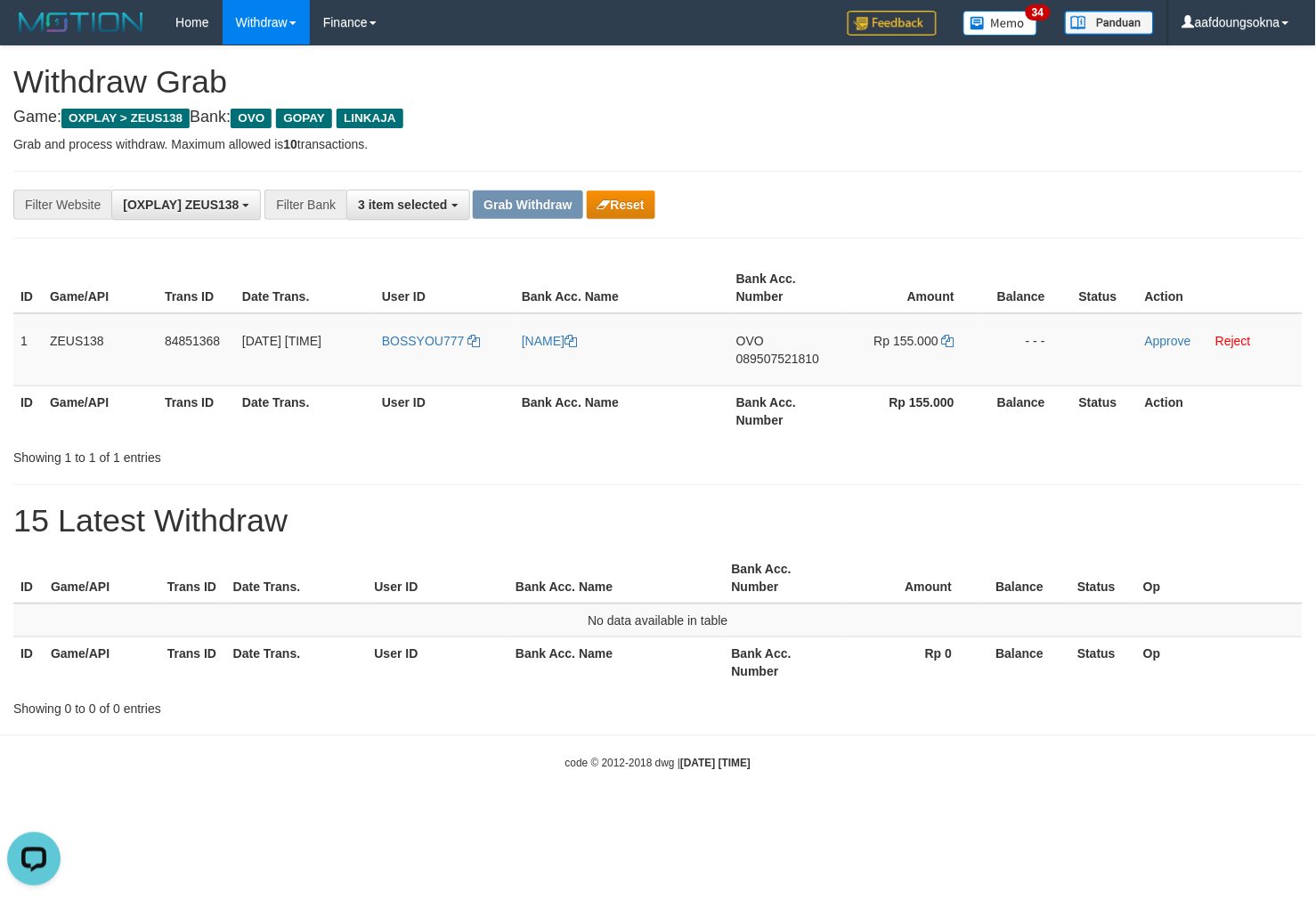 copy on "1
ZEUS138
84851368
02/08/2025 09:08:05
BOSSYOU777
AISYAH
OVO
089507521810
Rp 155.000
- - -" 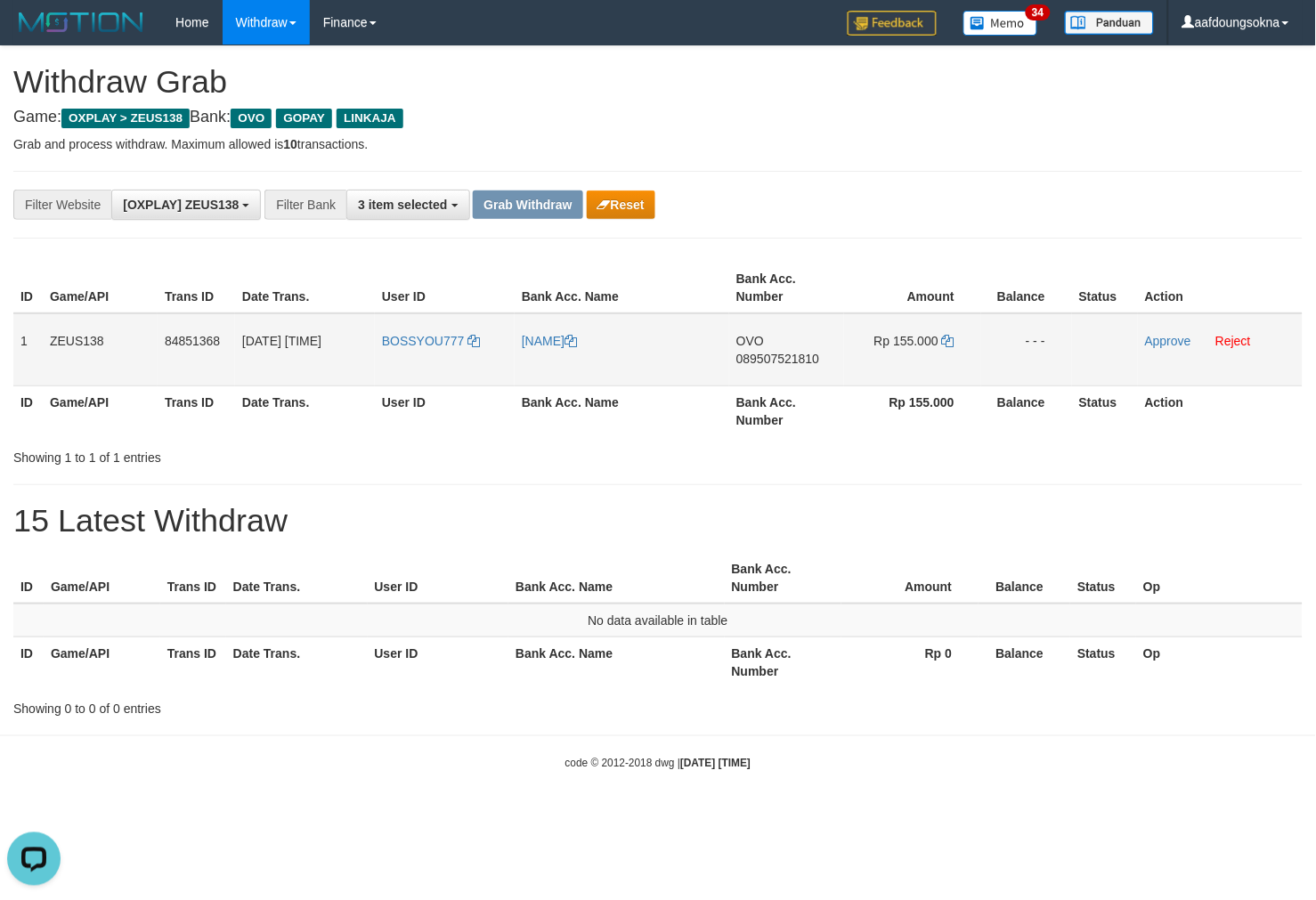 click on "089507521810" at bounding box center [777, 359] 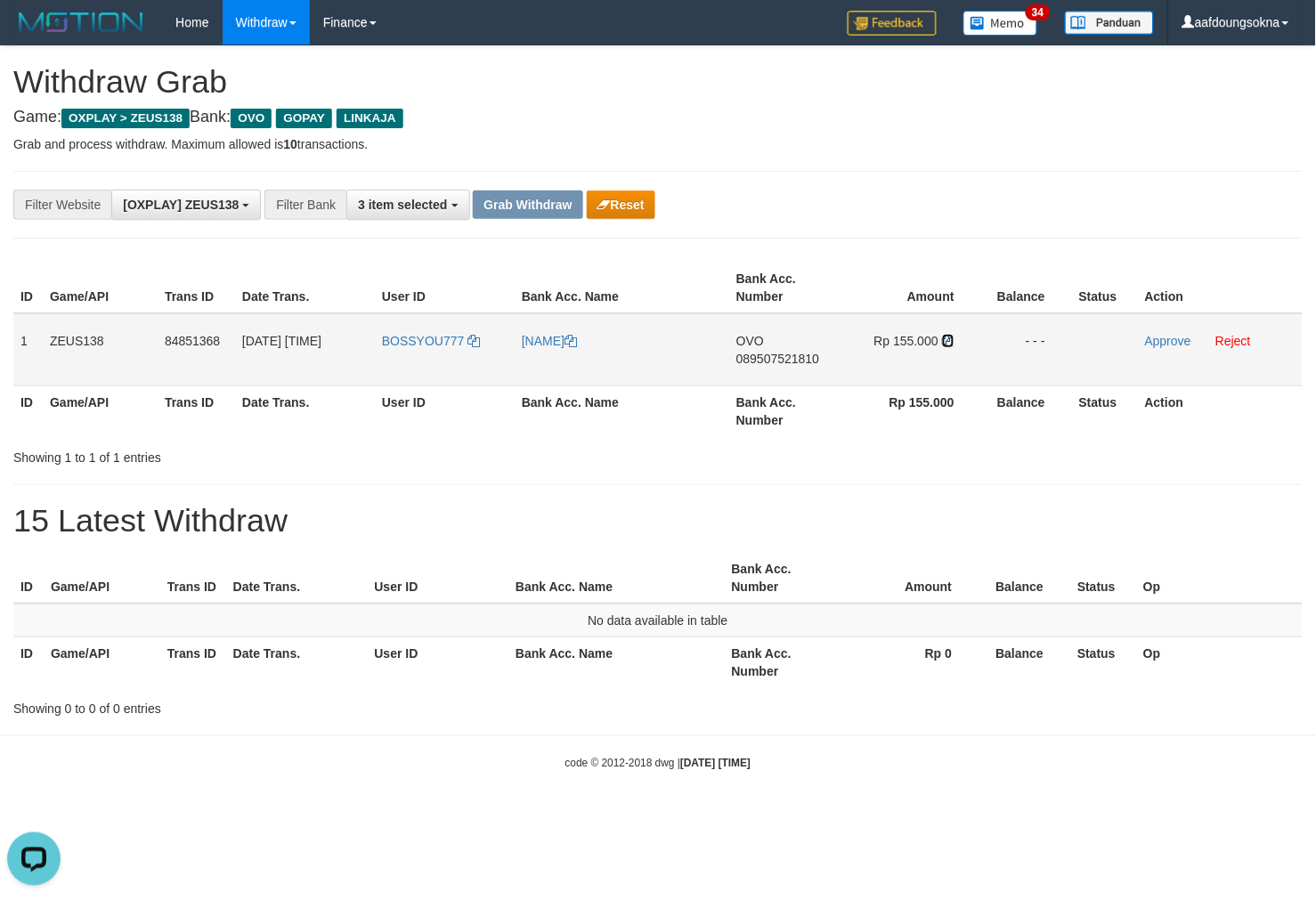 click at bounding box center (948, 341) 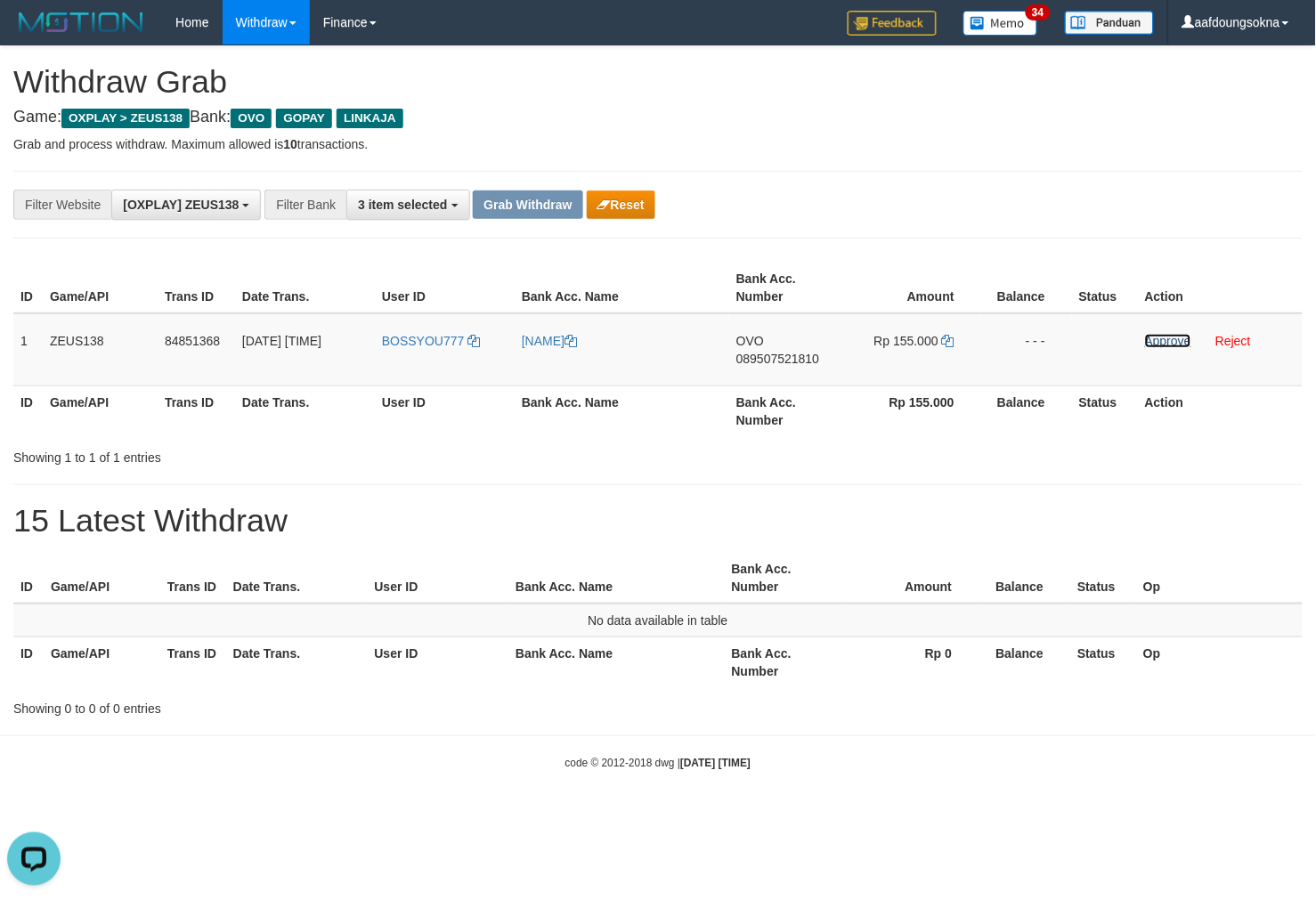 drag, startPoint x: 1159, startPoint y: 338, endPoint x: 740, endPoint y: 202, distance: 440.51901 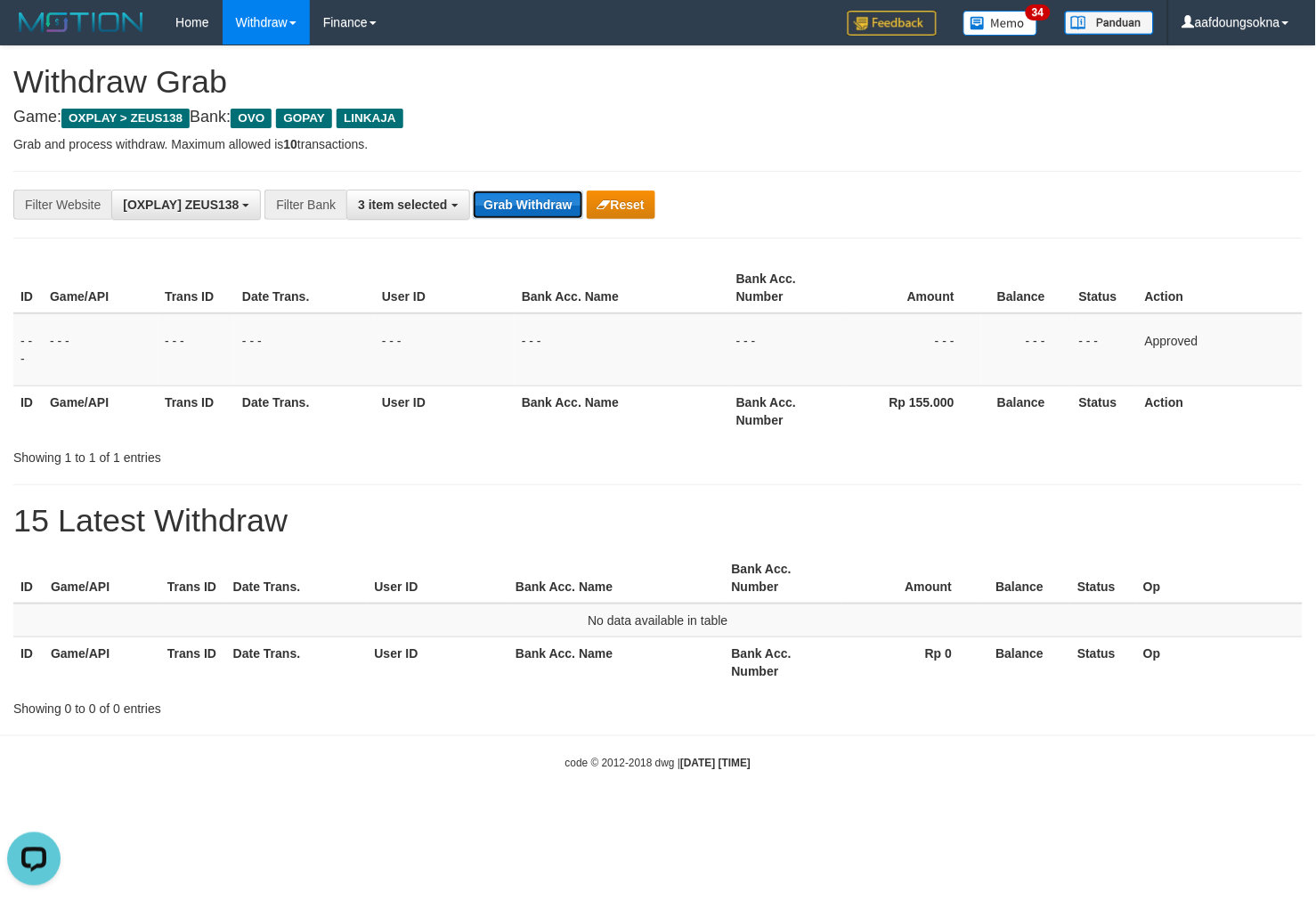 click on "Grab Withdraw" at bounding box center [527, 205] 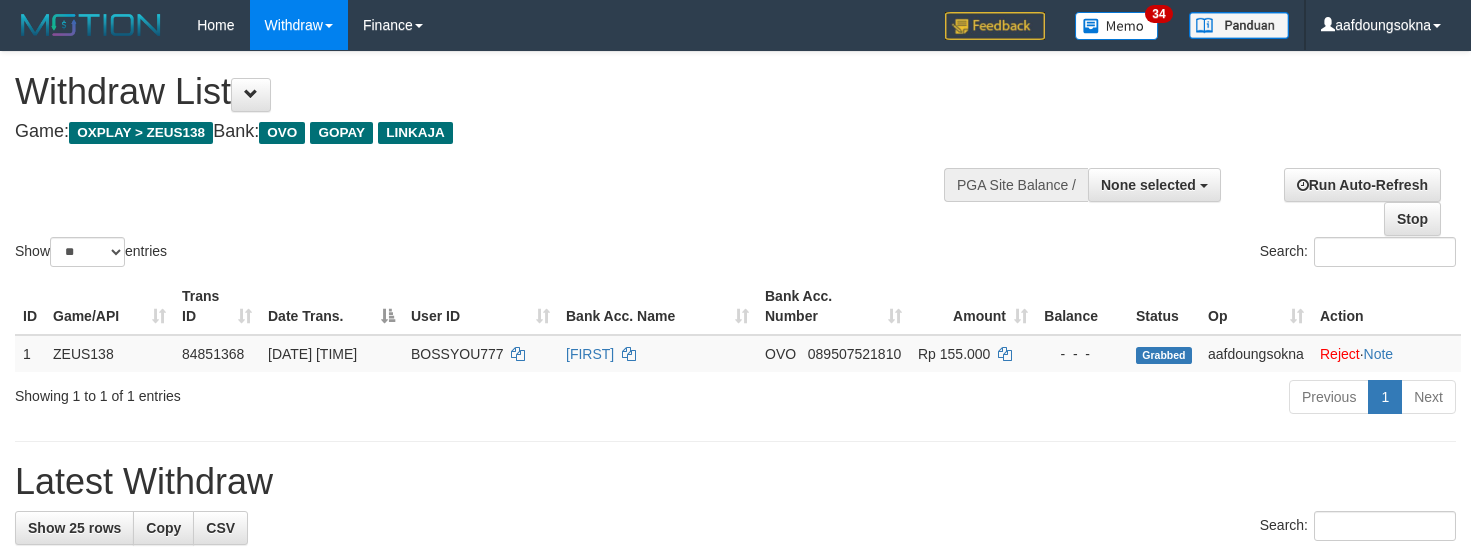 select 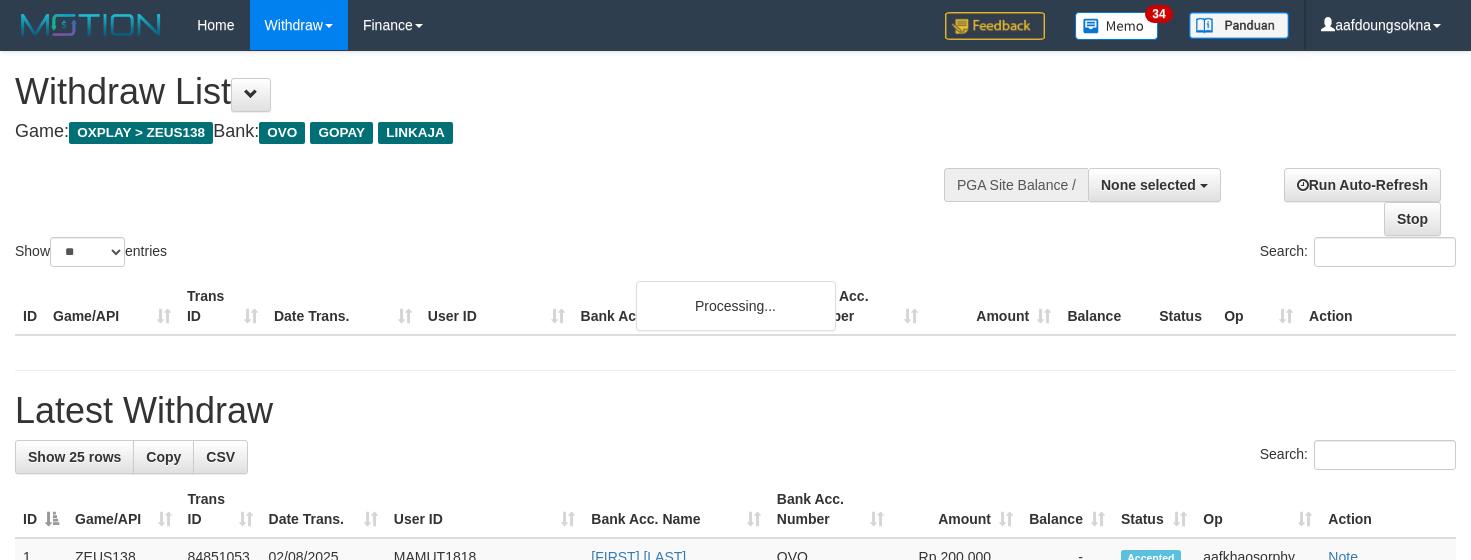 select 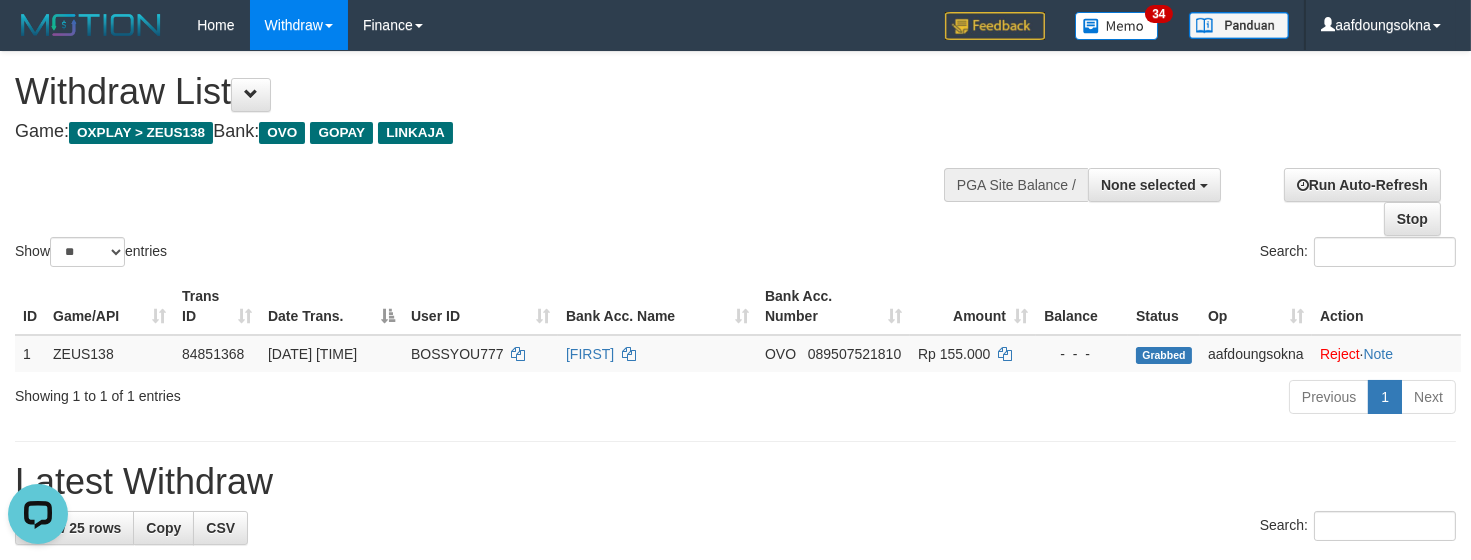scroll, scrollTop: 0, scrollLeft: 0, axis: both 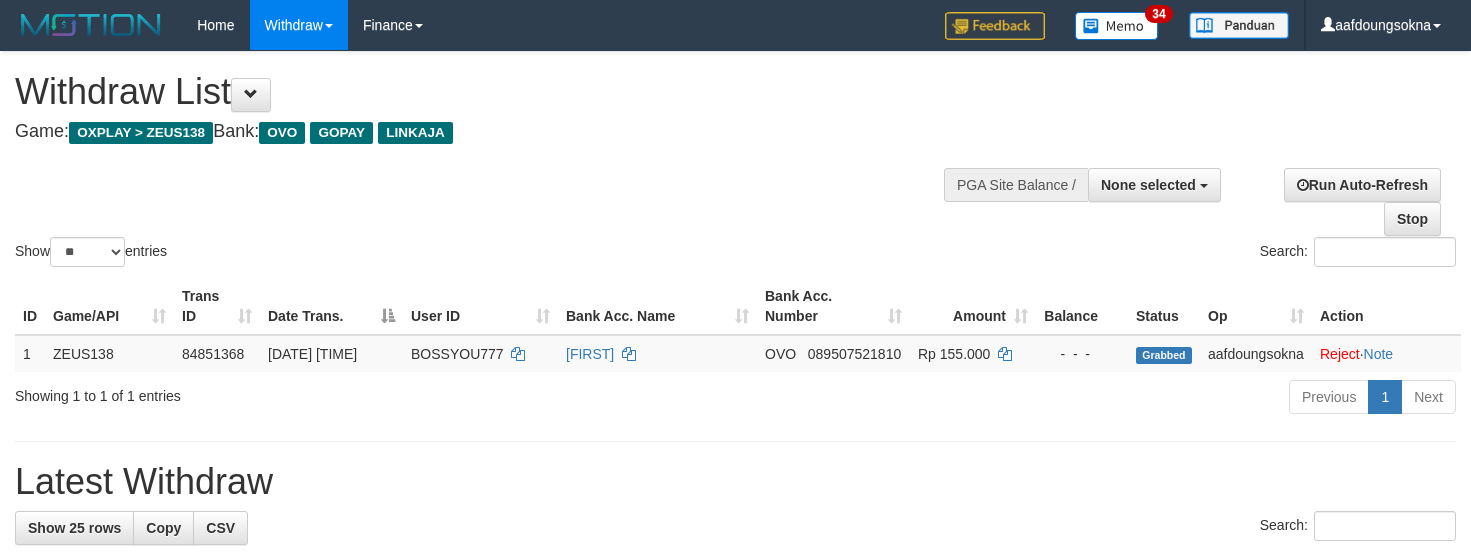 select 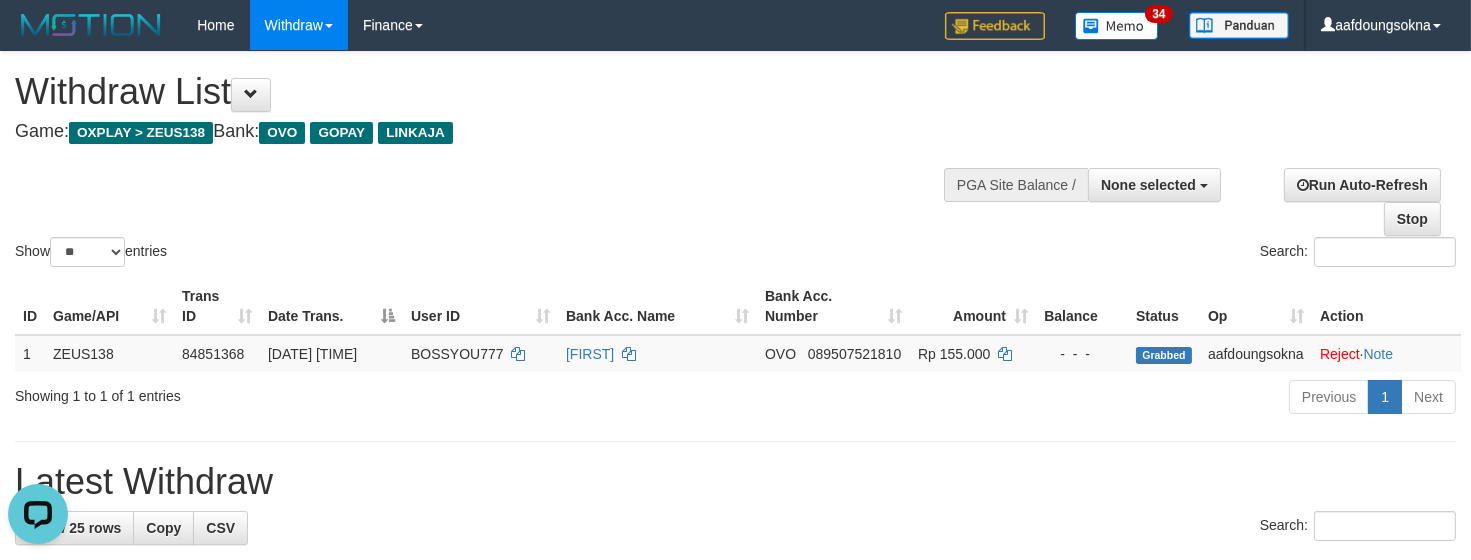 scroll, scrollTop: 0, scrollLeft: 0, axis: both 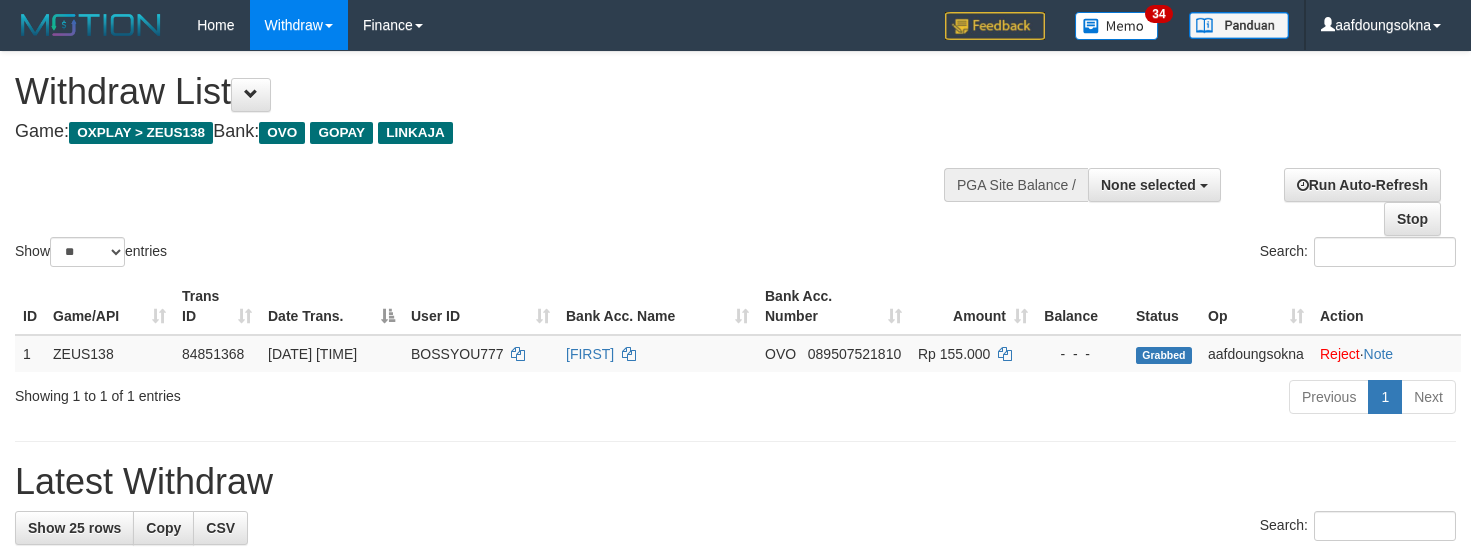 select 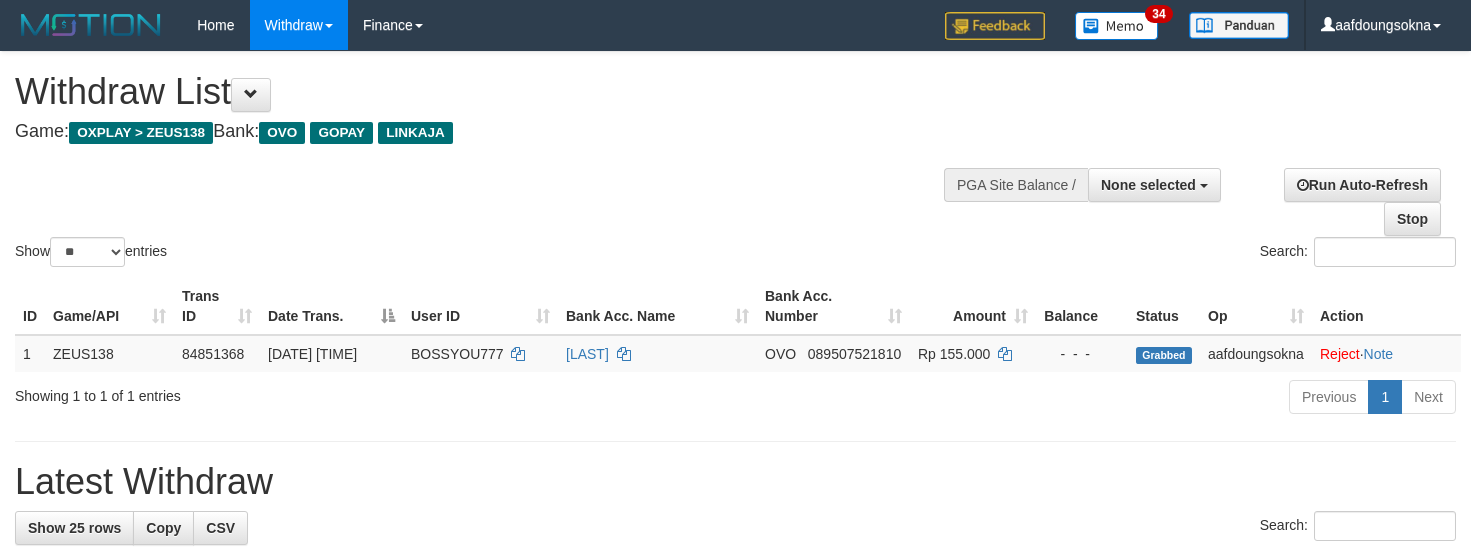 select 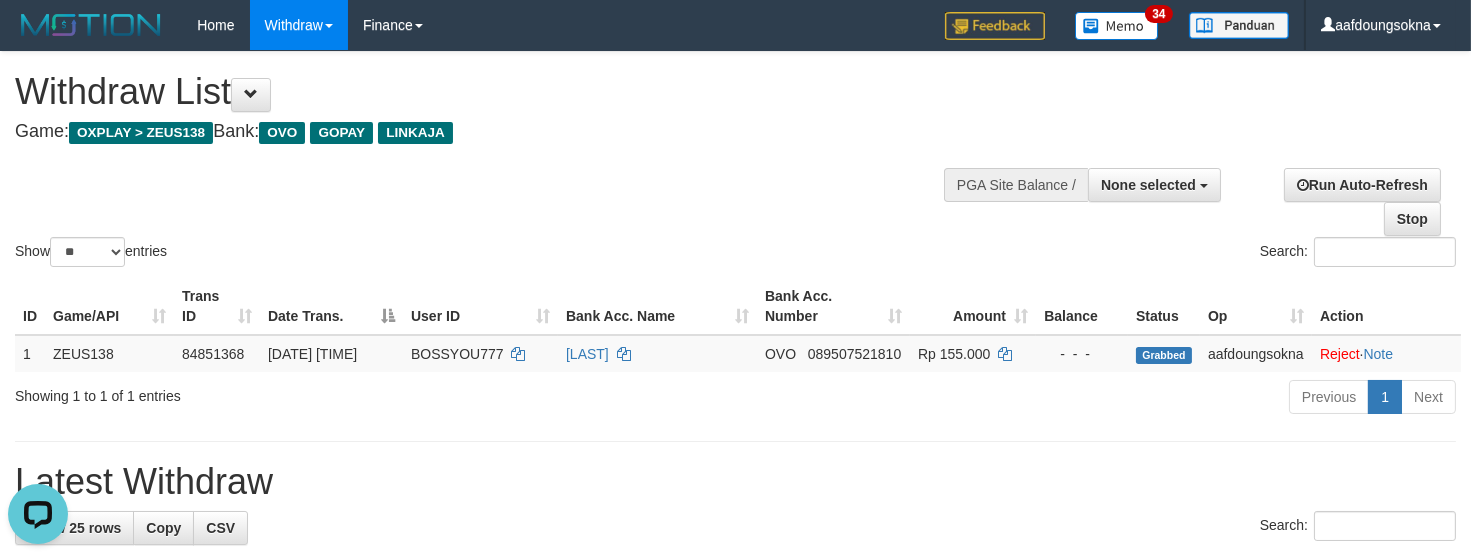 scroll, scrollTop: 0, scrollLeft: 0, axis: both 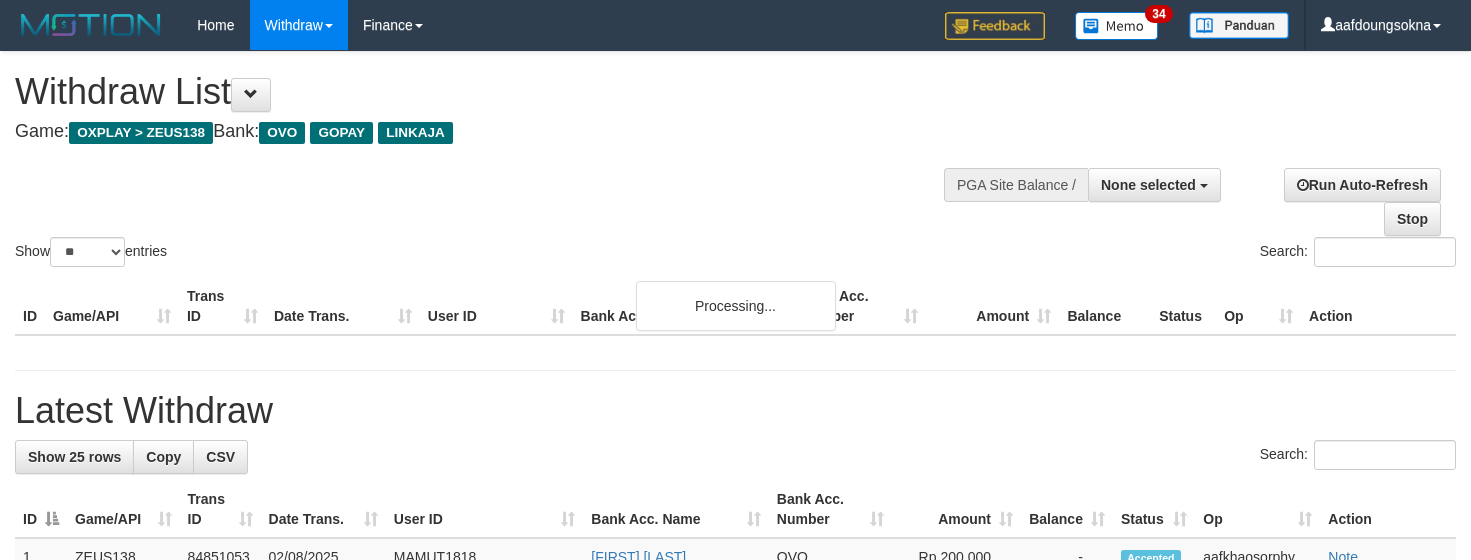 select 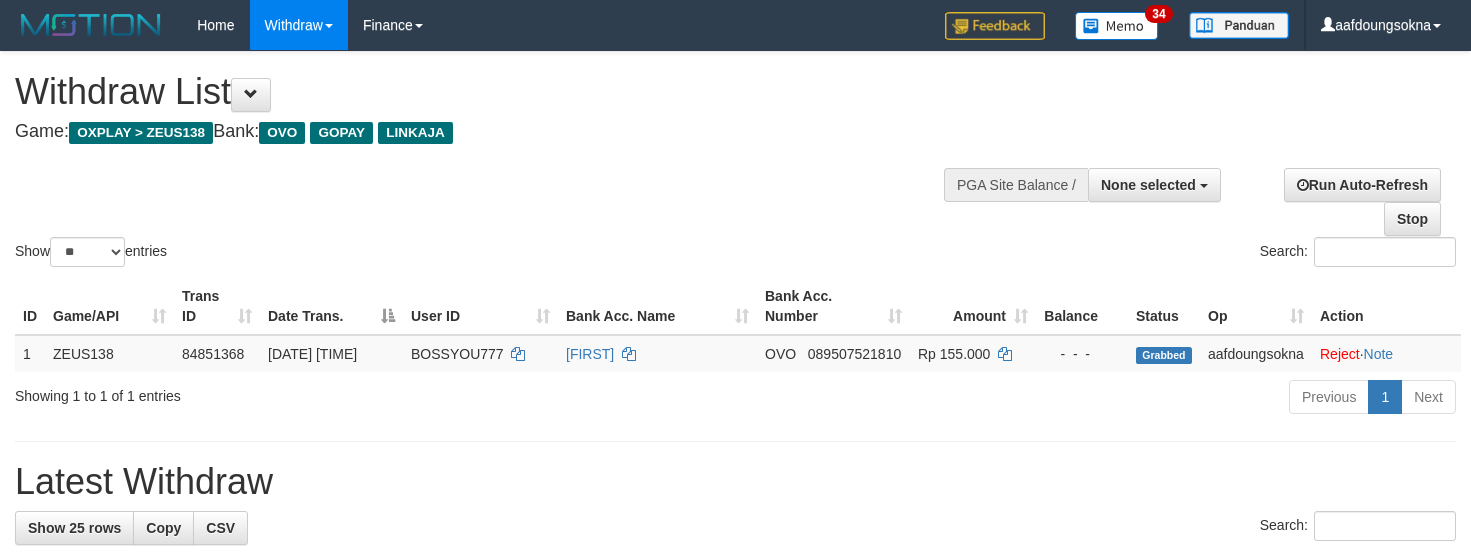 select 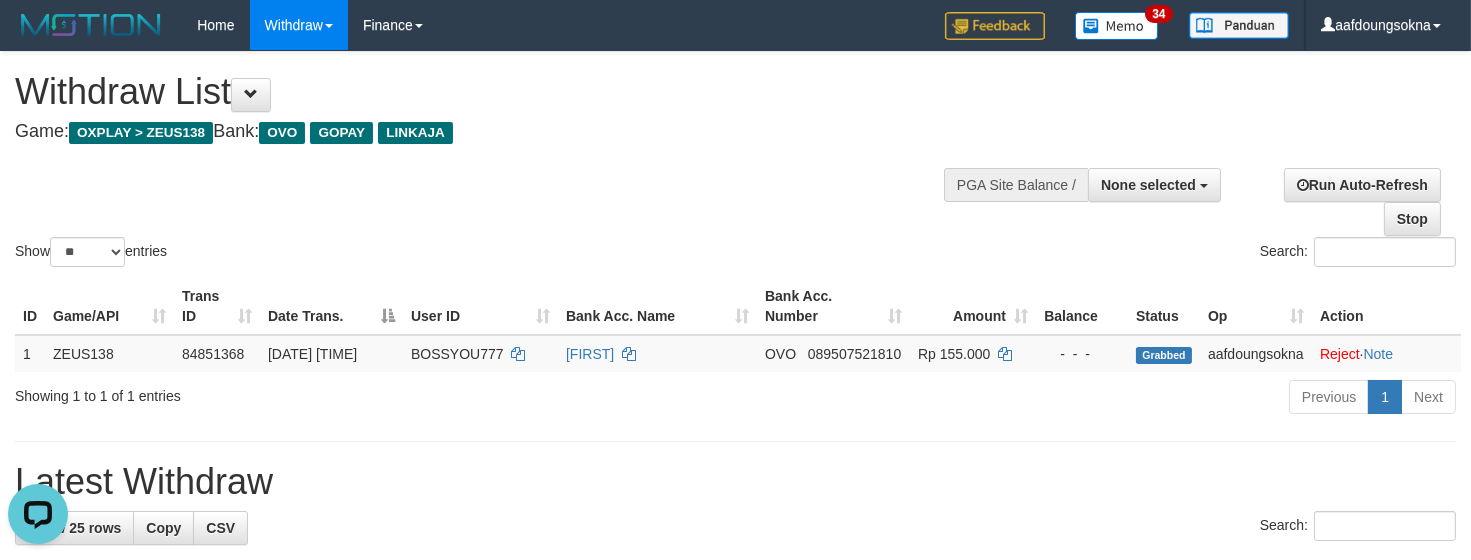 scroll, scrollTop: 0, scrollLeft: 0, axis: both 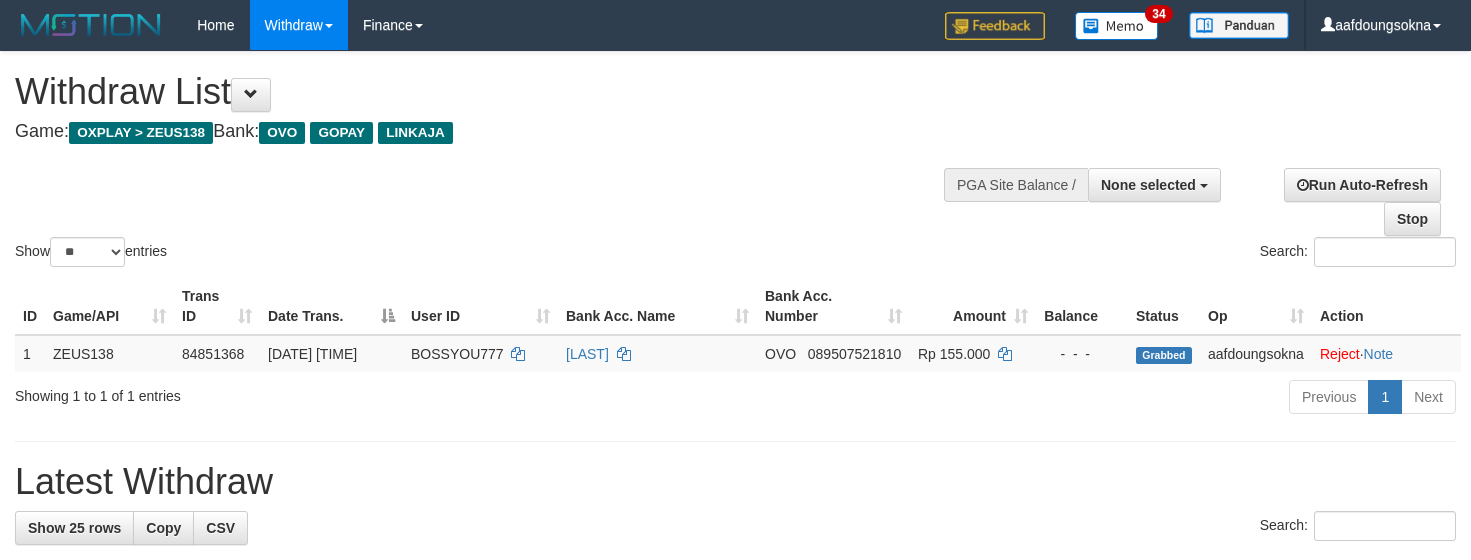 select 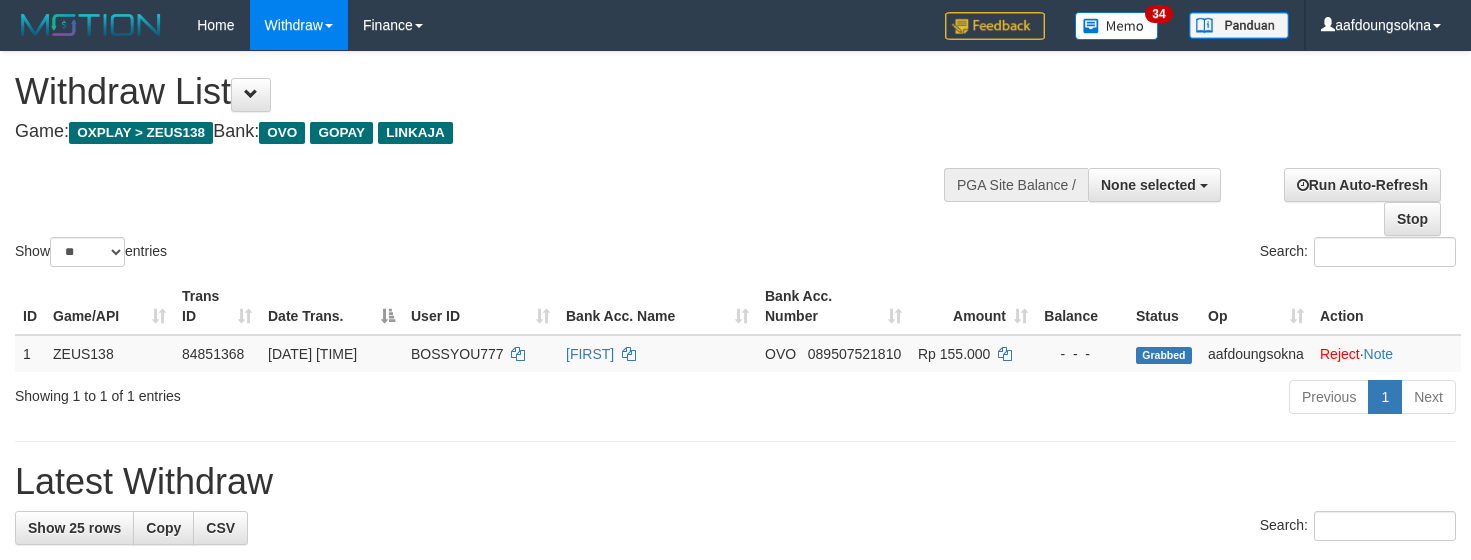 select 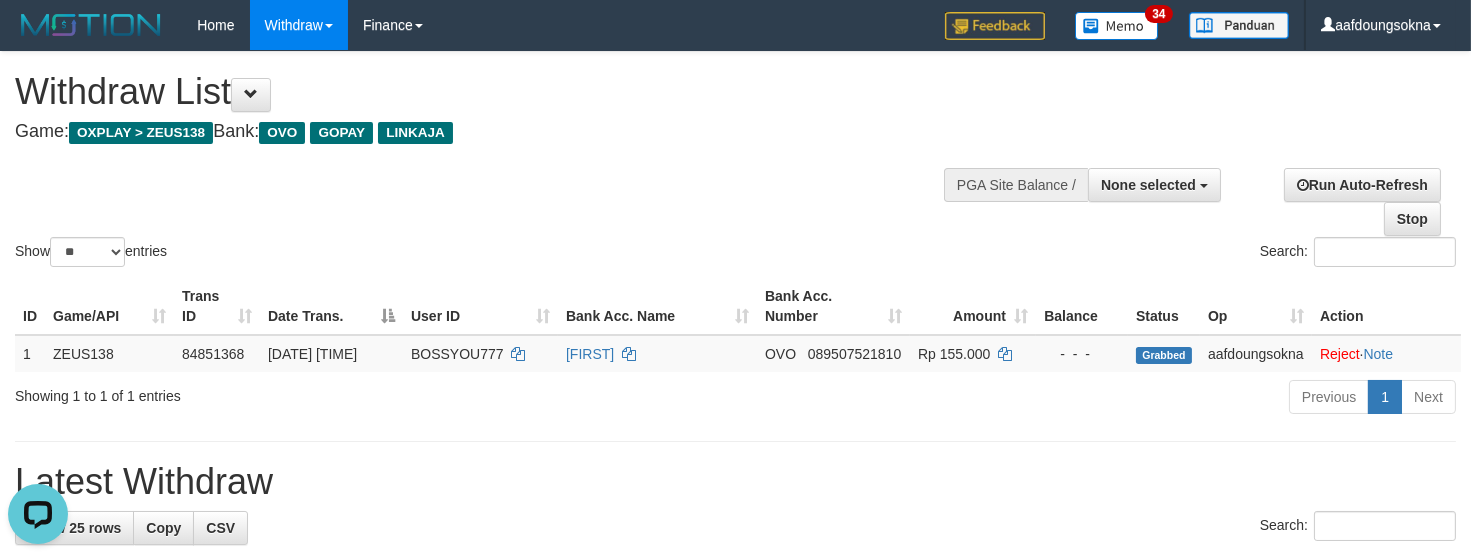 scroll, scrollTop: 0, scrollLeft: 0, axis: both 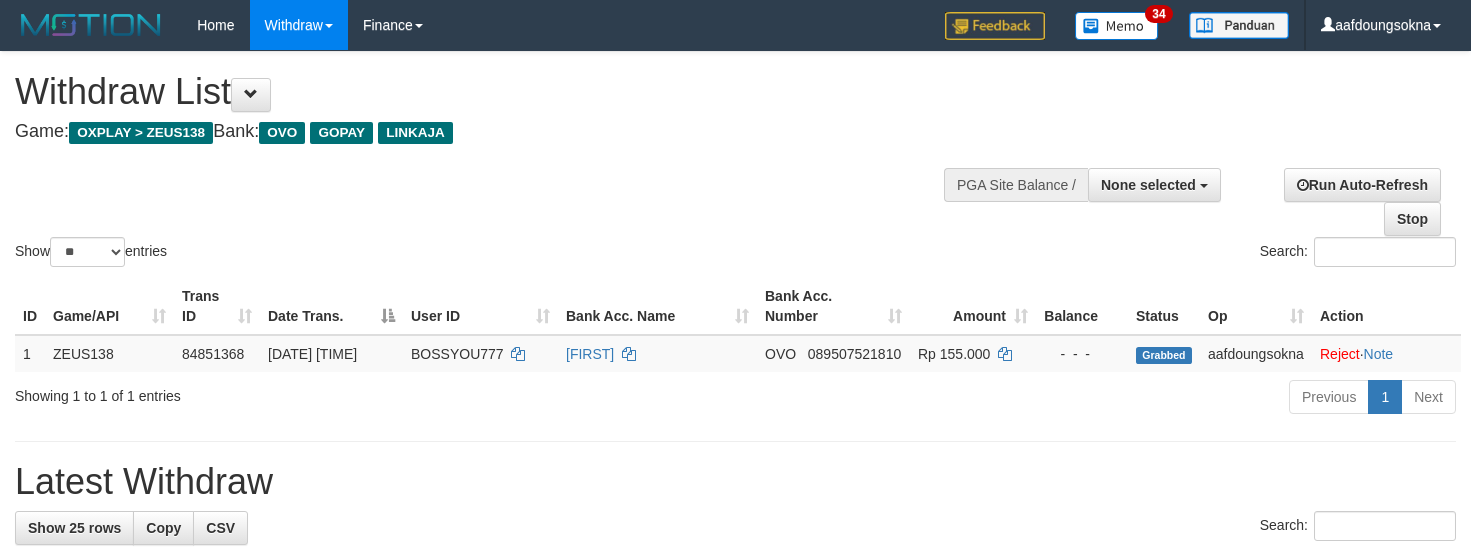 select 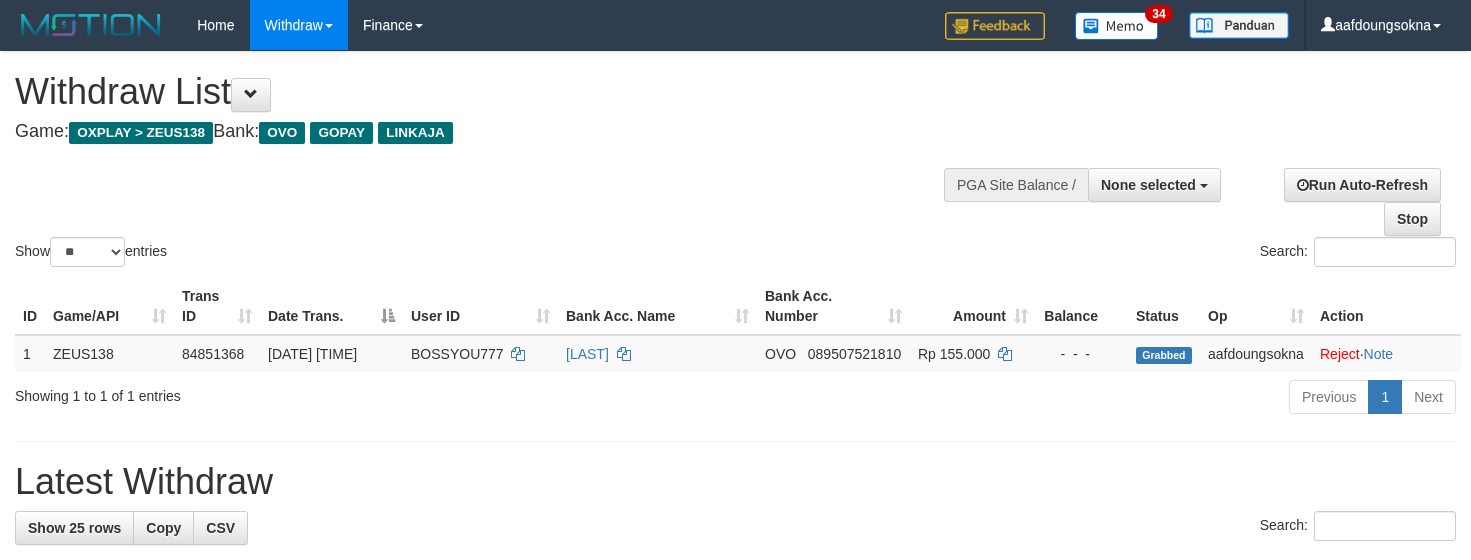 select 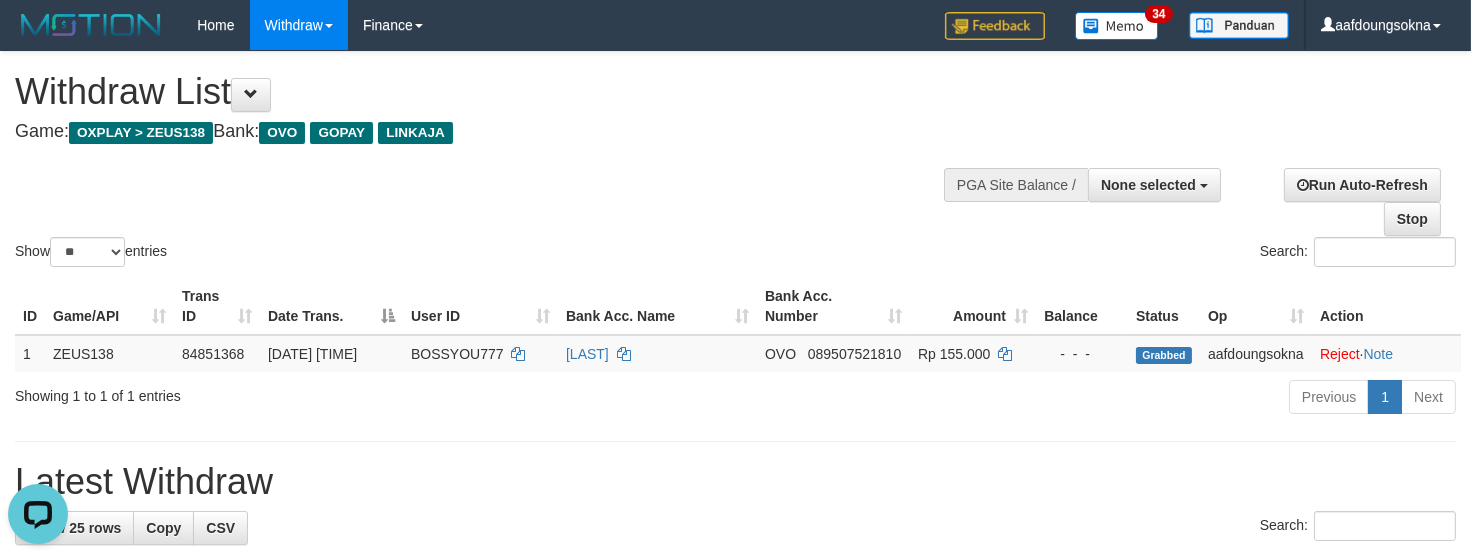 scroll, scrollTop: 0, scrollLeft: 0, axis: both 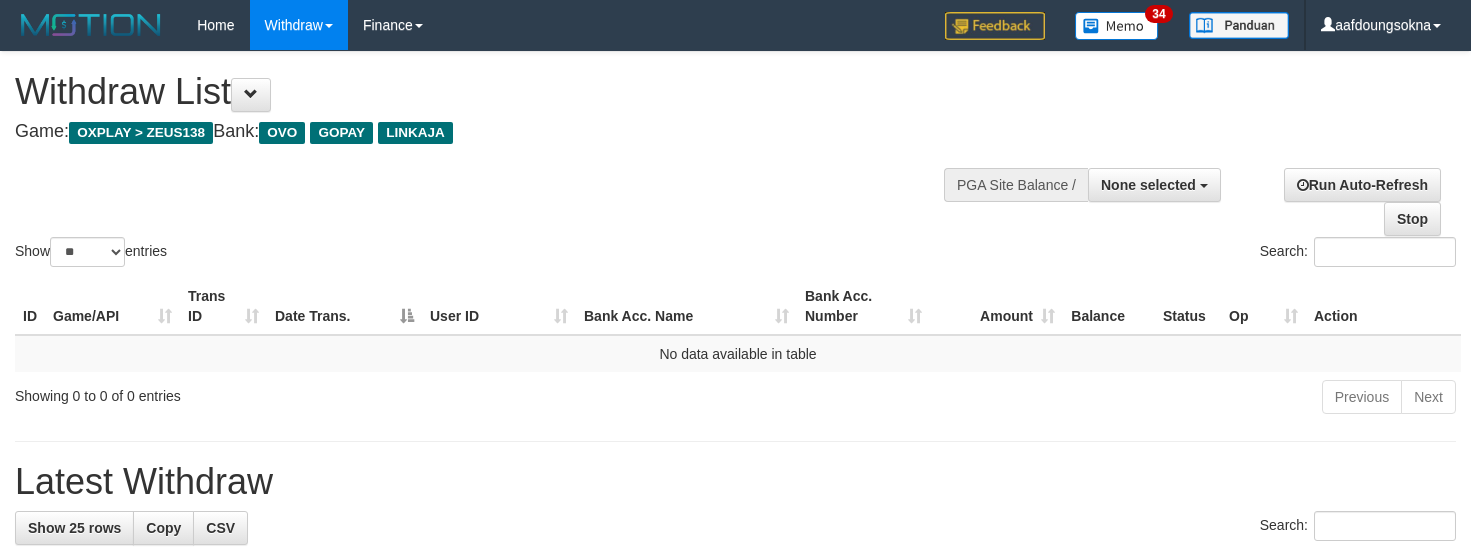 select 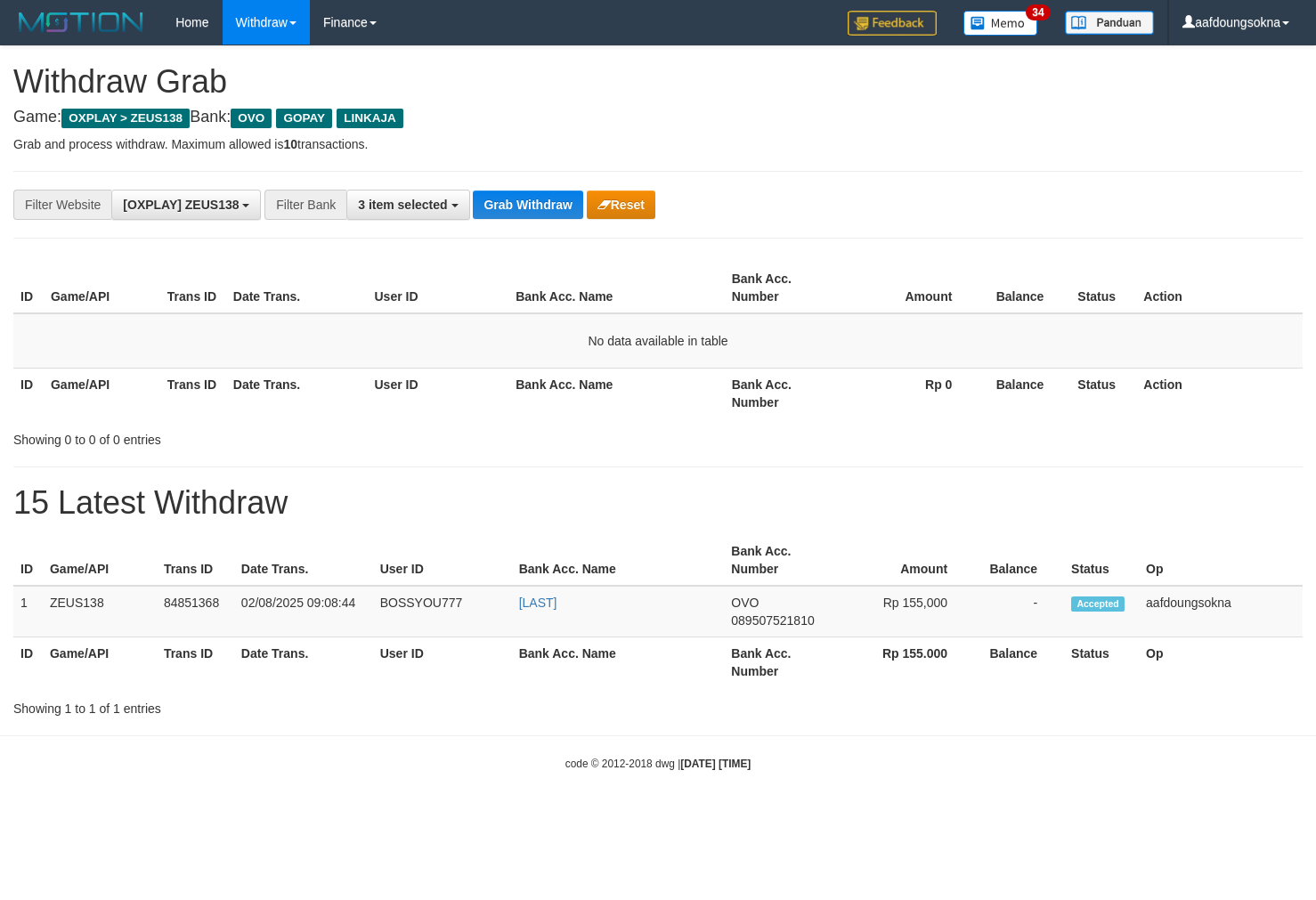 scroll, scrollTop: 0, scrollLeft: 0, axis: both 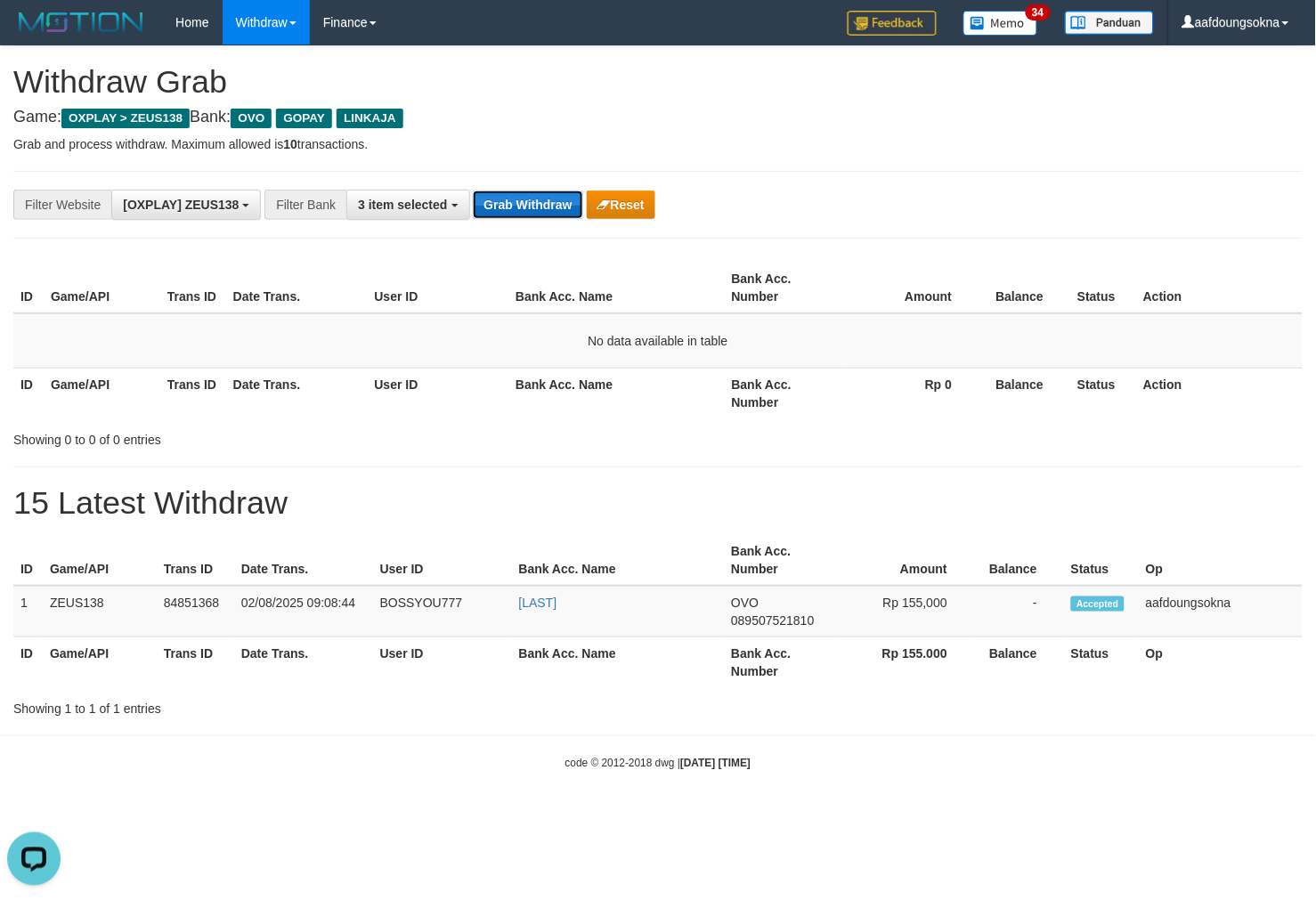 click on "Grab Withdraw" at bounding box center (527, 205) 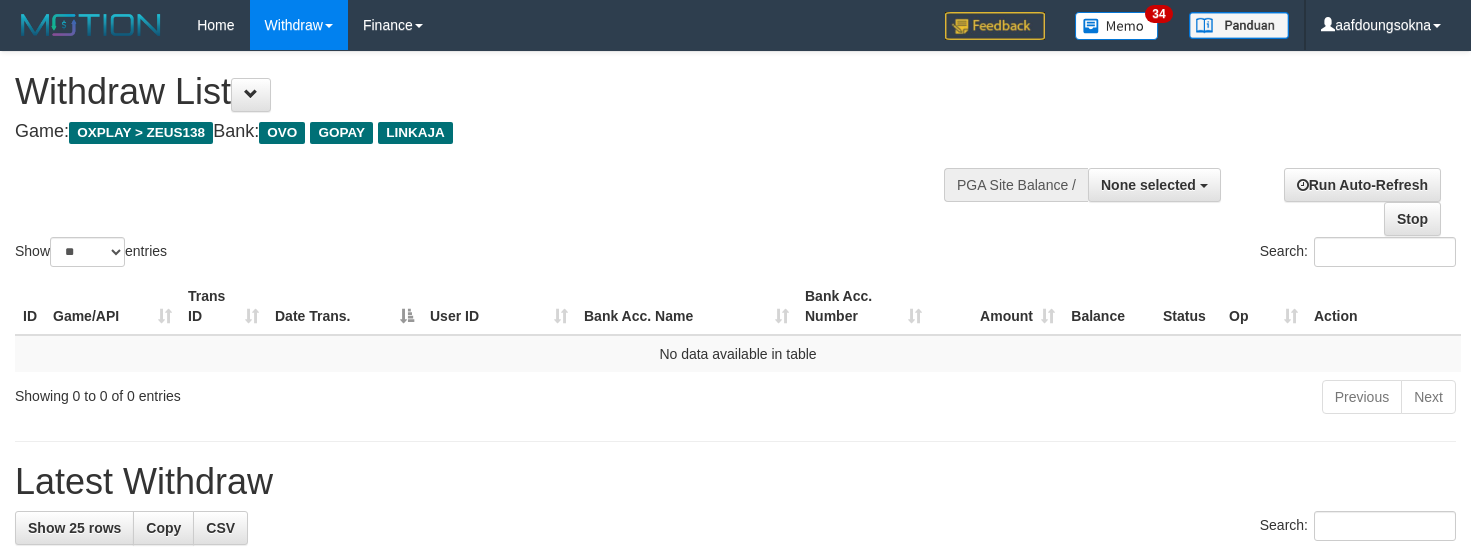 select 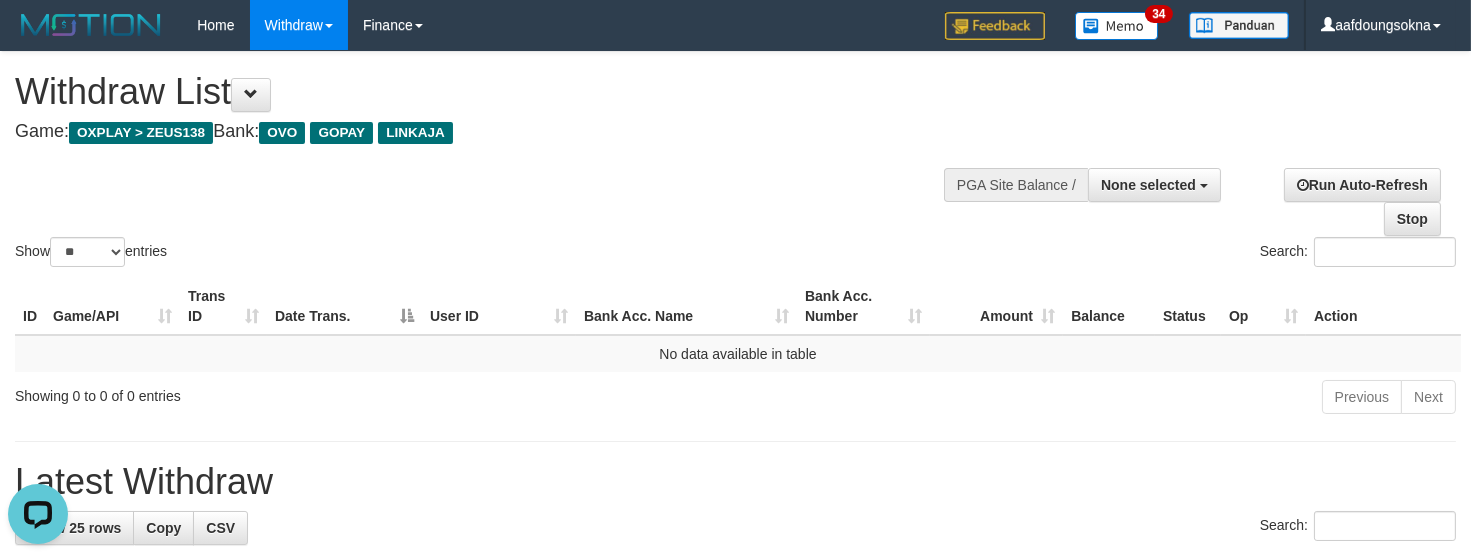 scroll, scrollTop: 0, scrollLeft: 0, axis: both 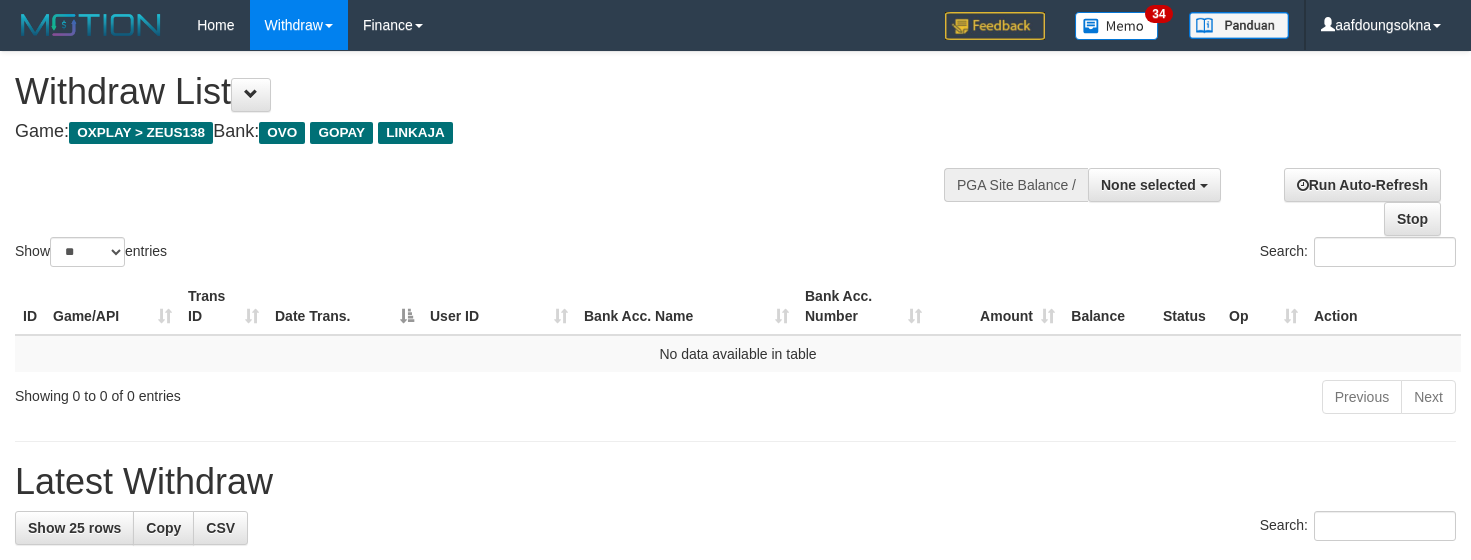 select 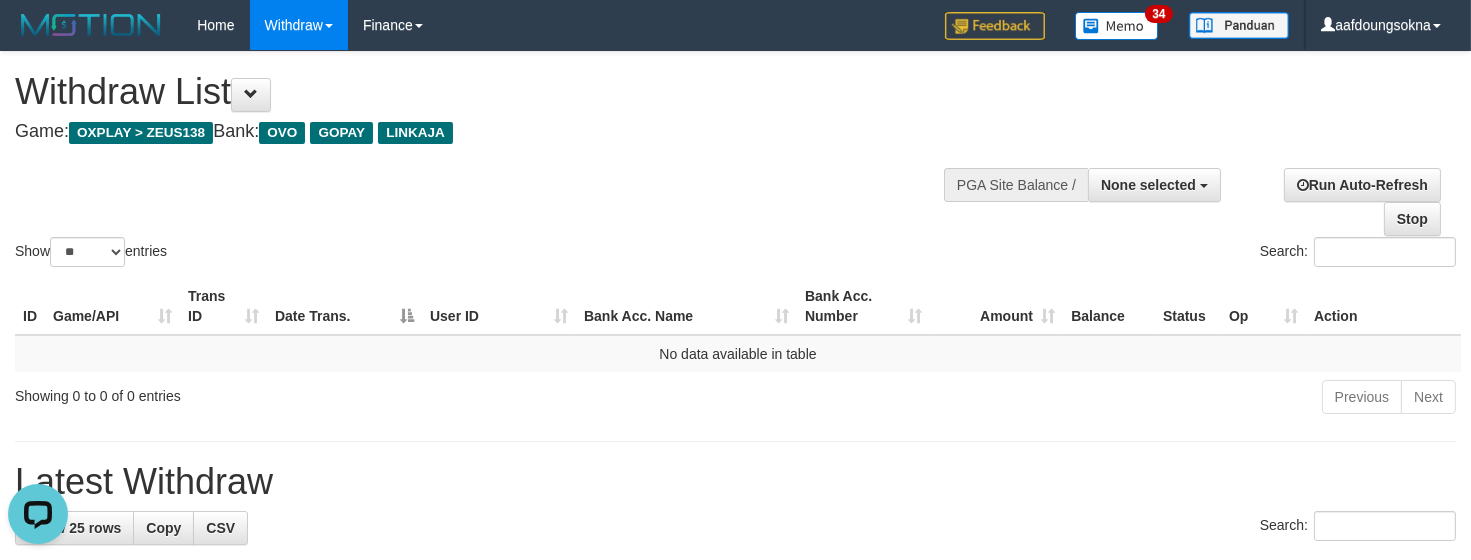 scroll, scrollTop: 0, scrollLeft: 0, axis: both 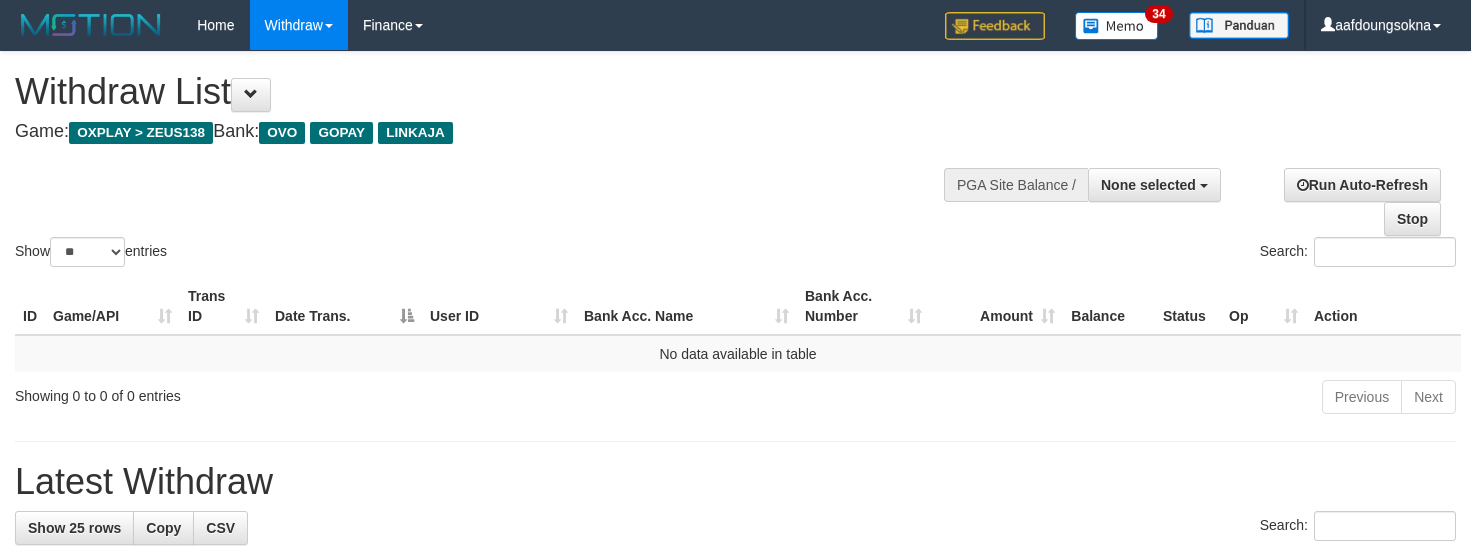 select 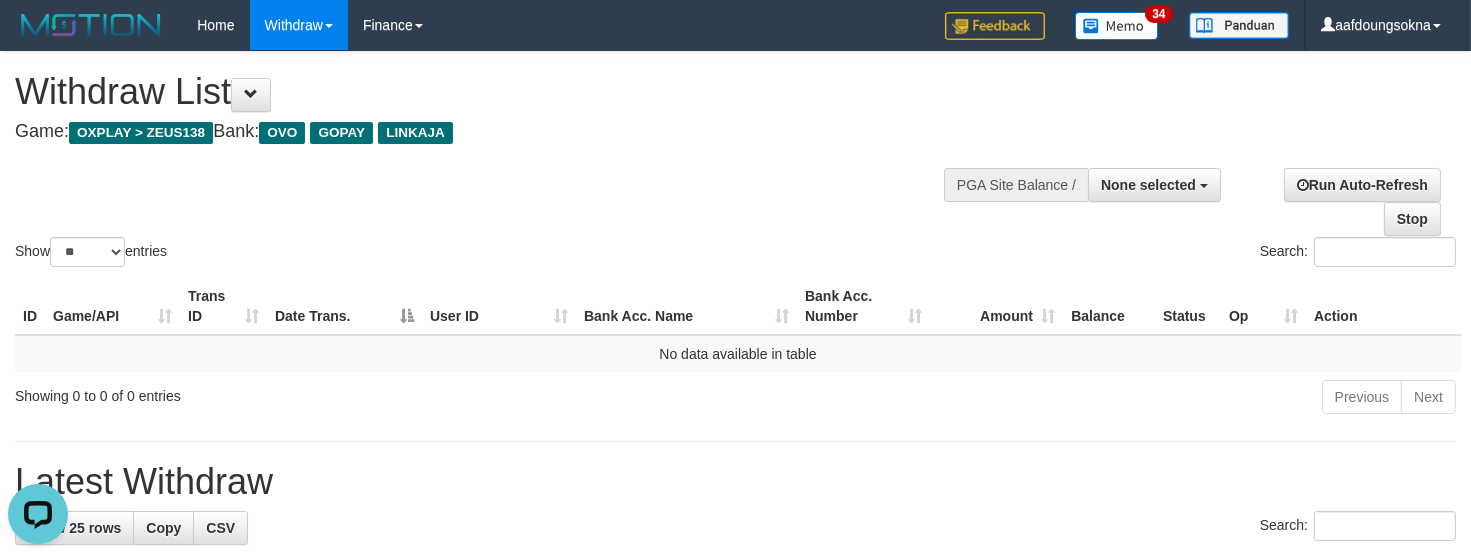 scroll, scrollTop: 0, scrollLeft: 0, axis: both 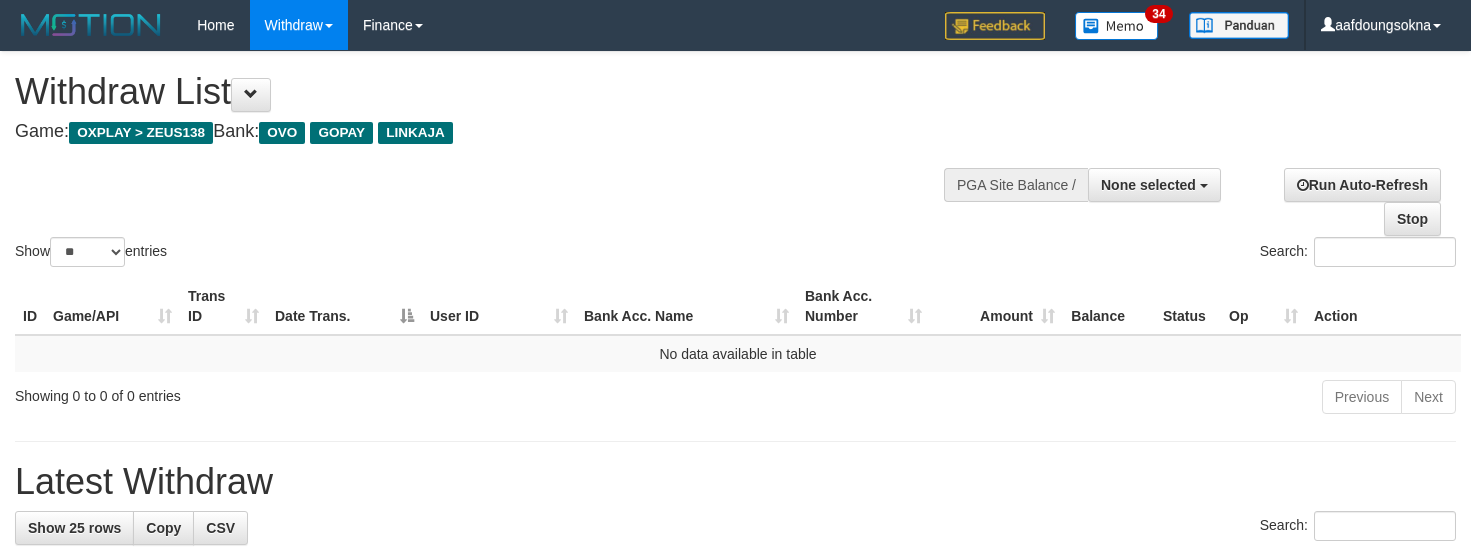 select 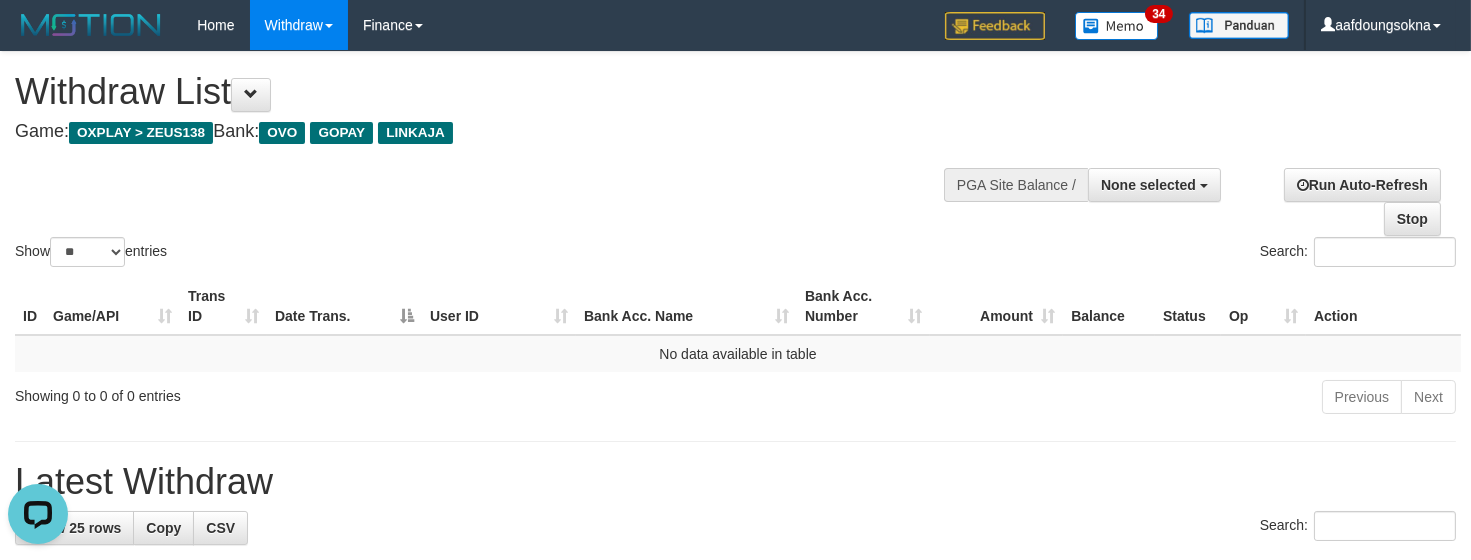 scroll, scrollTop: 0, scrollLeft: 0, axis: both 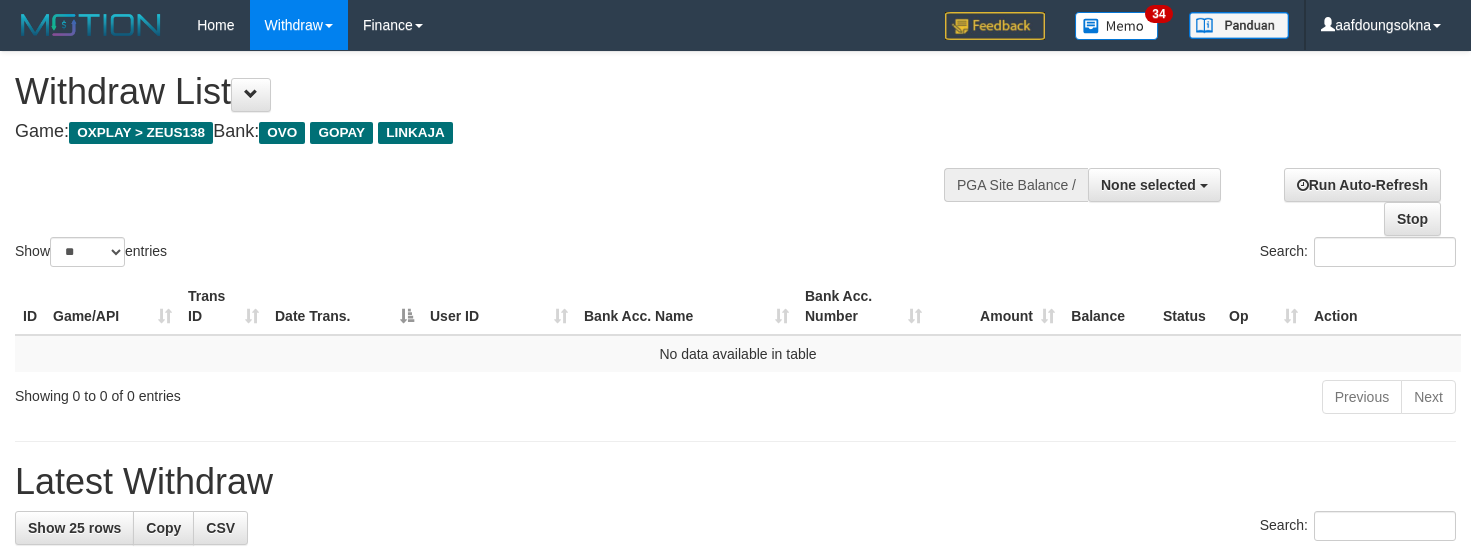 select 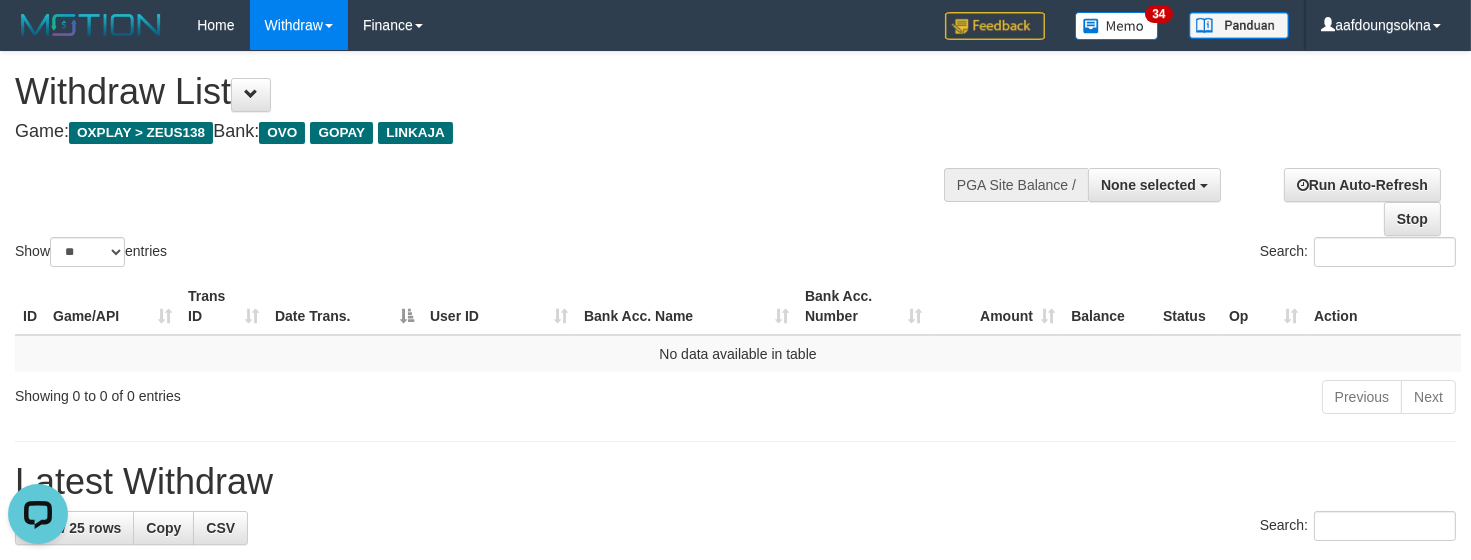 scroll, scrollTop: 0, scrollLeft: 0, axis: both 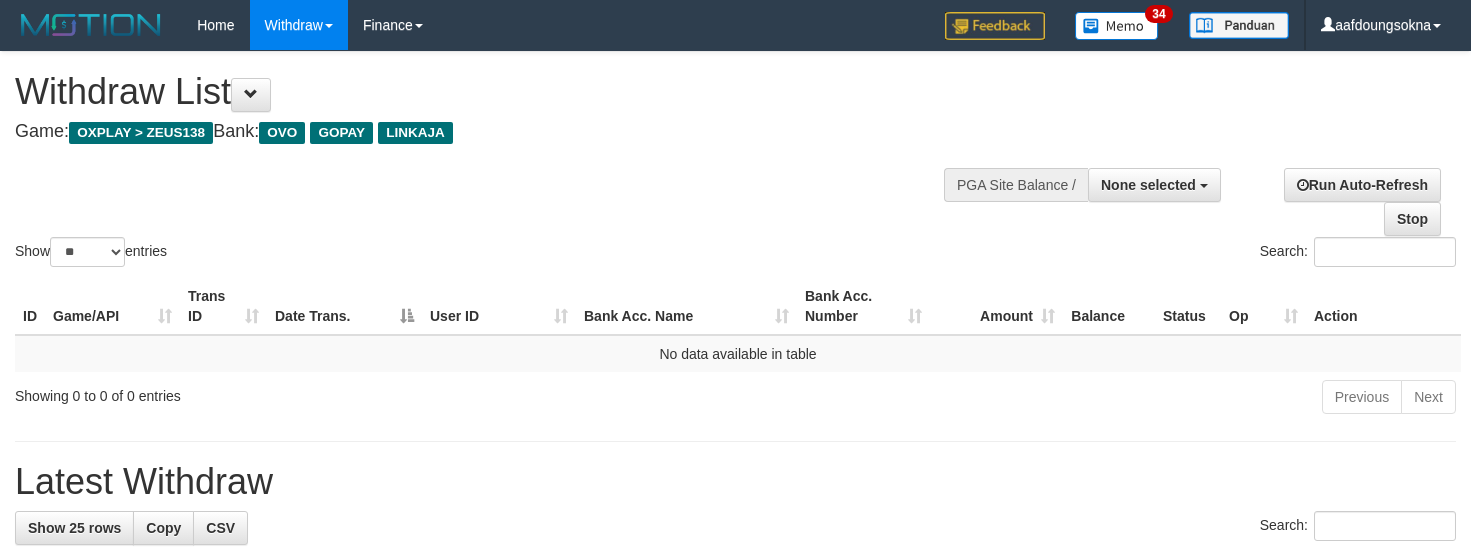 select 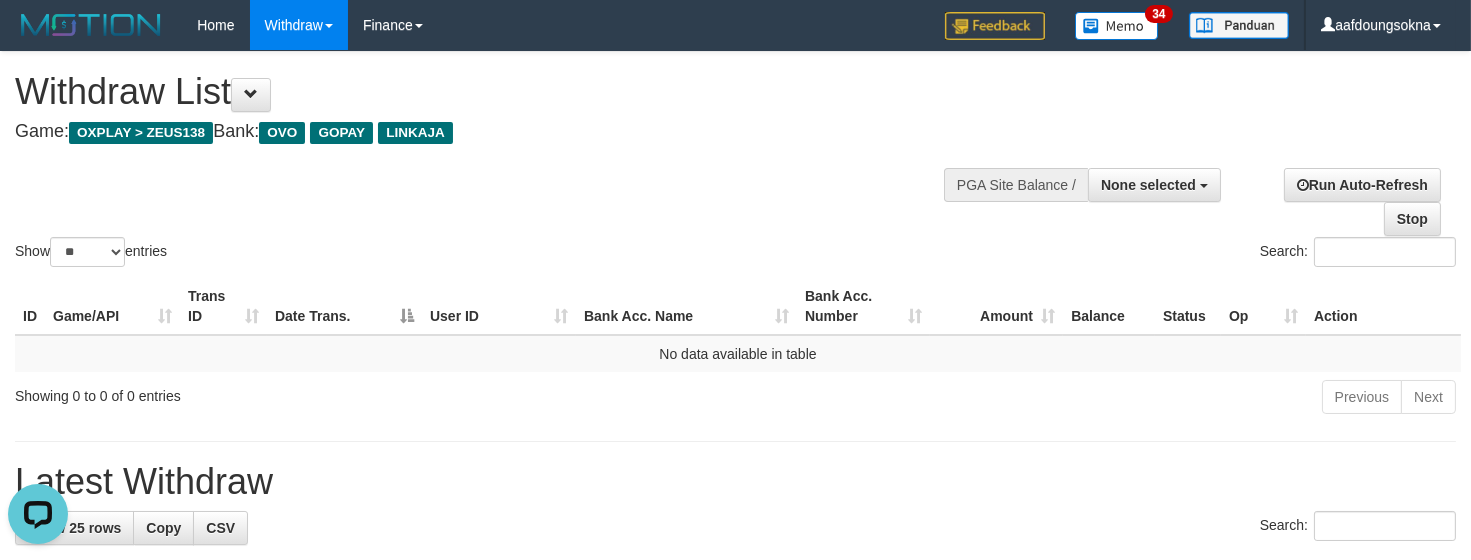 scroll, scrollTop: 0, scrollLeft: 0, axis: both 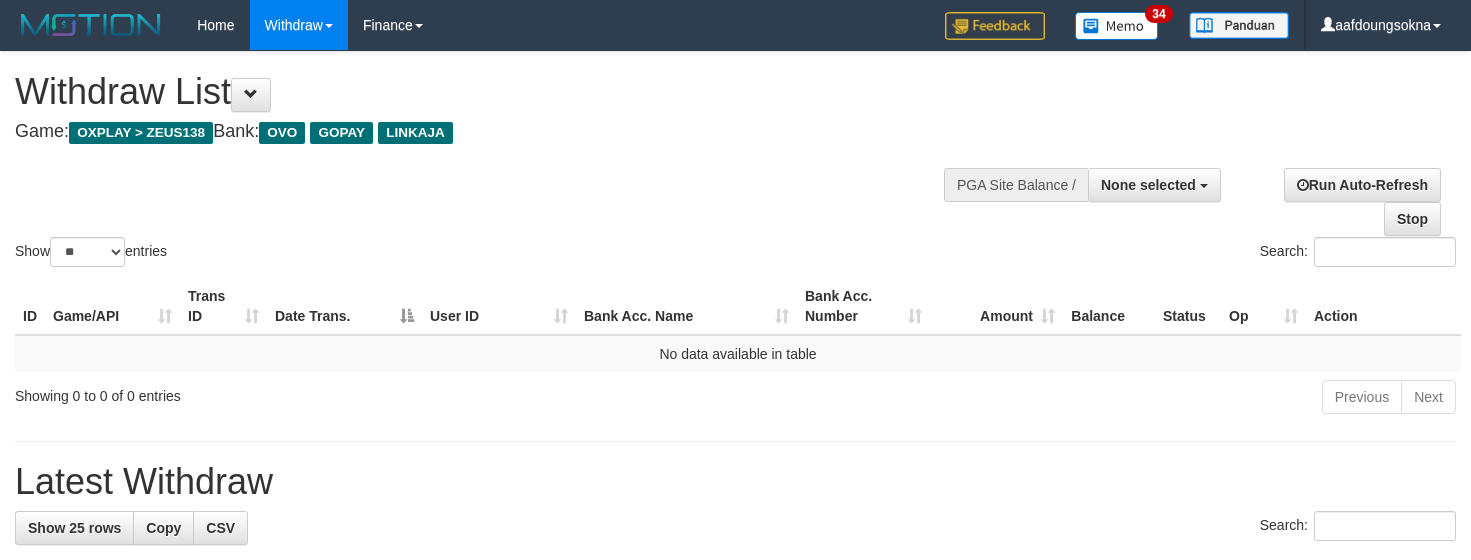 select 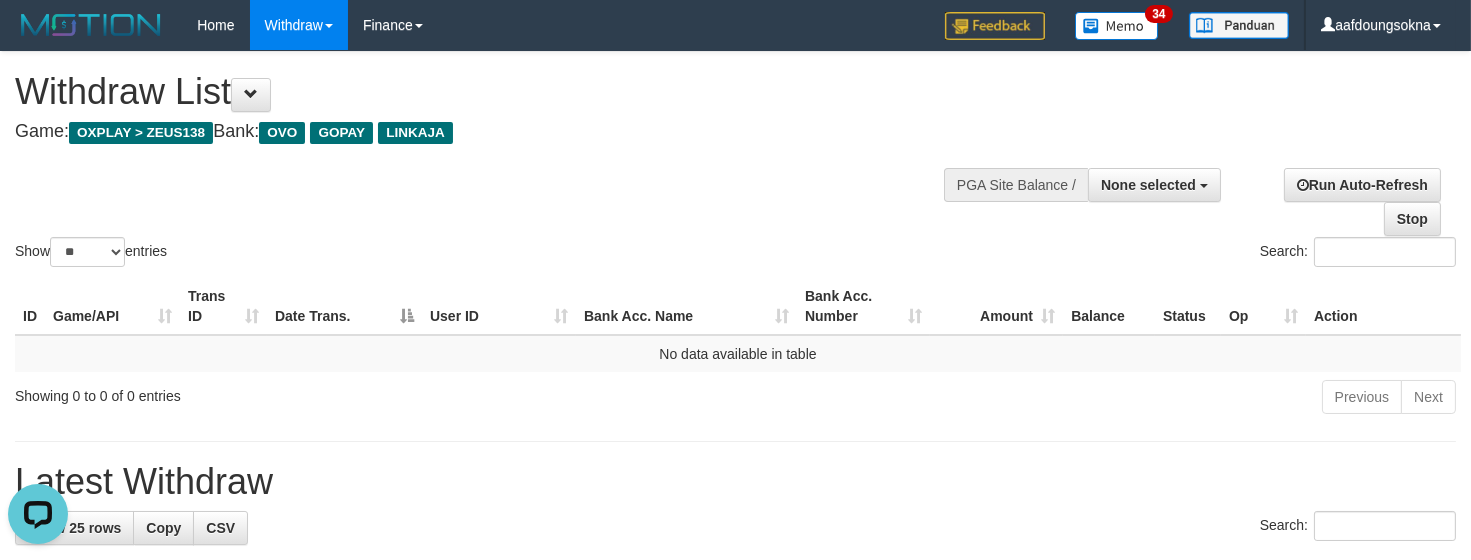 scroll, scrollTop: 0, scrollLeft: 0, axis: both 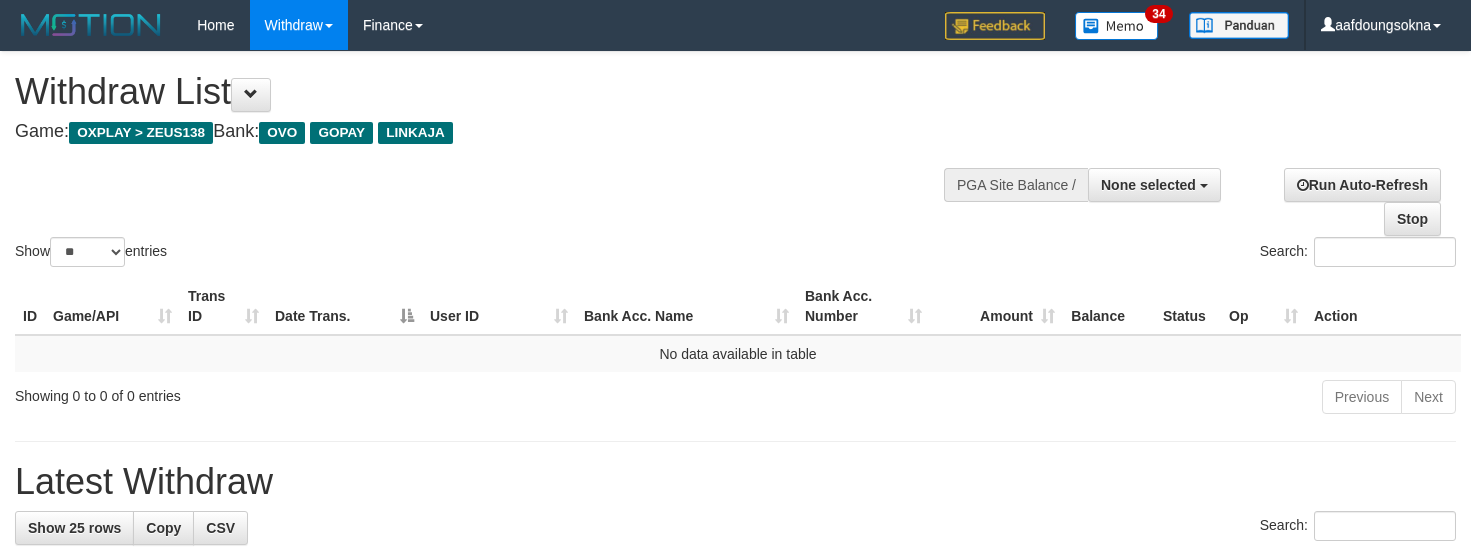 select 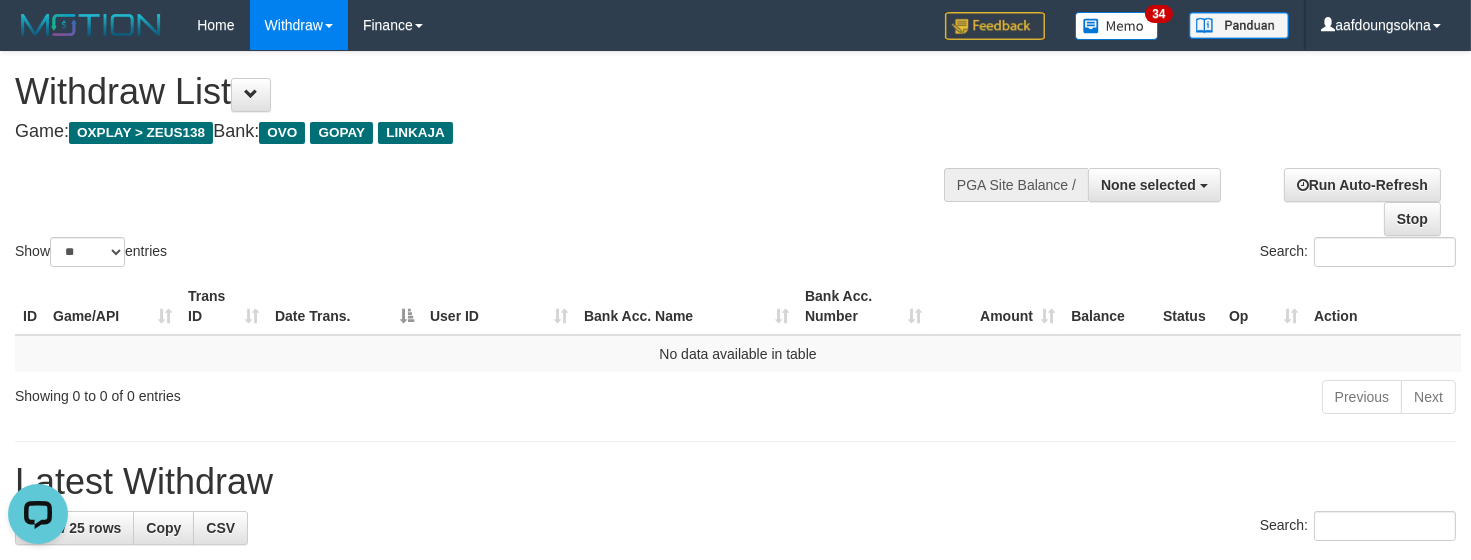 scroll, scrollTop: 0, scrollLeft: 0, axis: both 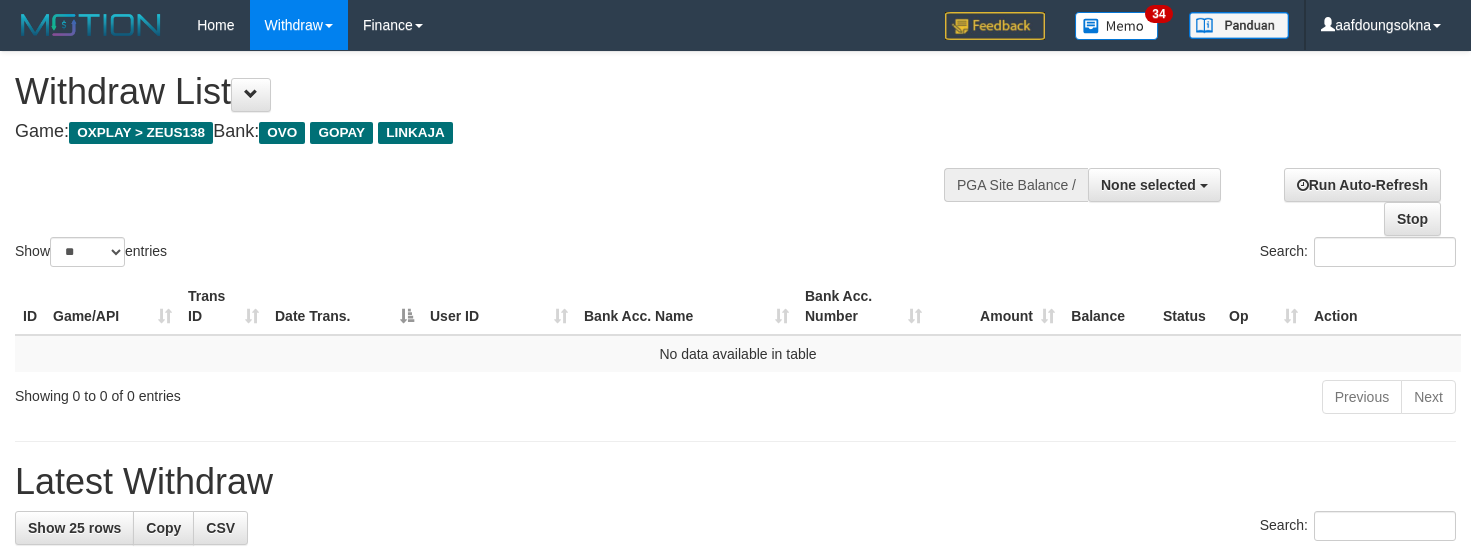 select 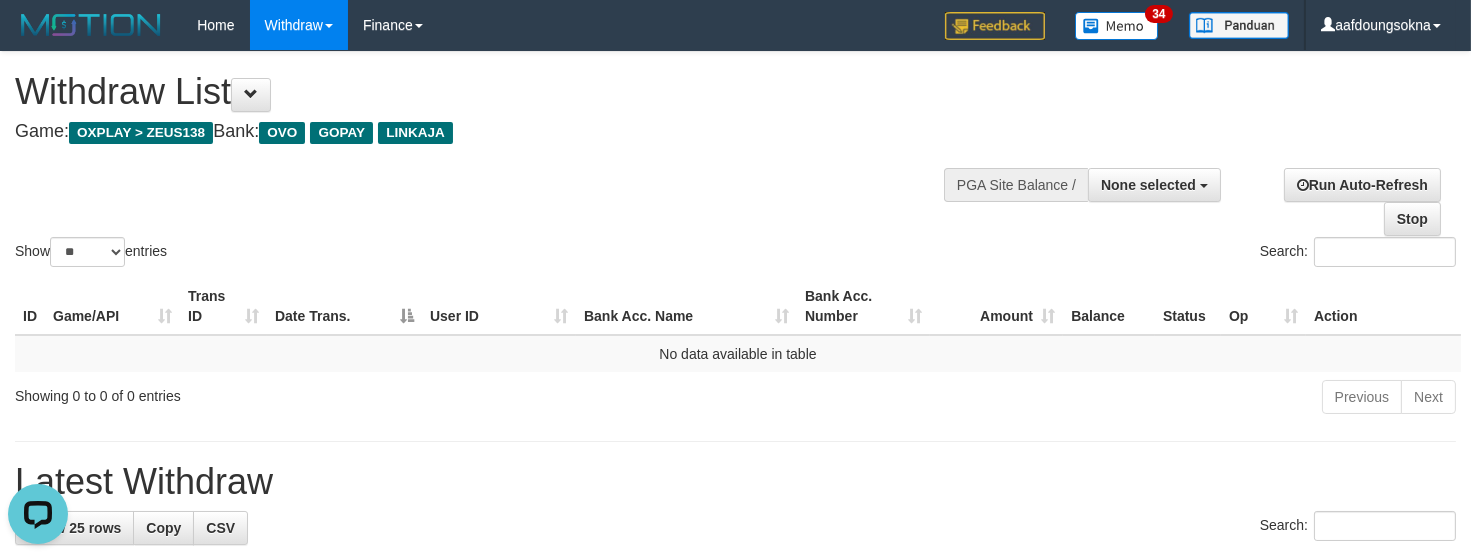 scroll, scrollTop: 0, scrollLeft: 0, axis: both 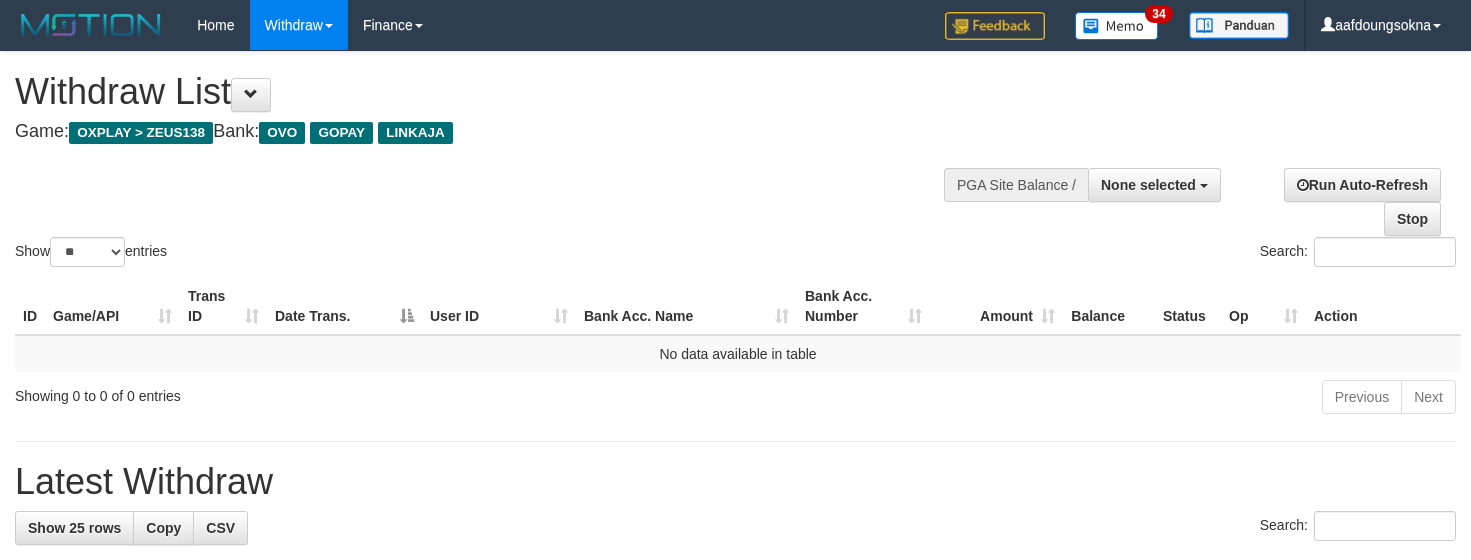 select 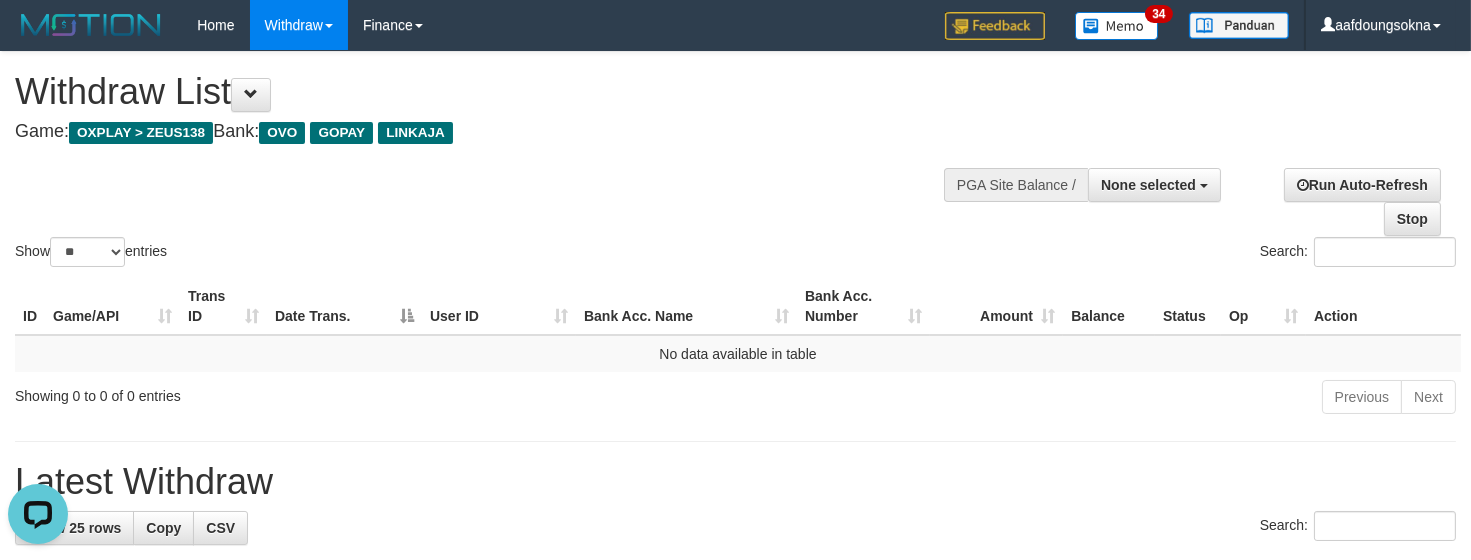 scroll, scrollTop: 0, scrollLeft: 0, axis: both 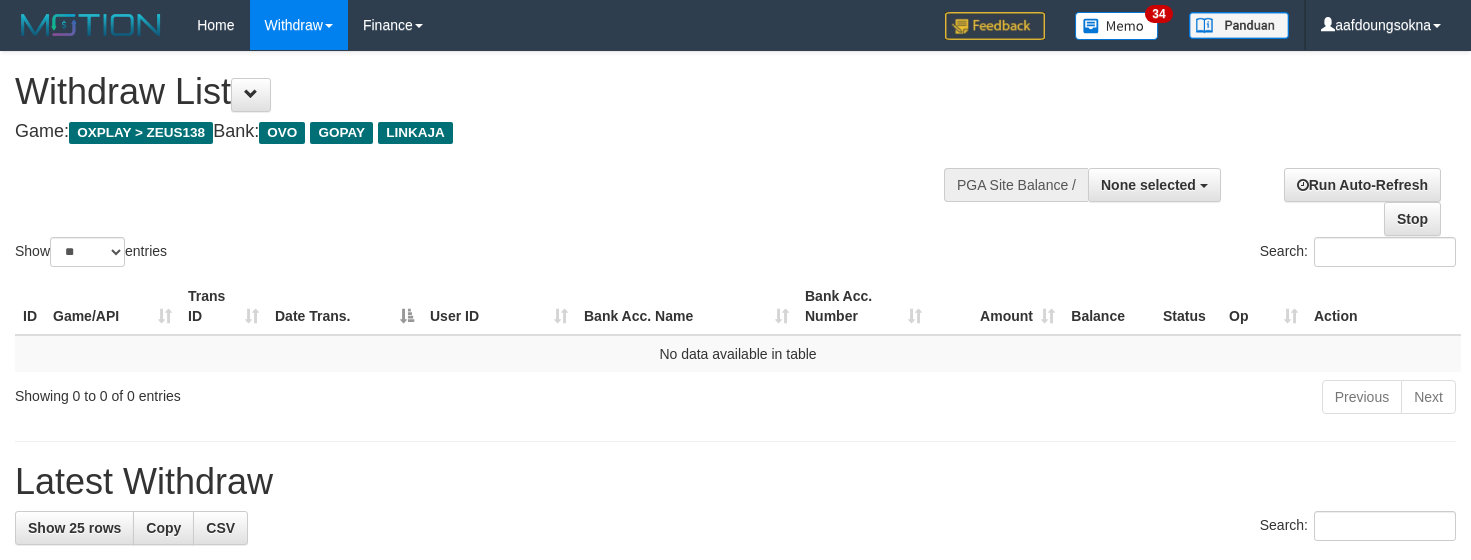 select 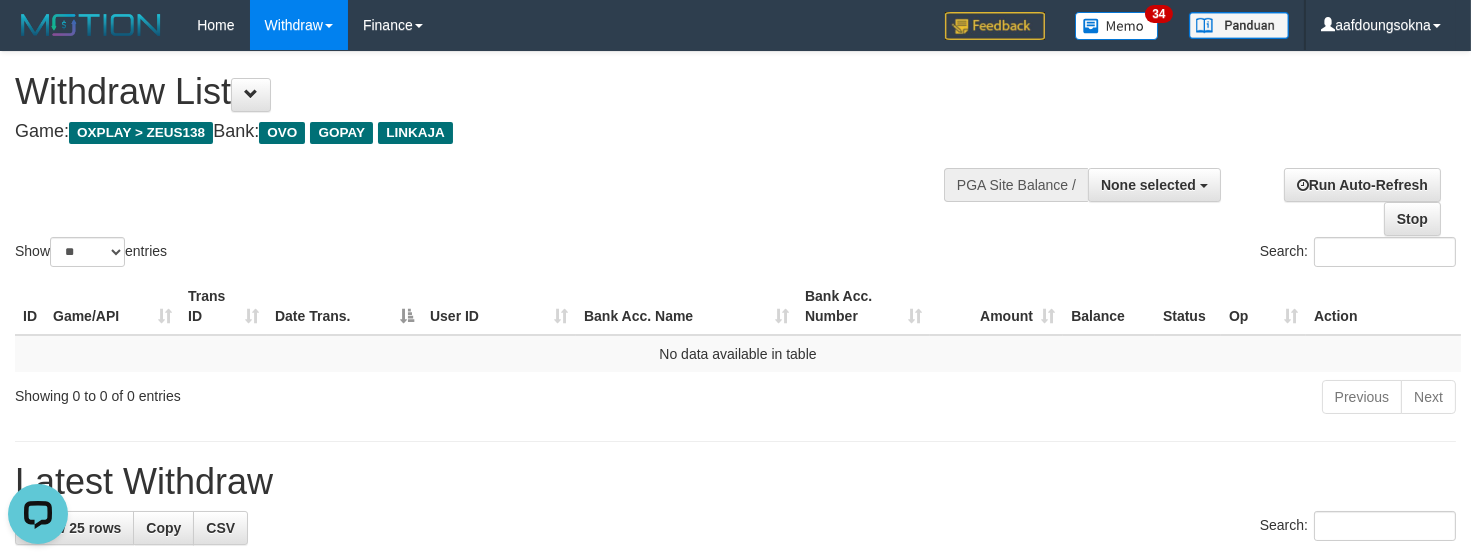 scroll, scrollTop: 0, scrollLeft: 0, axis: both 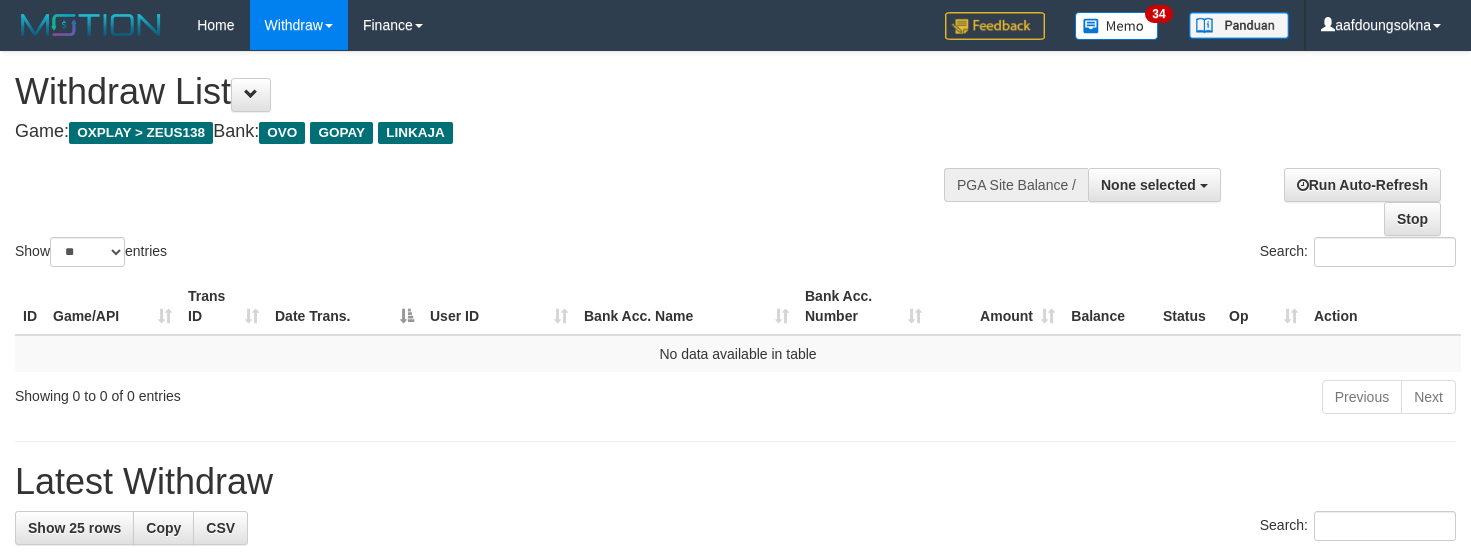 select 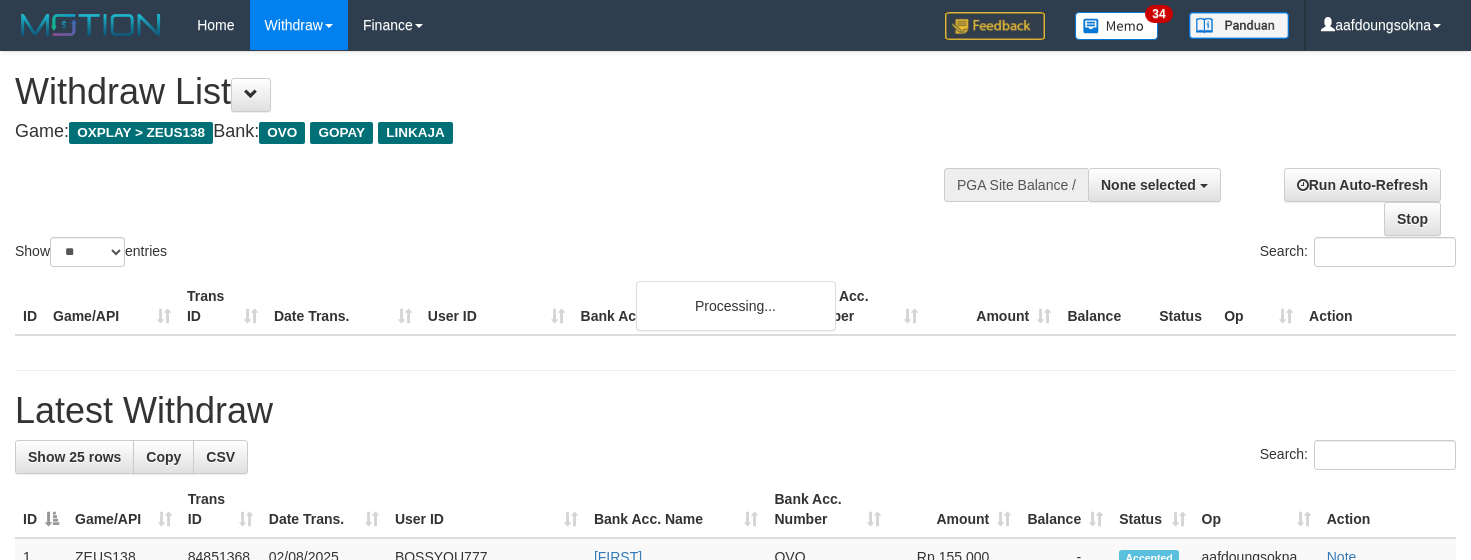 select 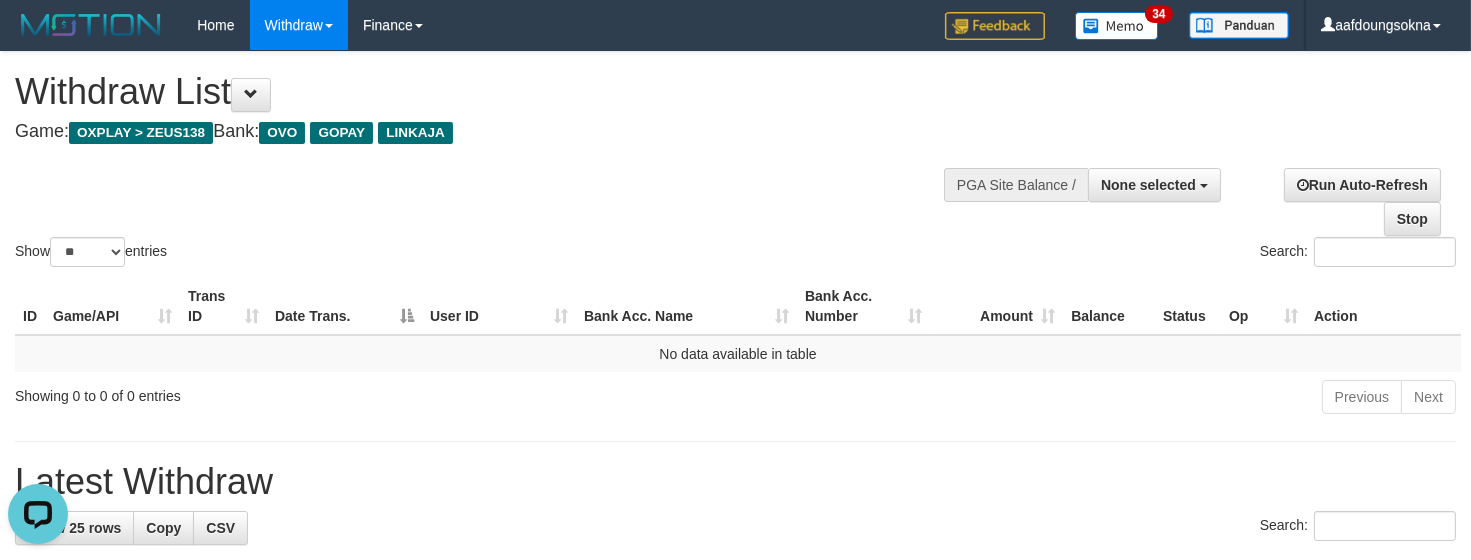 scroll, scrollTop: 0, scrollLeft: 0, axis: both 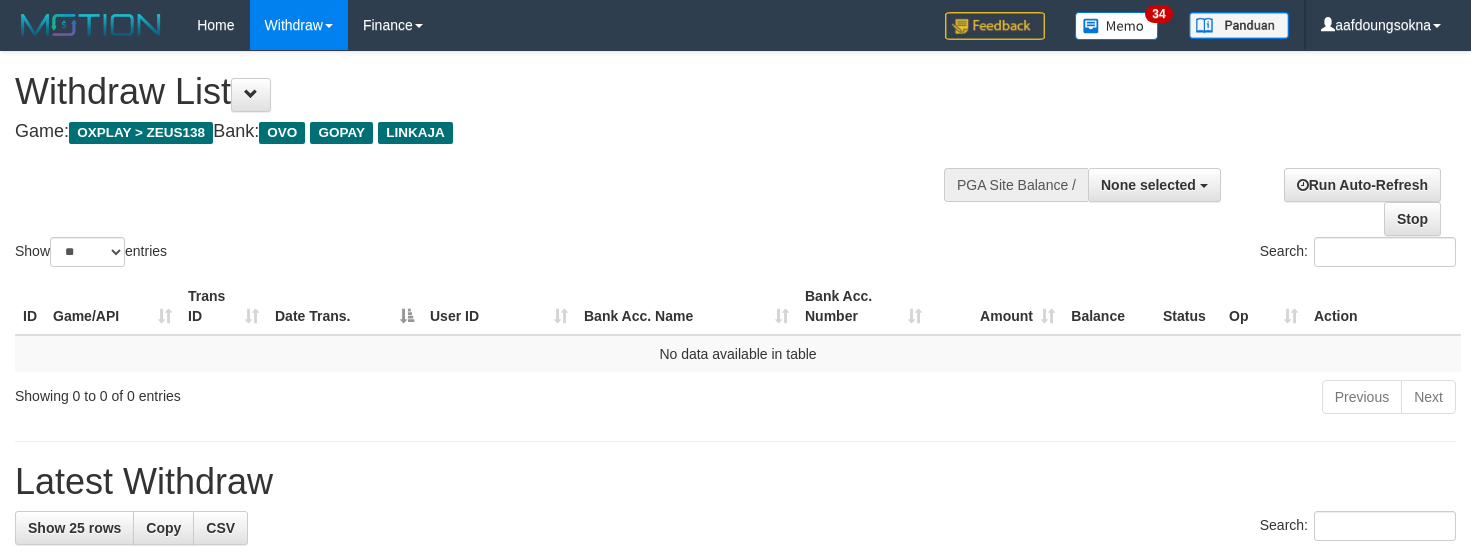 select 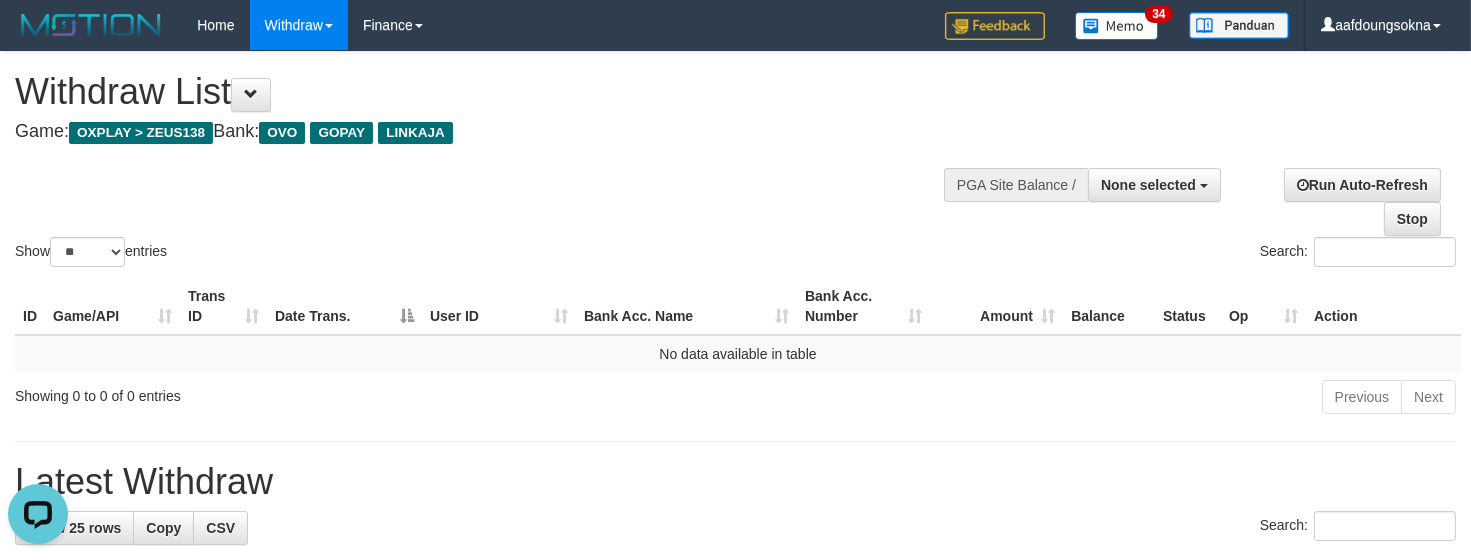 scroll, scrollTop: 0, scrollLeft: 0, axis: both 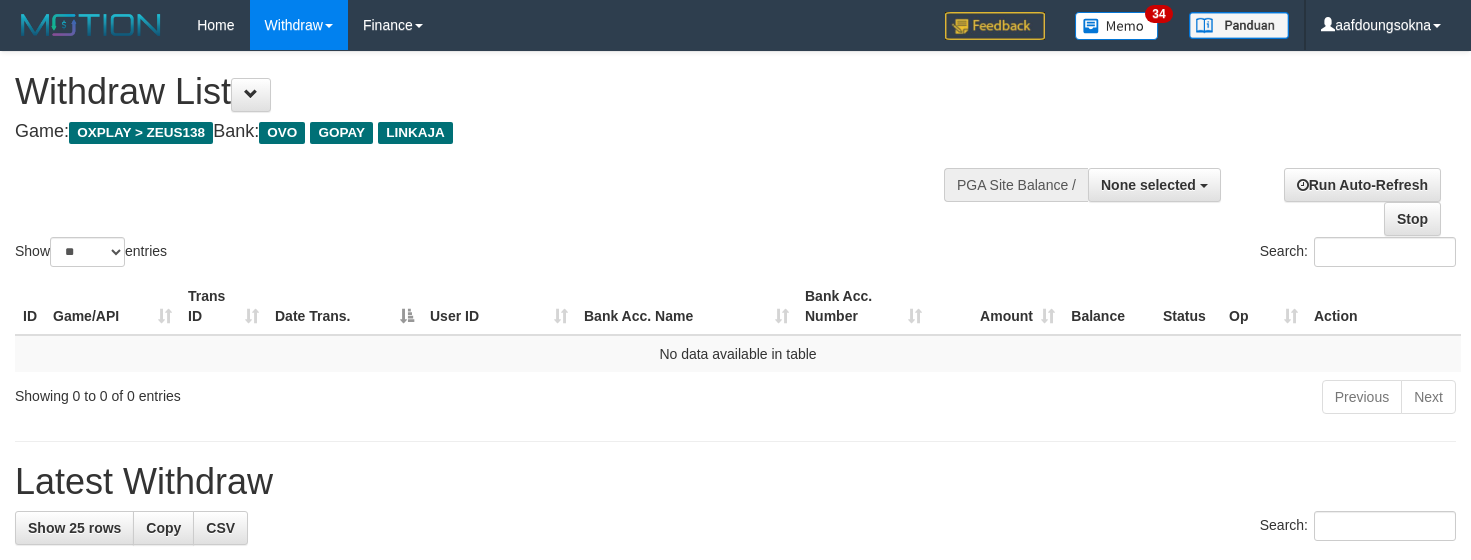 select 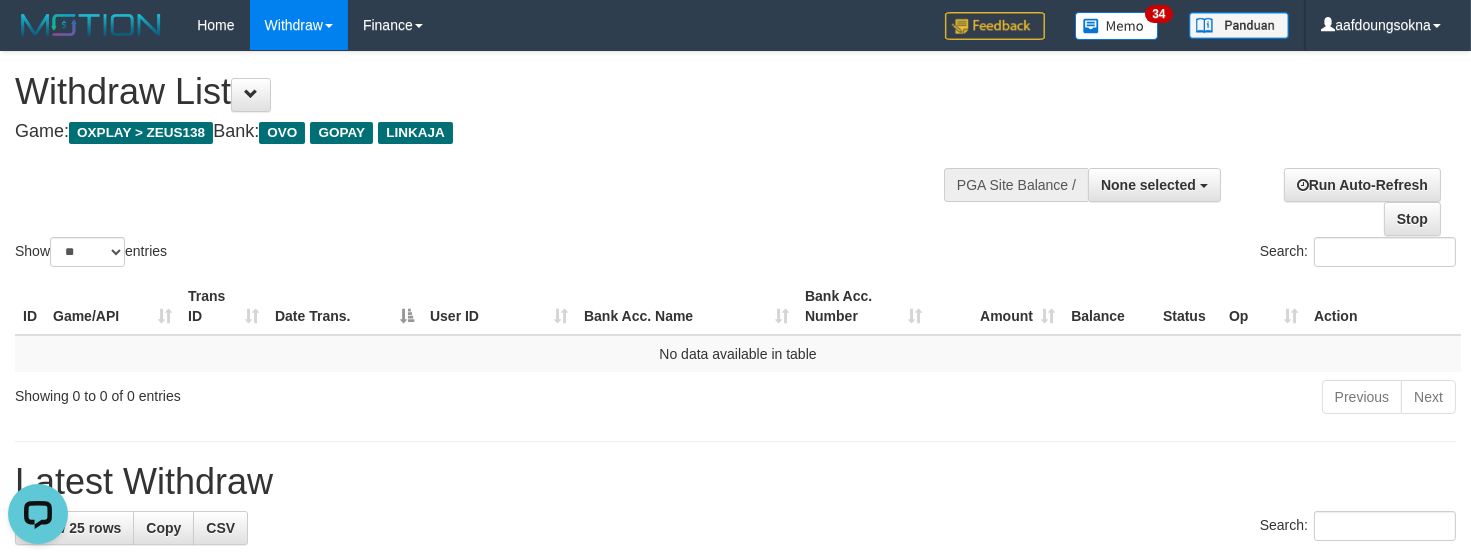 scroll, scrollTop: 0, scrollLeft: 0, axis: both 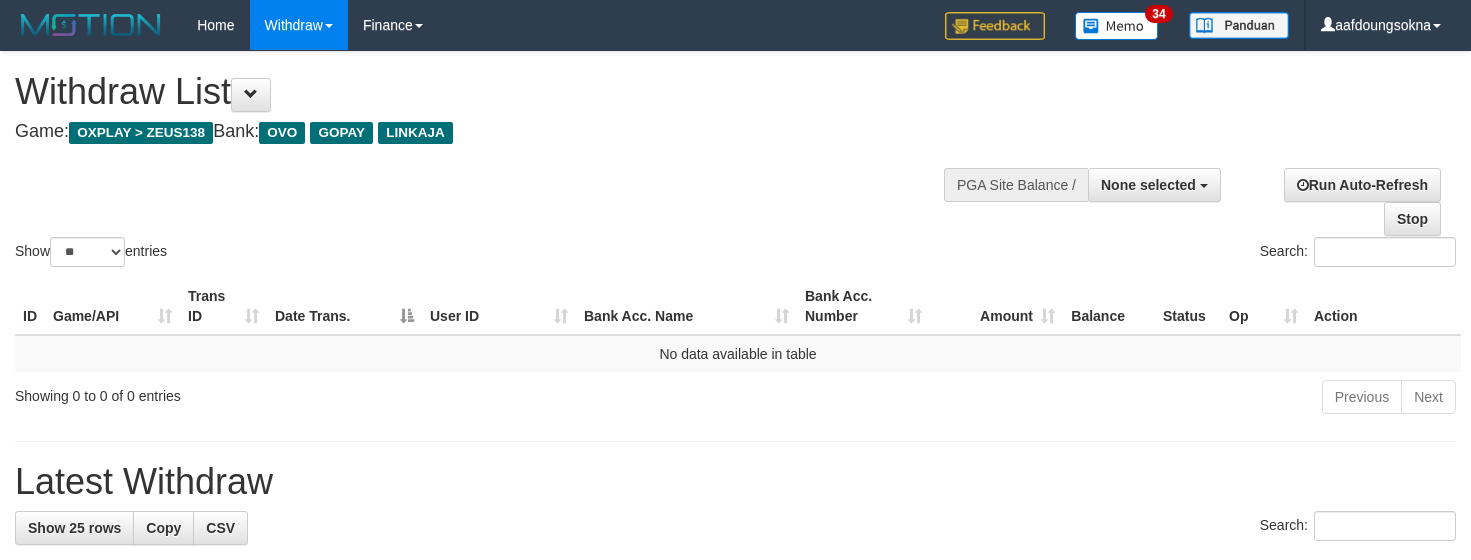 select 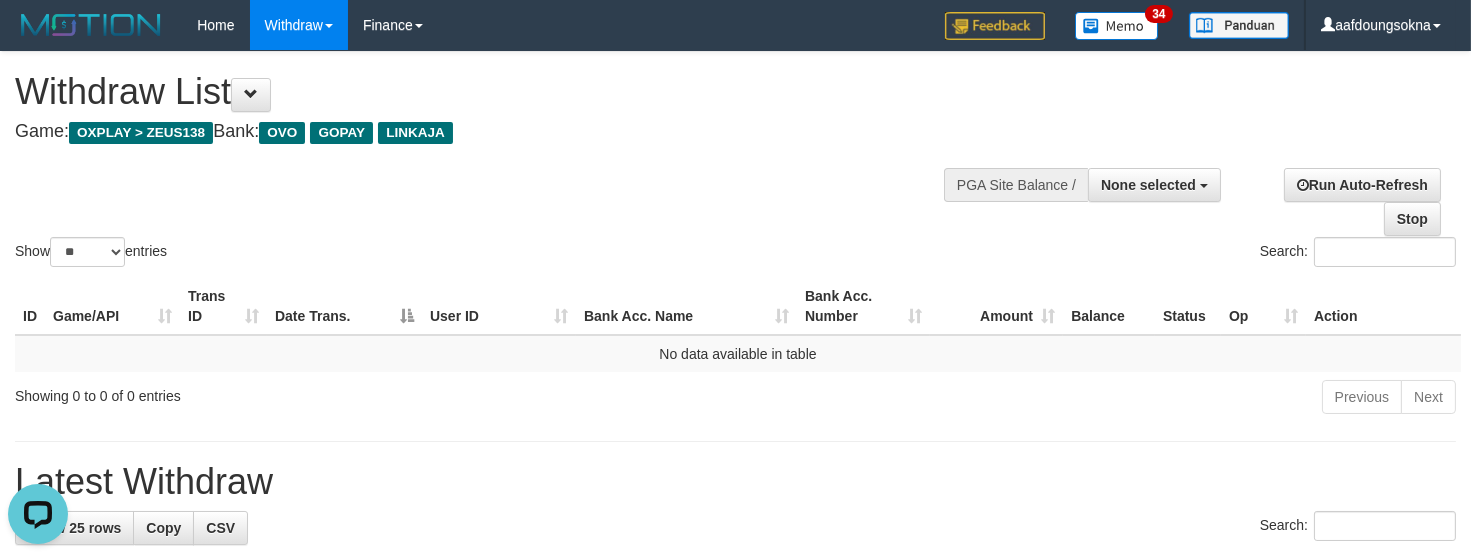scroll, scrollTop: 0, scrollLeft: 0, axis: both 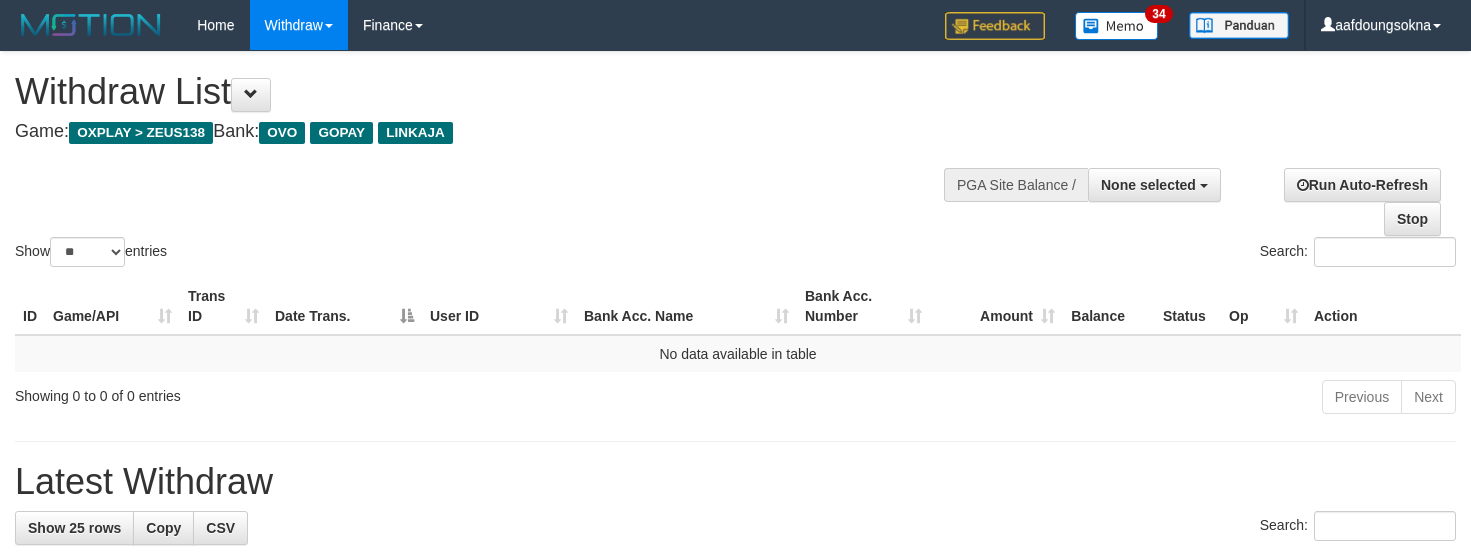 select 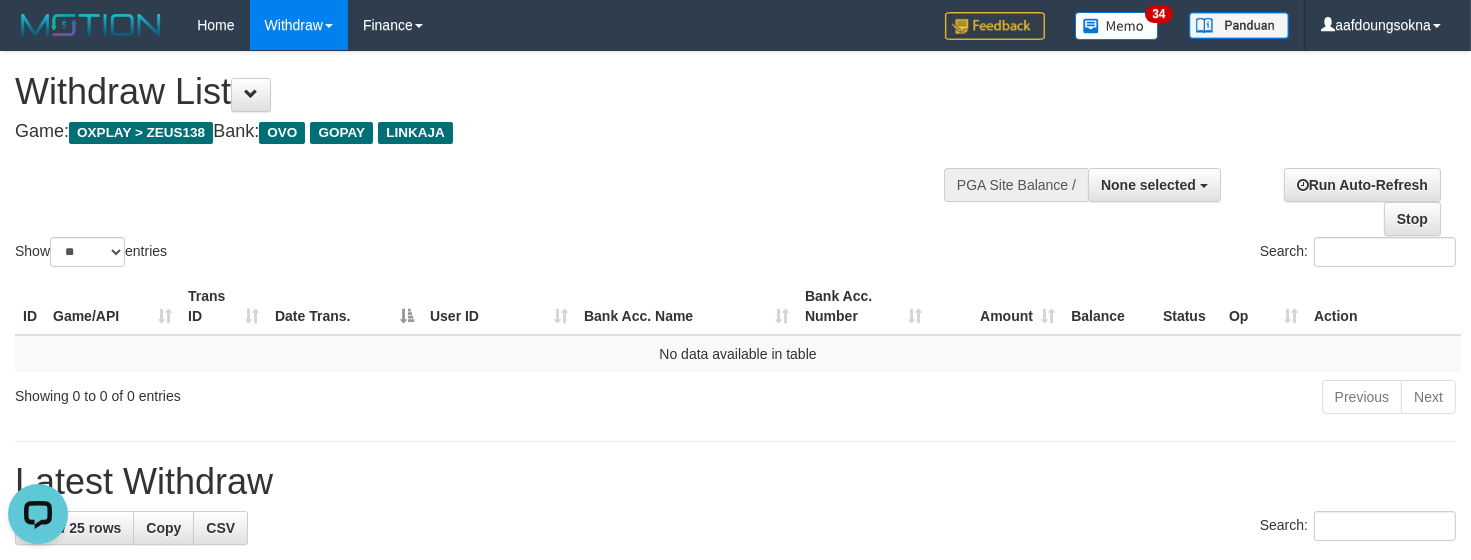 scroll, scrollTop: 0, scrollLeft: 0, axis: both 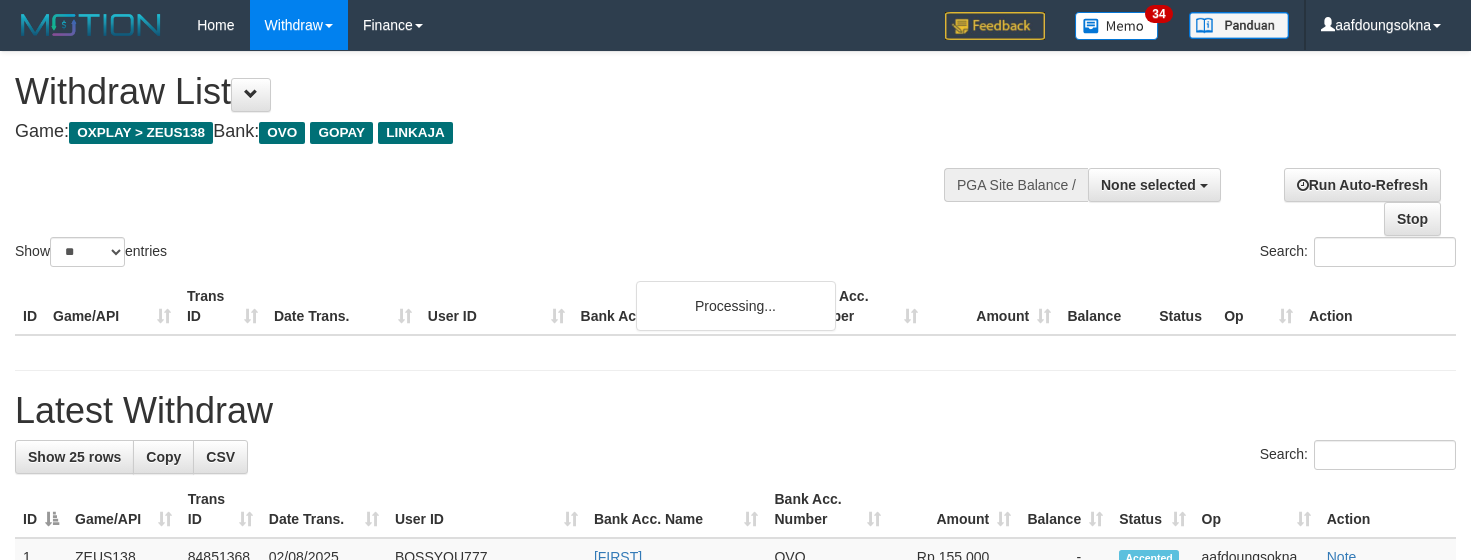 select 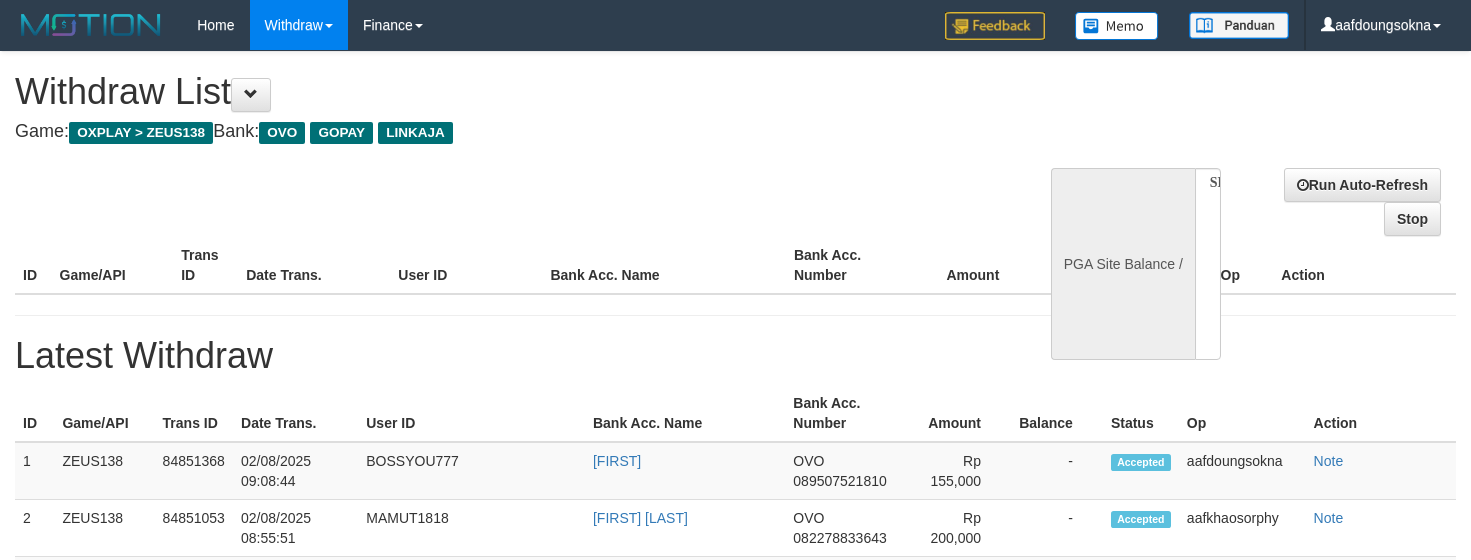 select 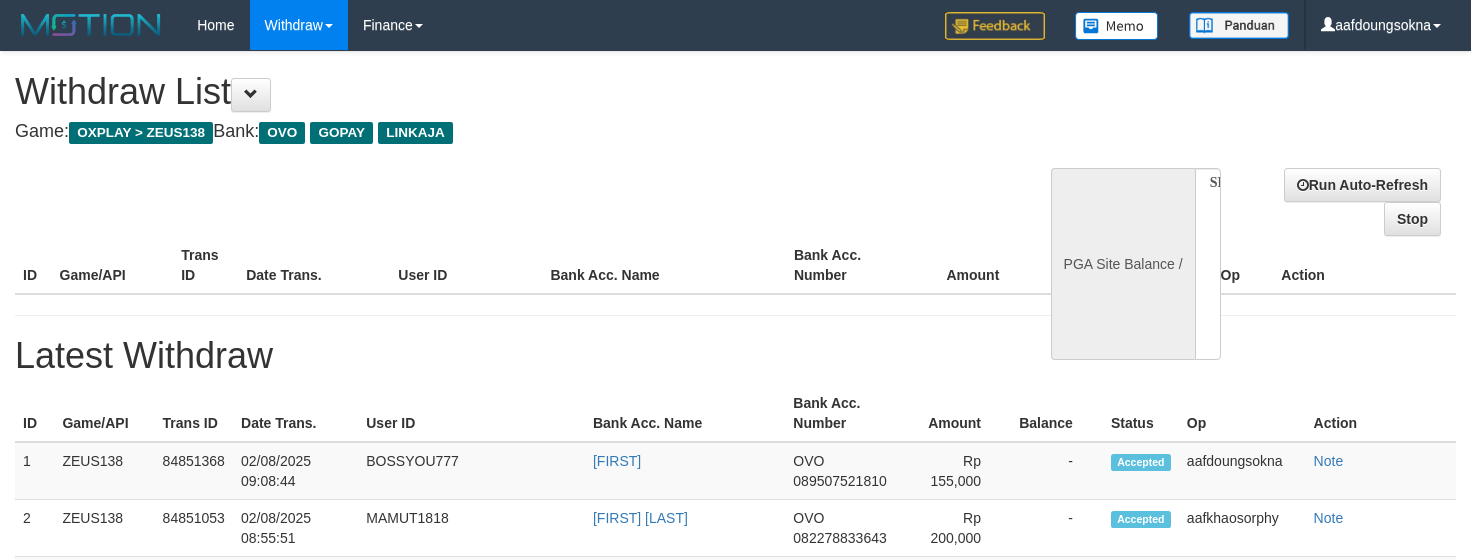 scroll, scrollTop: 0, scrollLeft: 0, axis: both 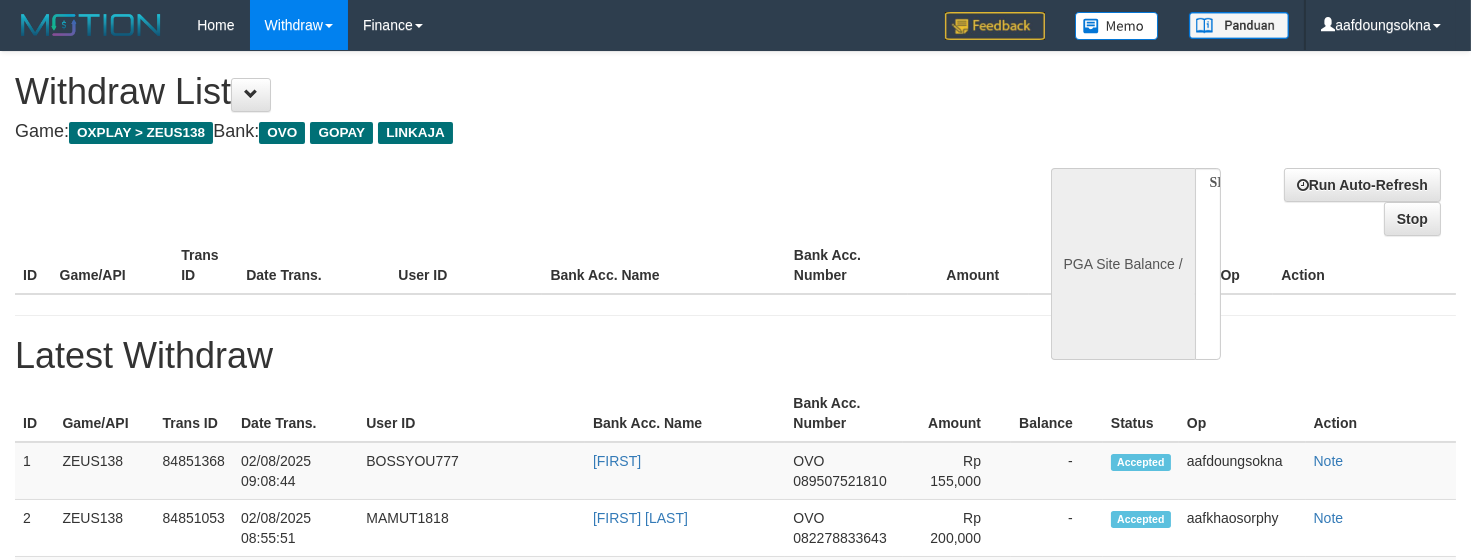 select on "**" 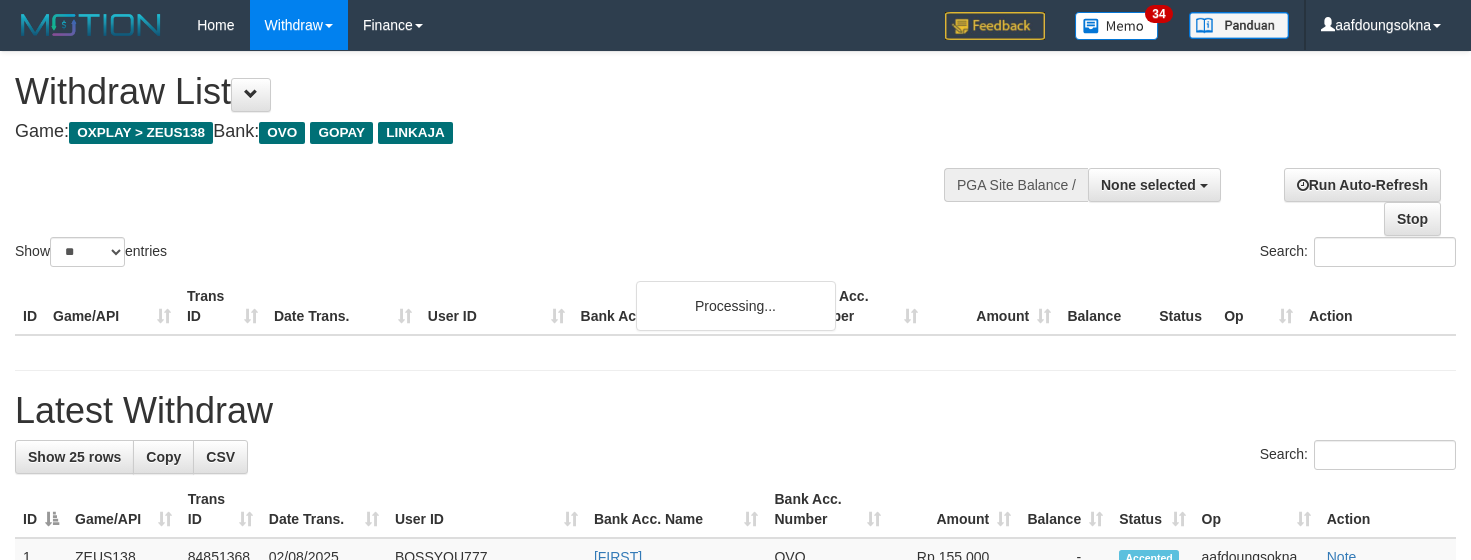 select 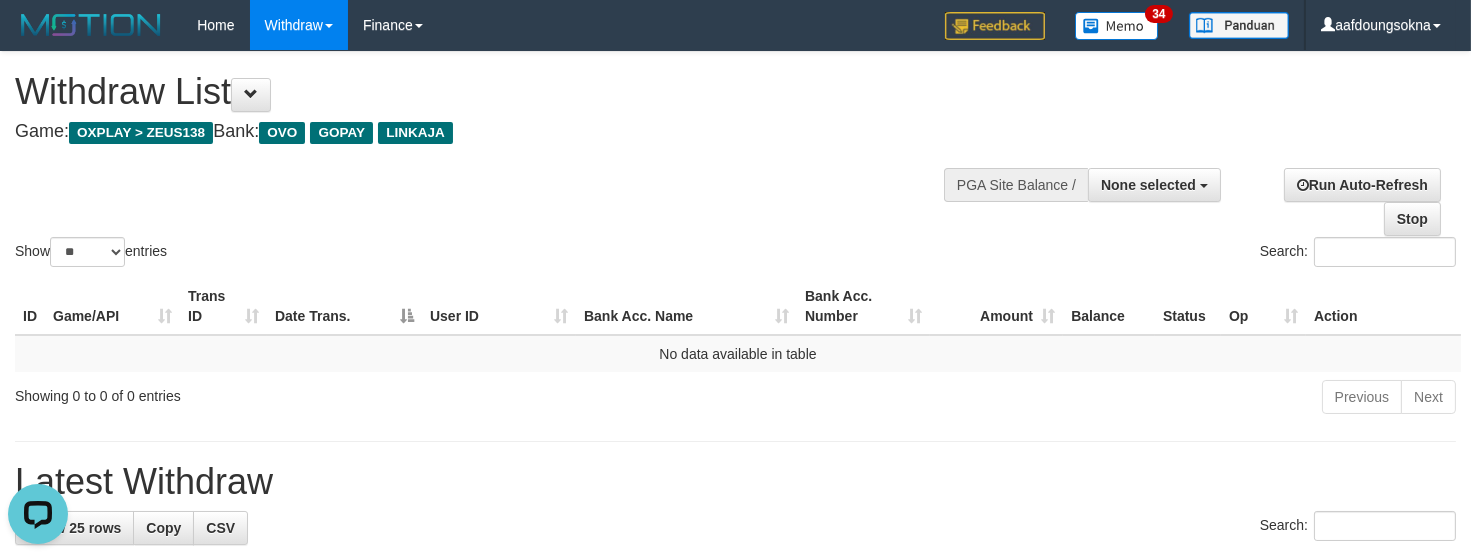 scroll, scrollTop: 0, scrollLeft: 0, axis: both 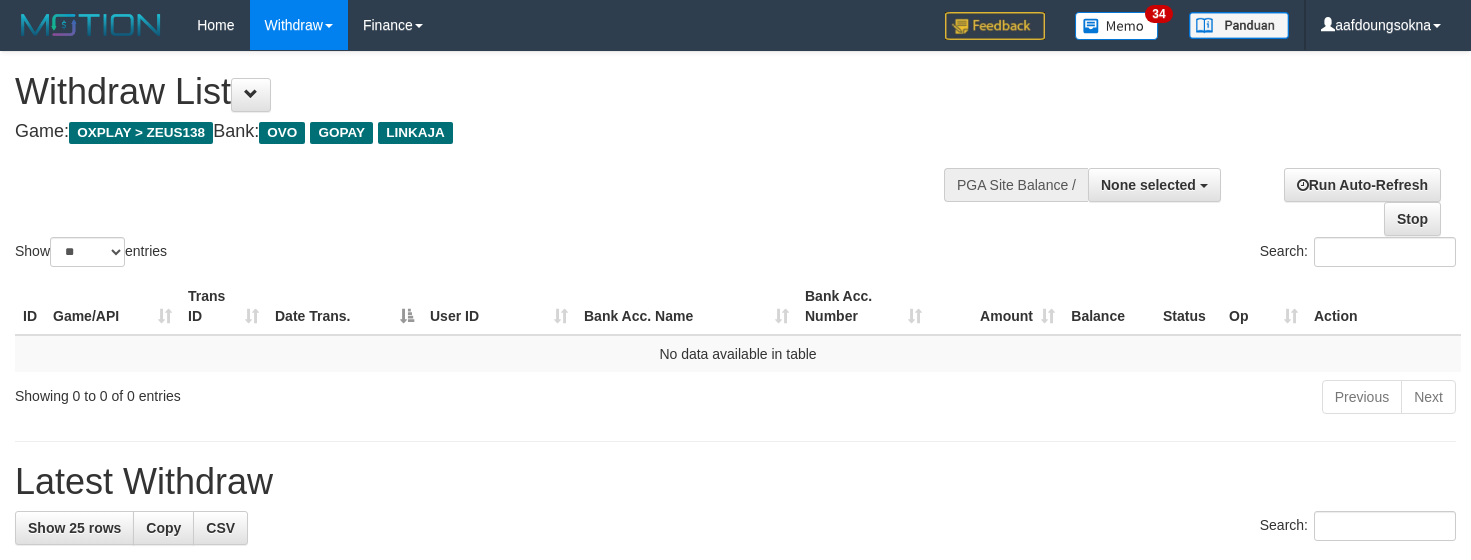 select 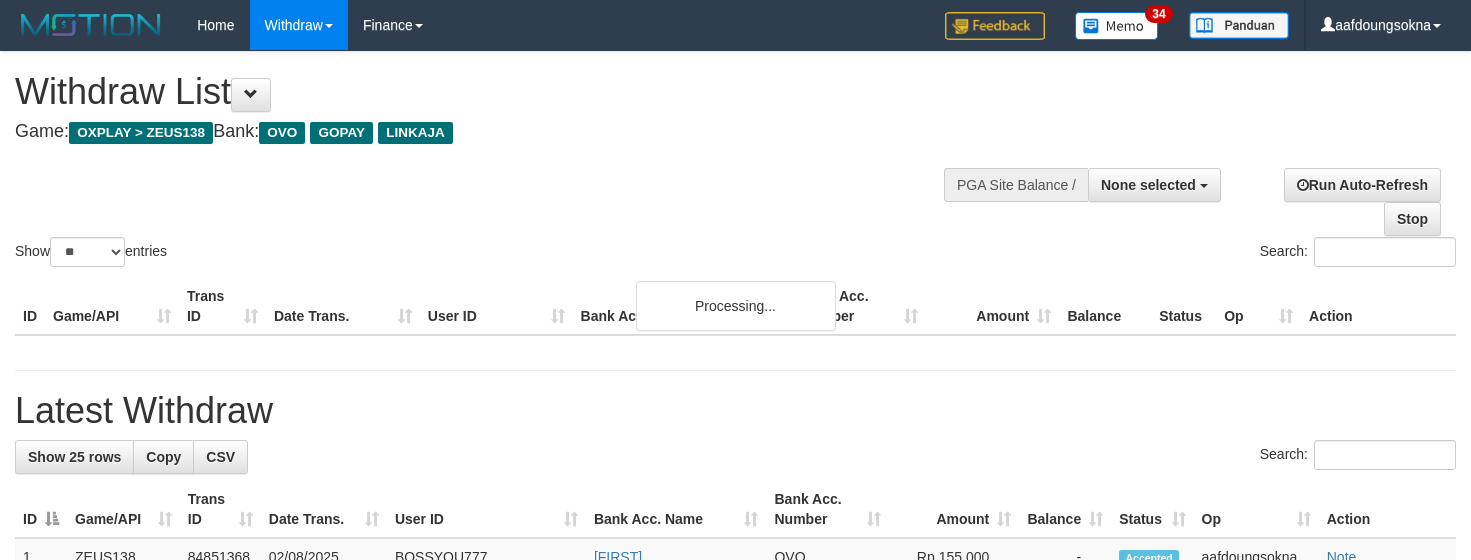 select 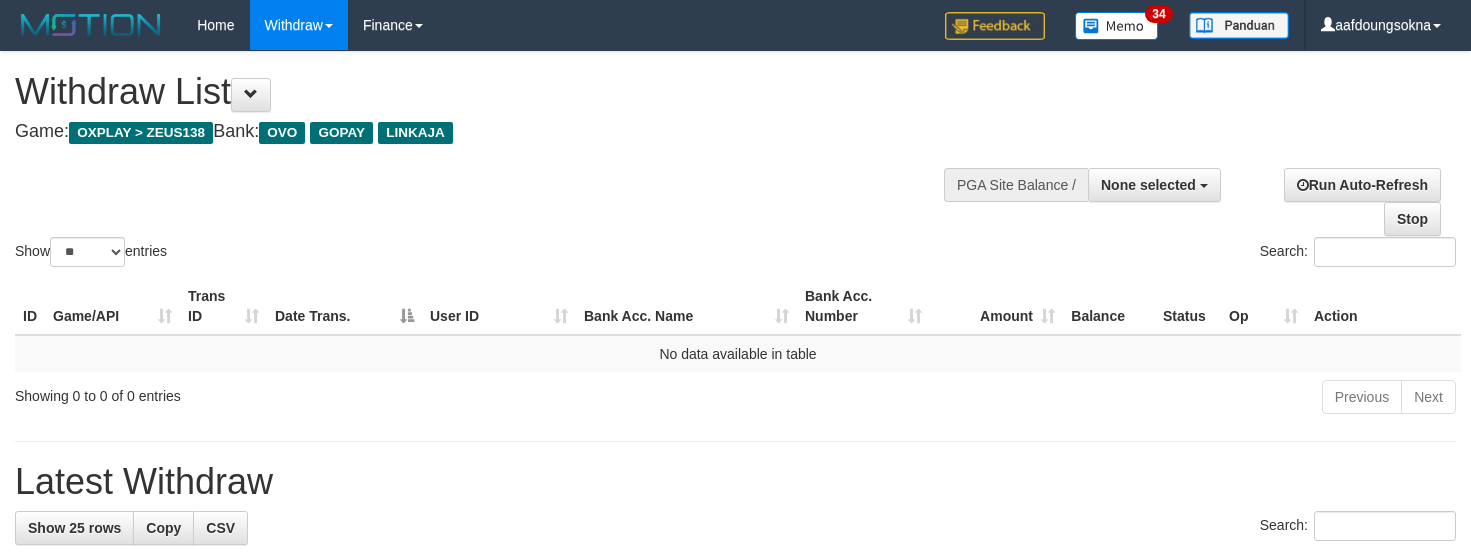 select 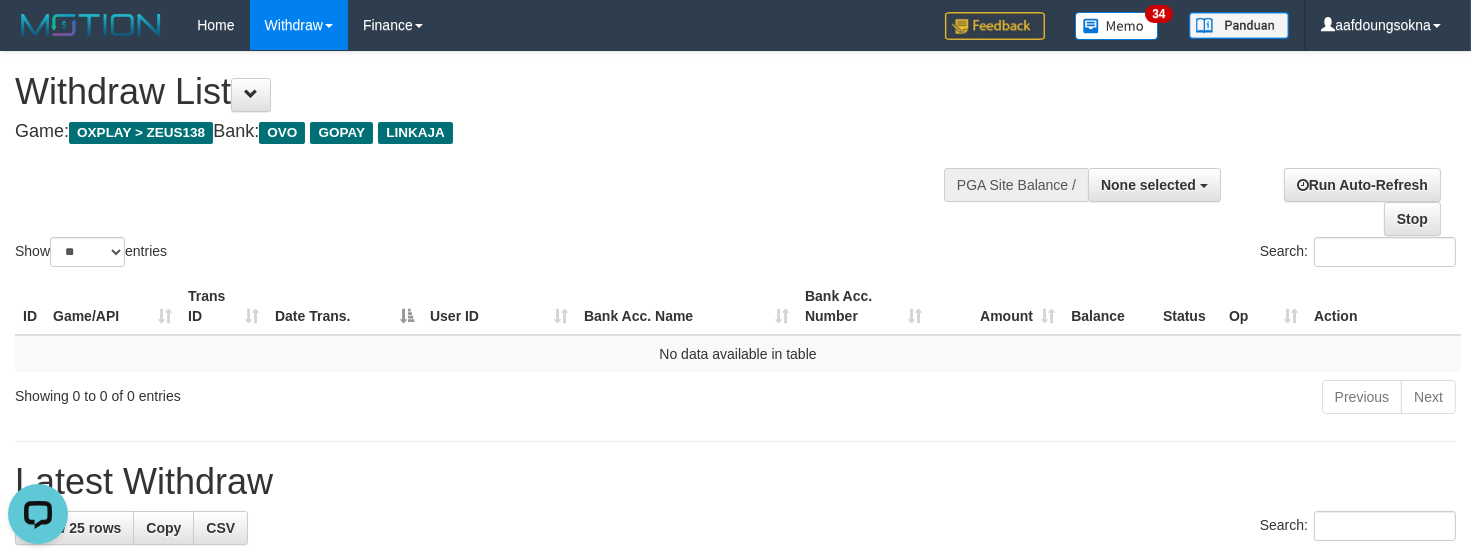 scroll, scrollTop: 0, scrollLeft: 0, axis: both 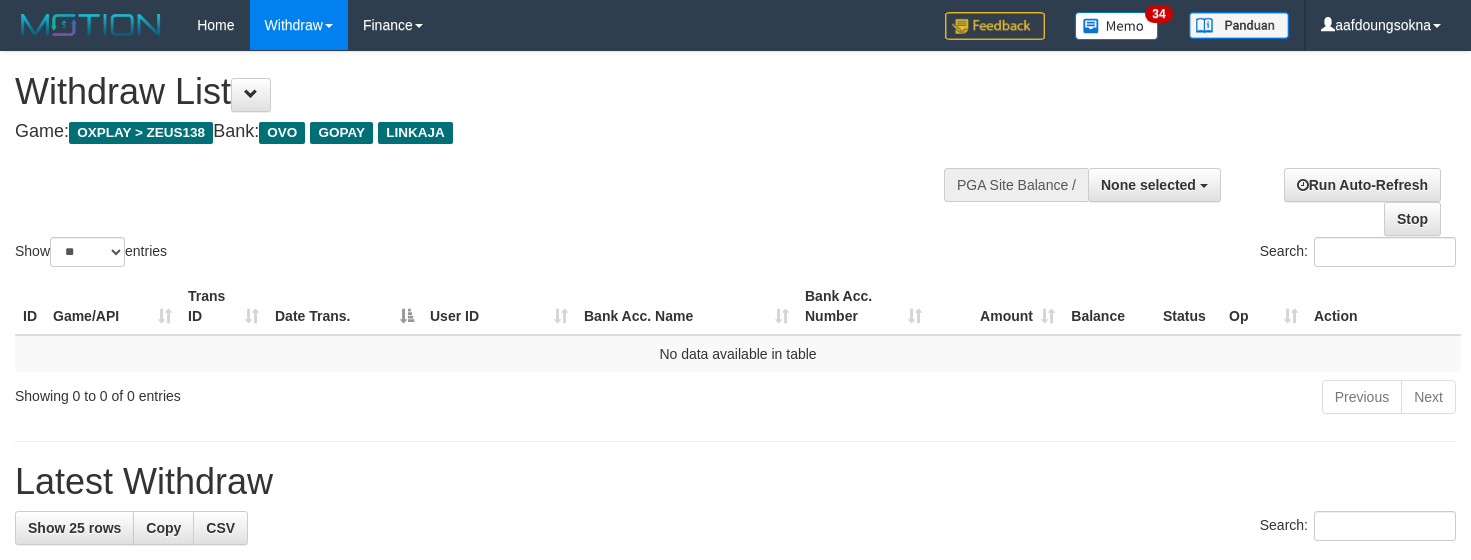select 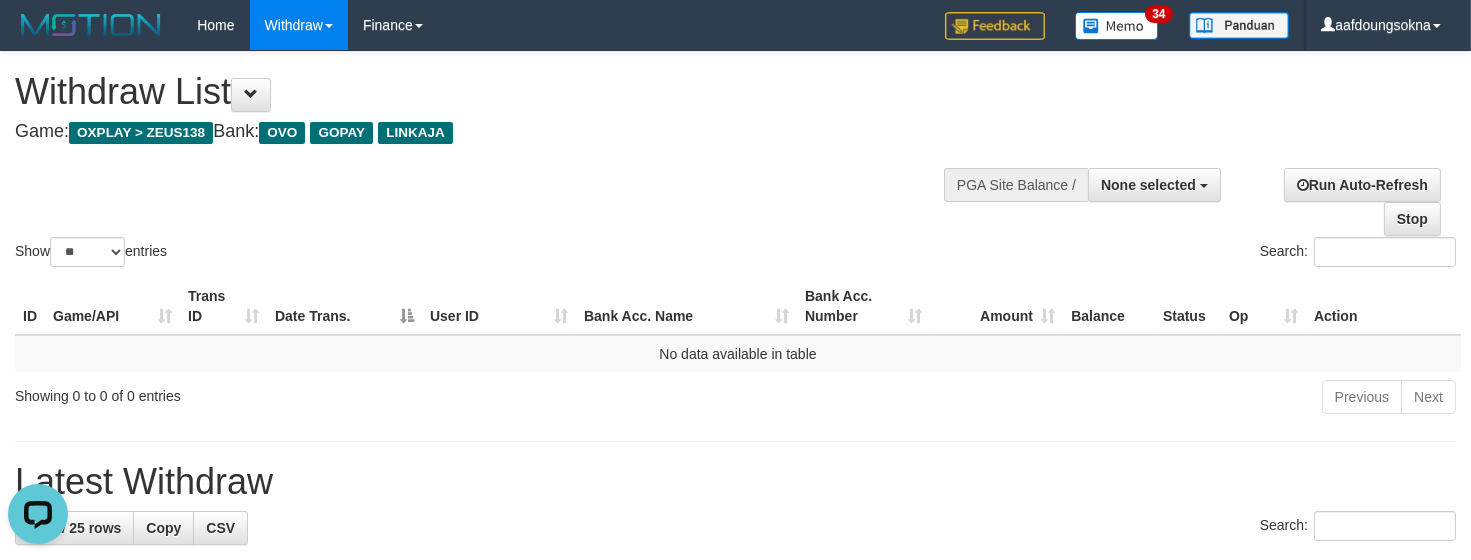 scroll, scrollTop: 0, scrollLeft: 0, axis: both 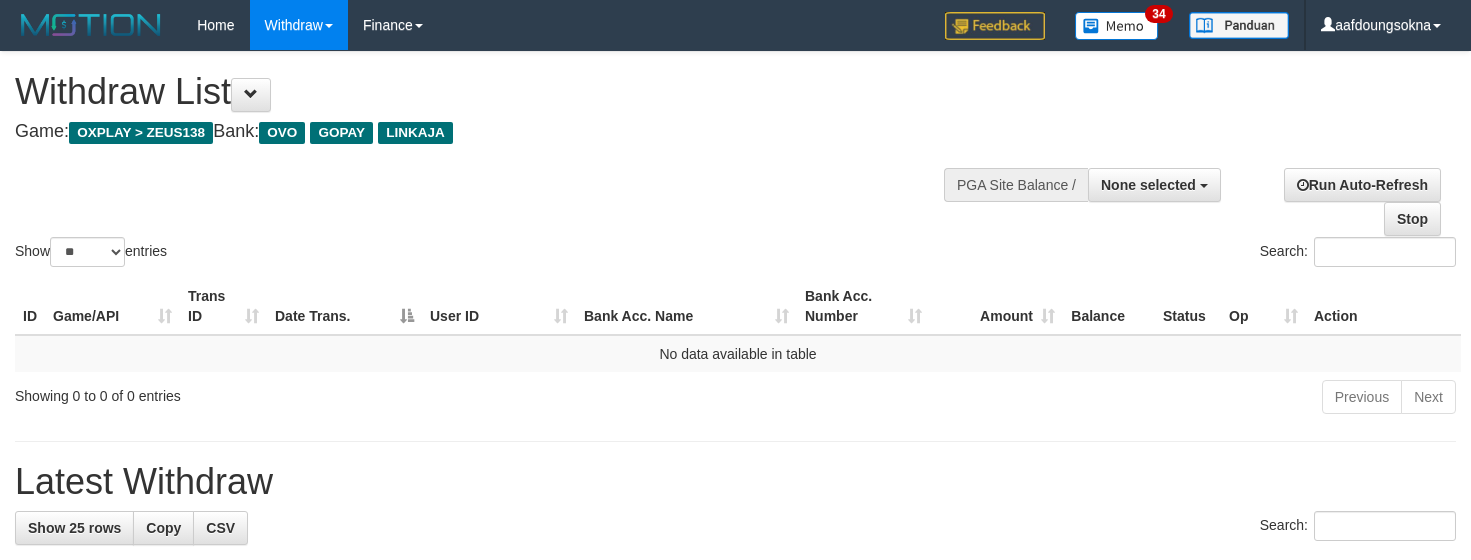 select 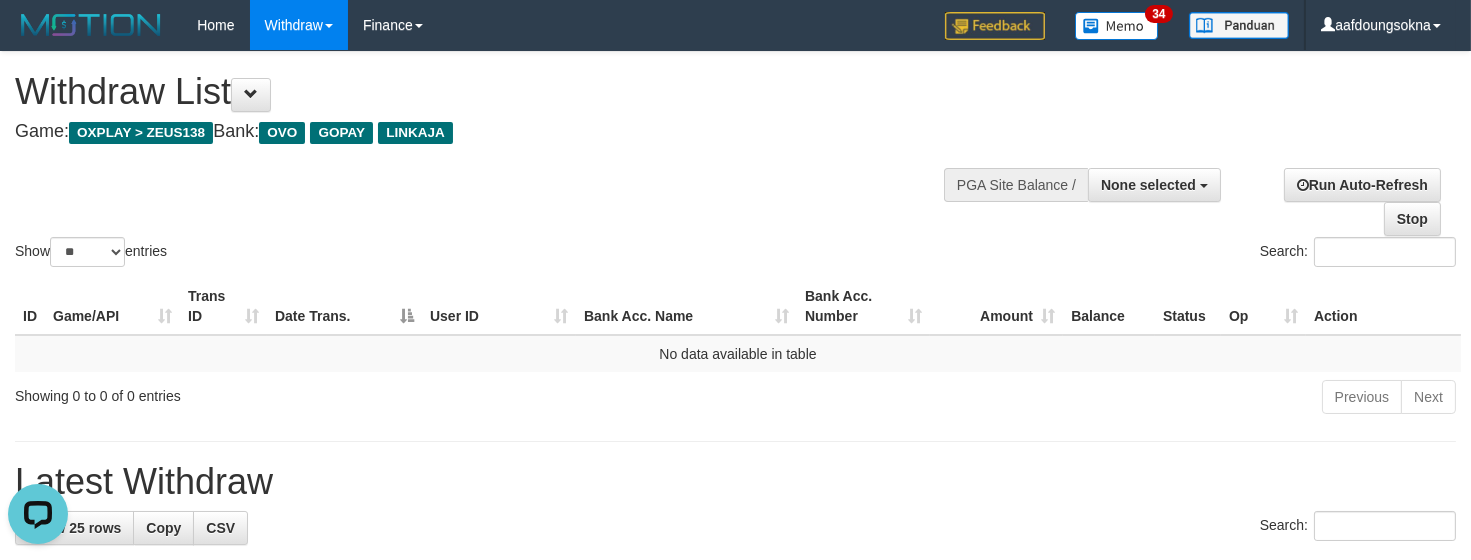scroll, scrollTop: 0, scrollLeft: 0, axis: both 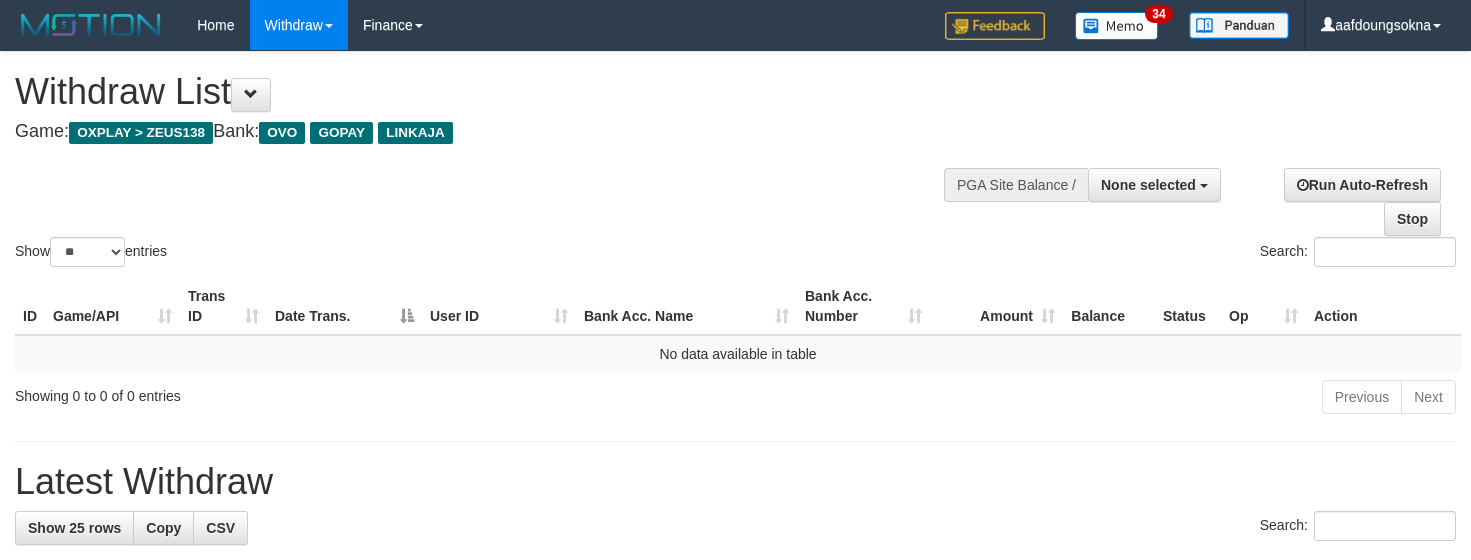 select 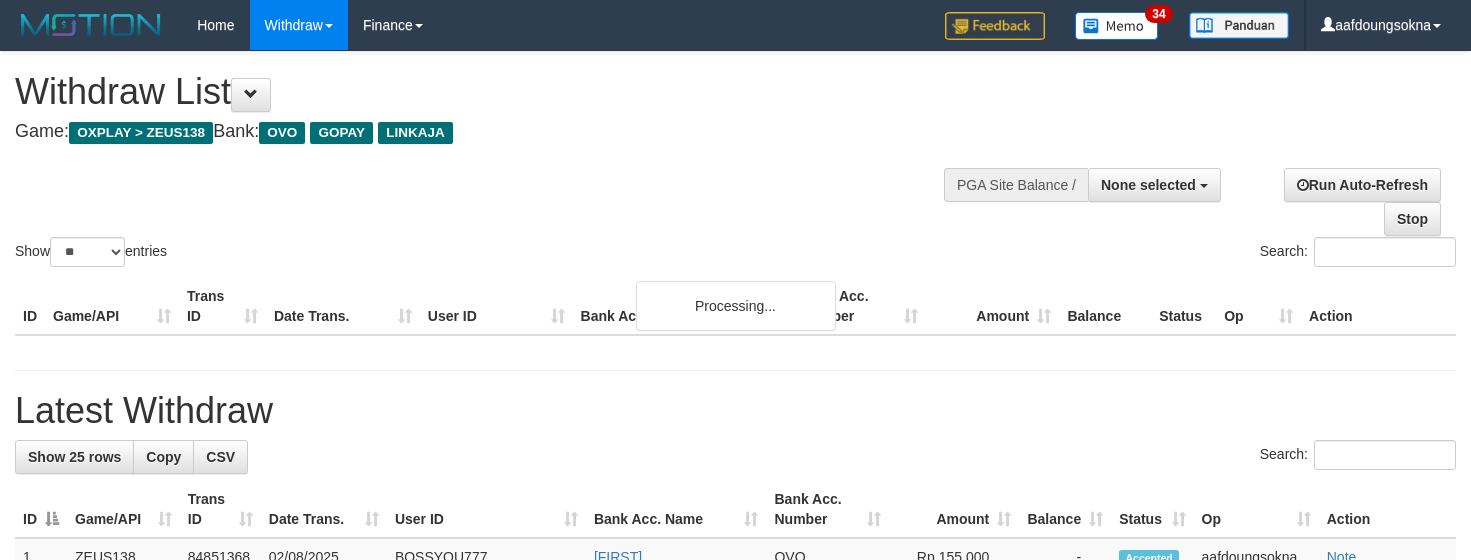 select 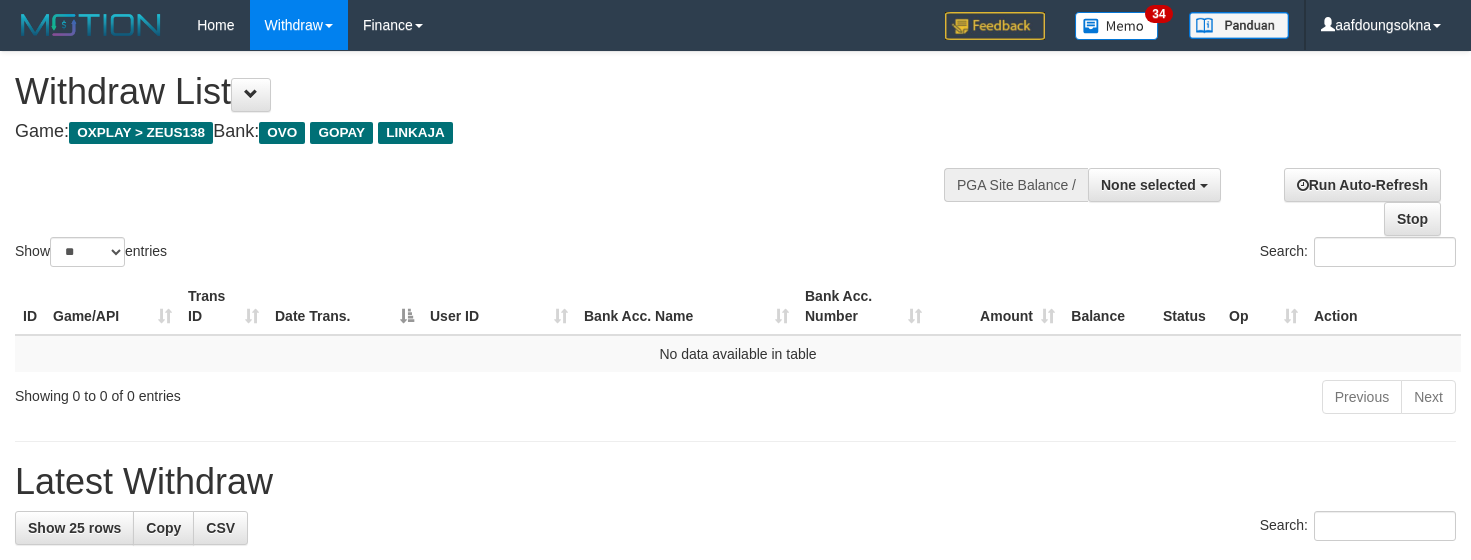 select 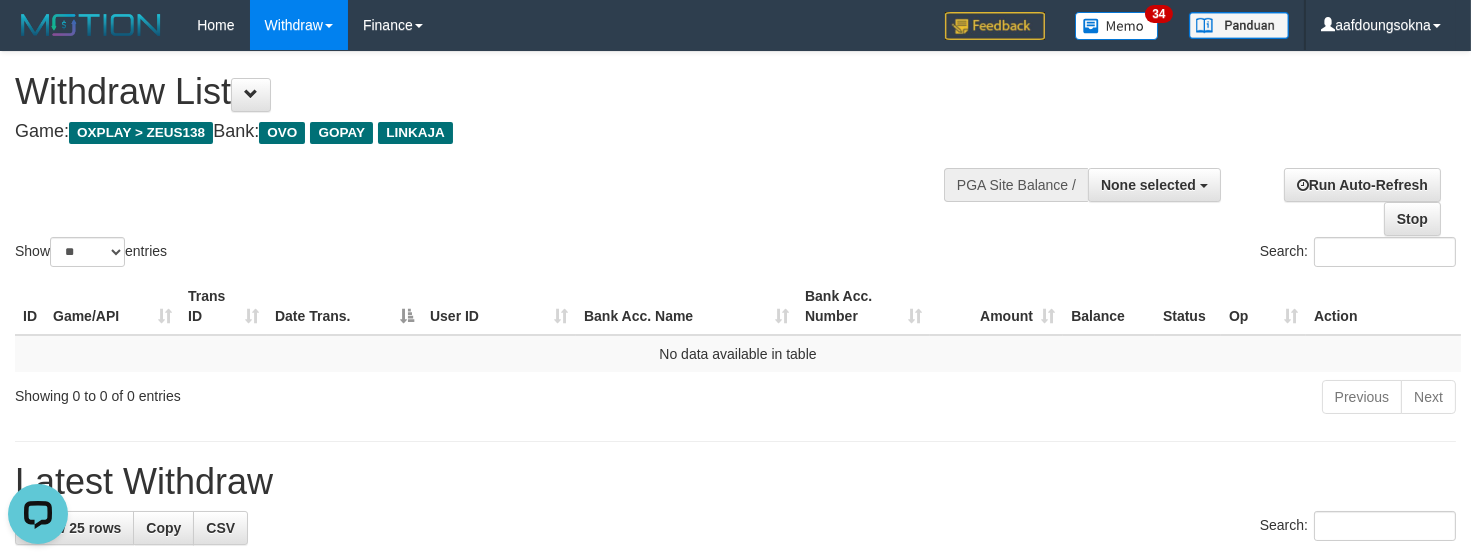 scroll, scrollTop: 0, scrollLeft: 0, axis: both 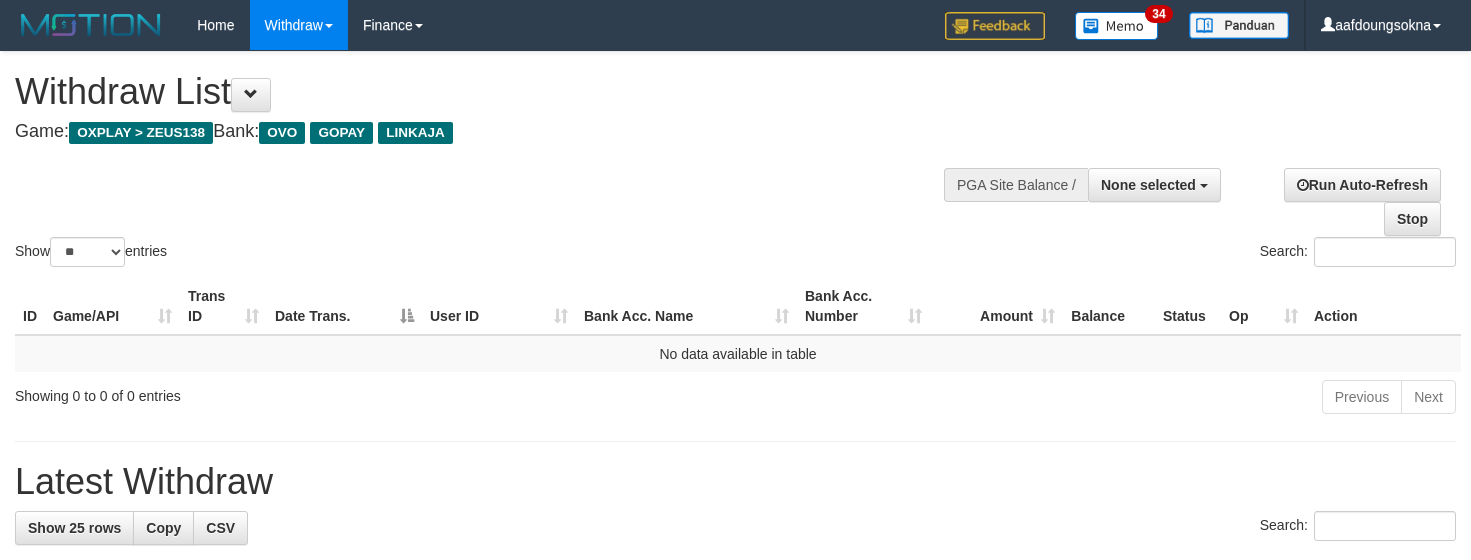 select 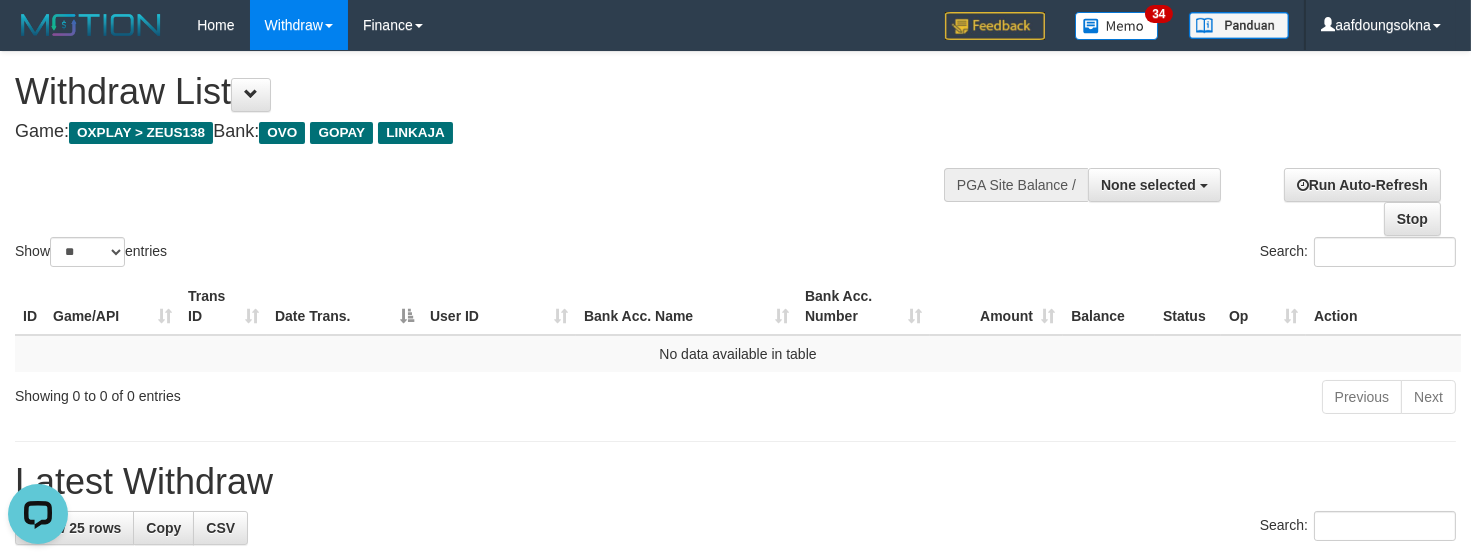 scroll, scrollTop: 0, scrollLeft: 0, axis: both 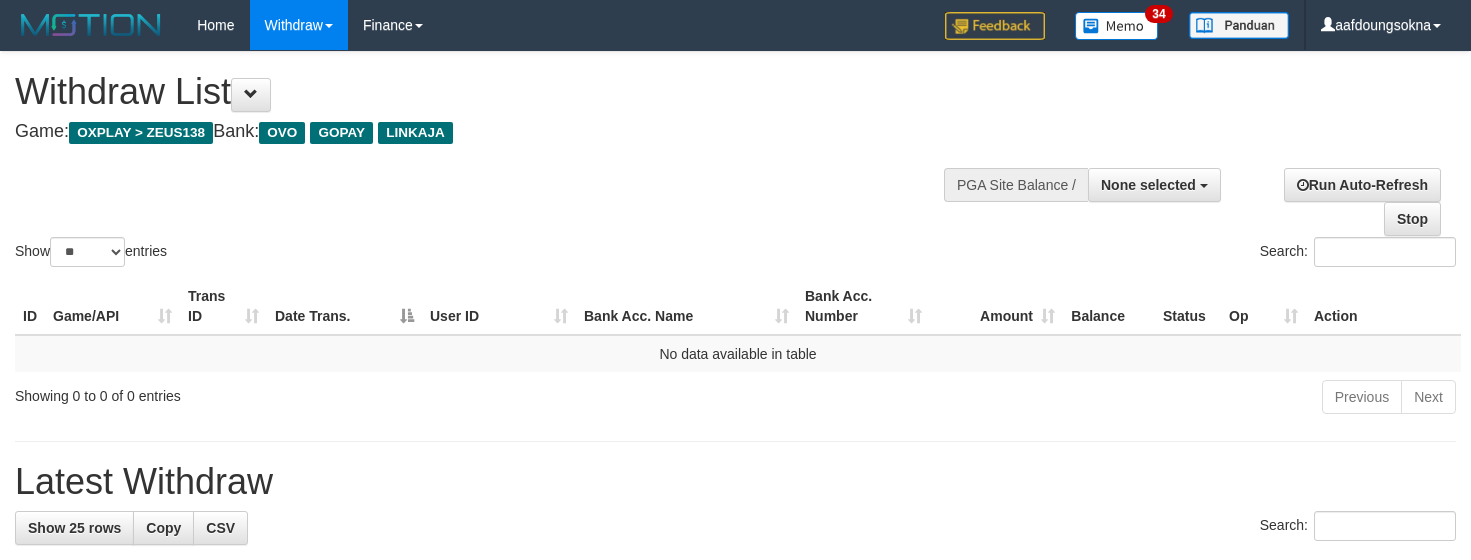 select 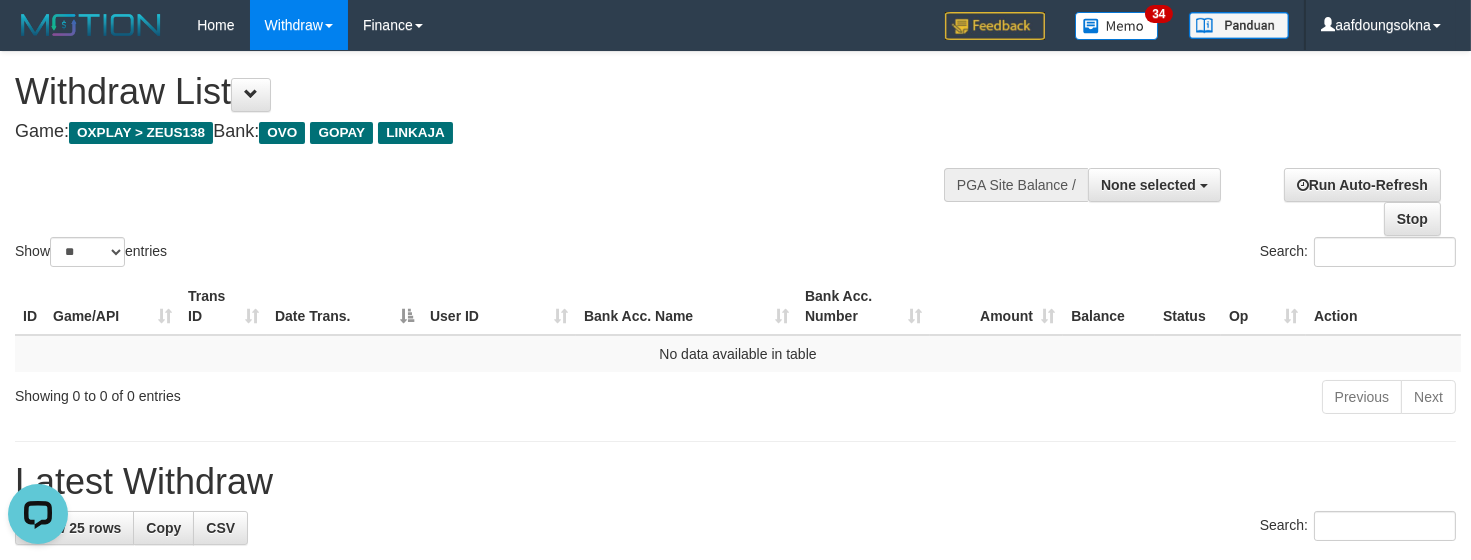 scroll, scrollTop: 0, scrollLeft: 0, axis: both 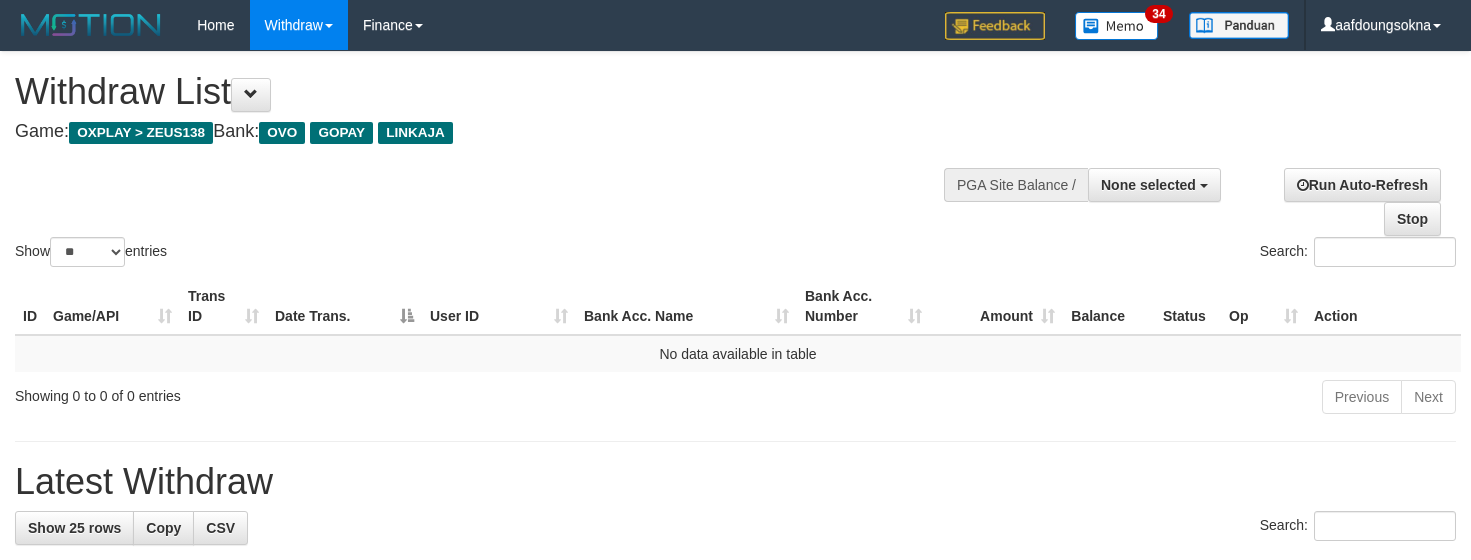 select 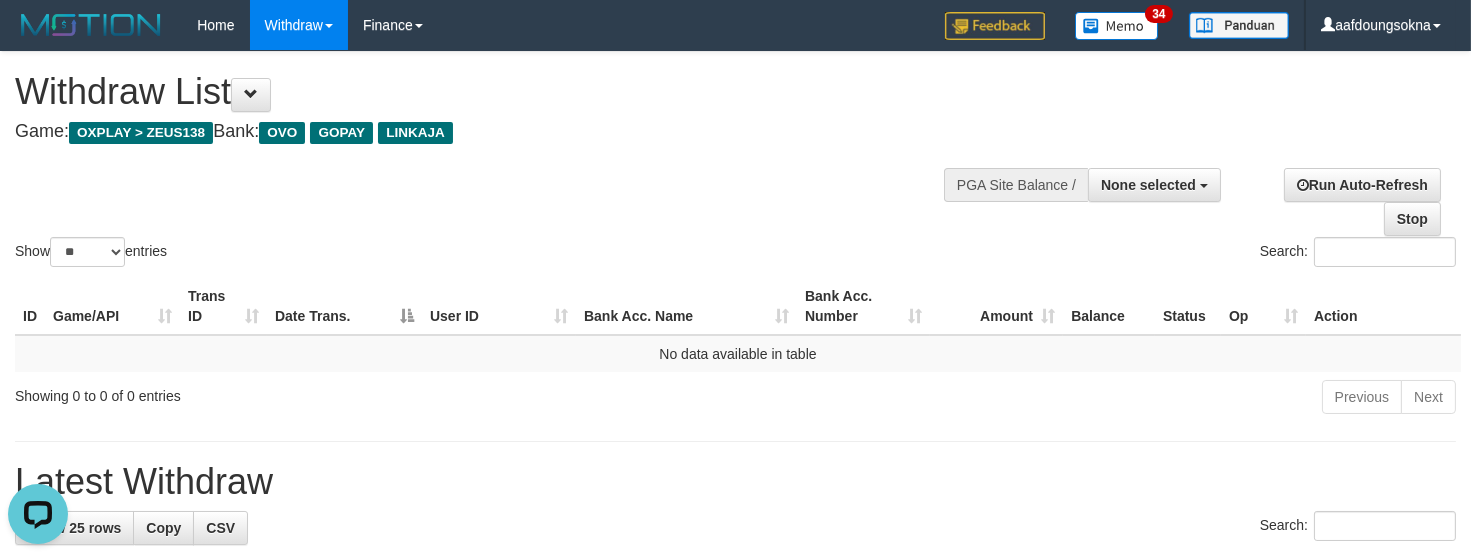 scroll, scrollTop: 0, scrollLeft: 0, axis: both 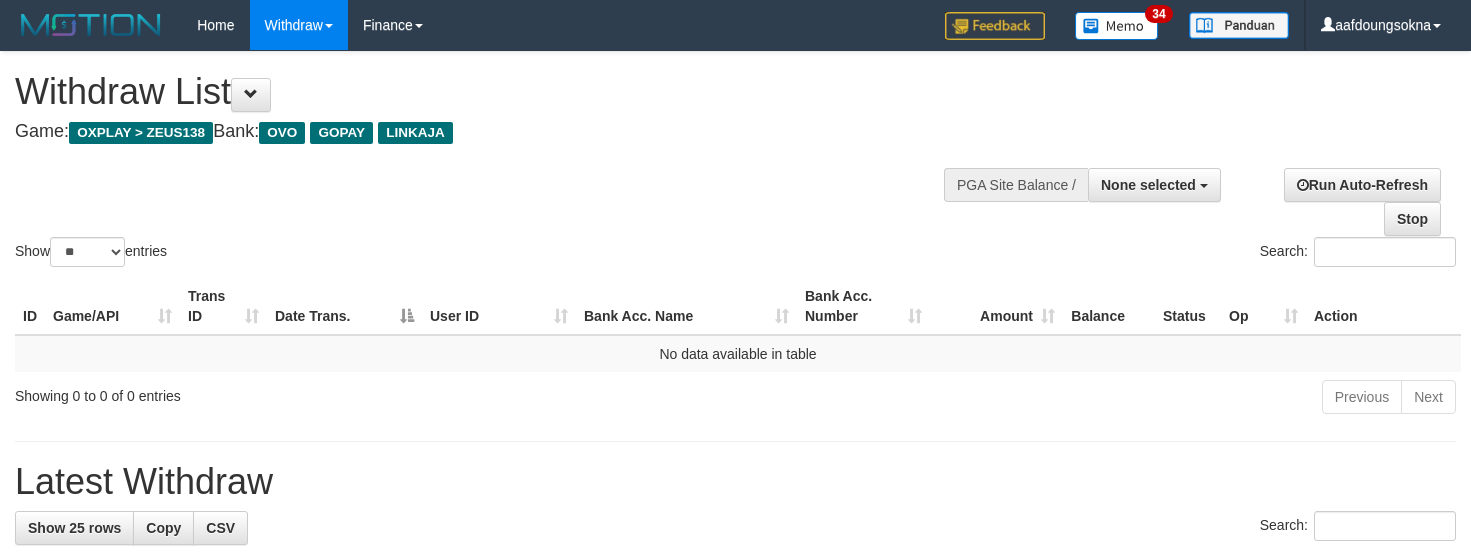 select 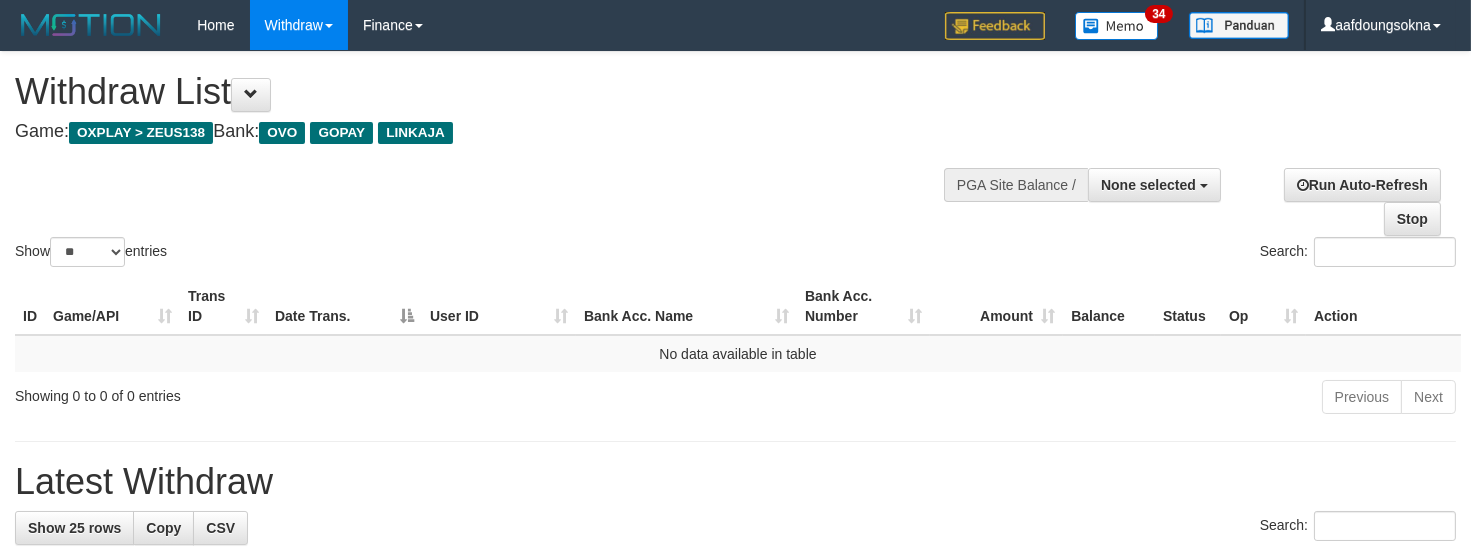click on "Show  ** ** ** ***  entries Search:" at bounding box center (735, 161) 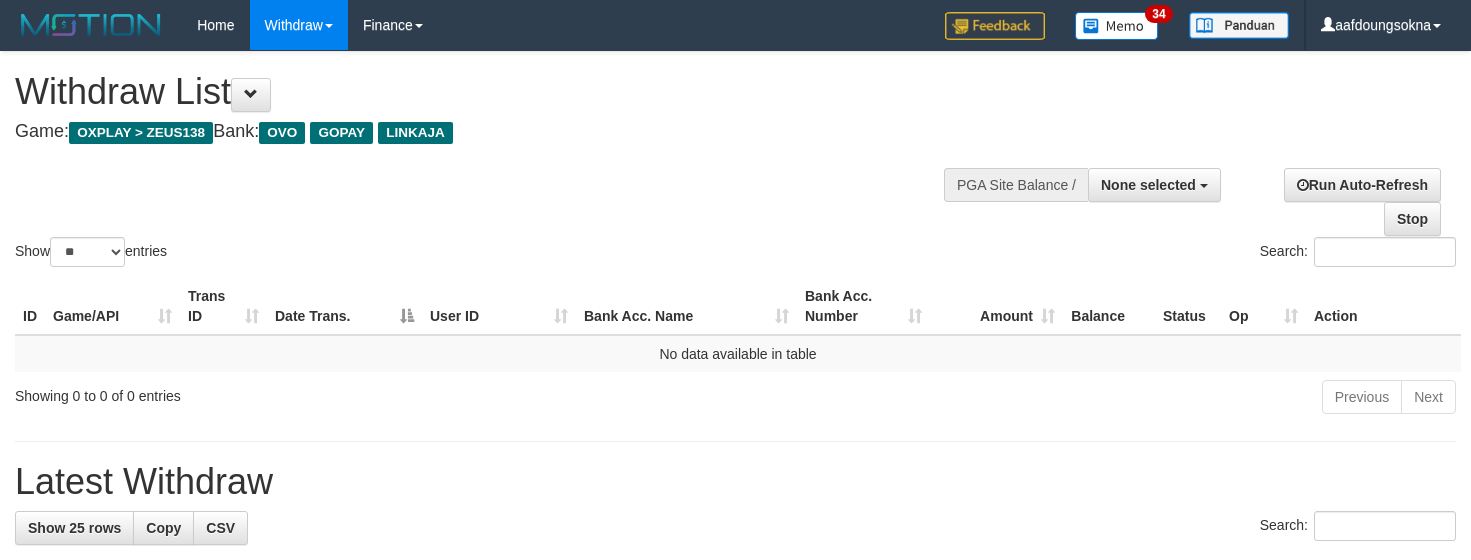 select 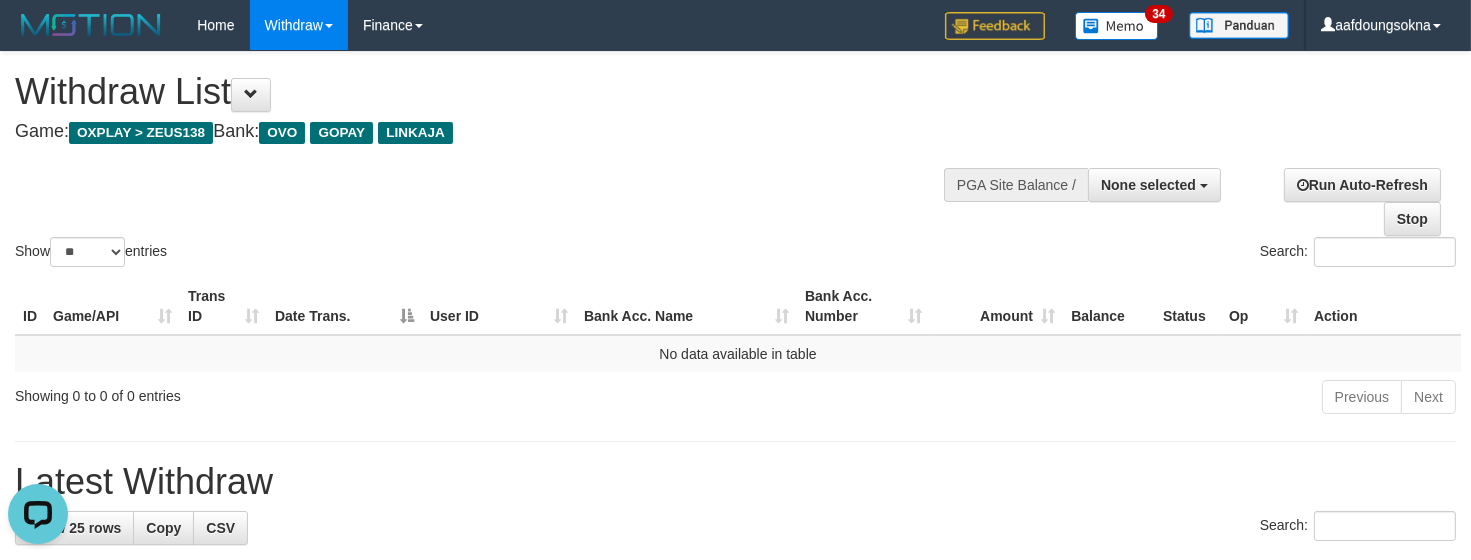 scroll, scrollTop: 0, scrollLeft: 0, axis: both 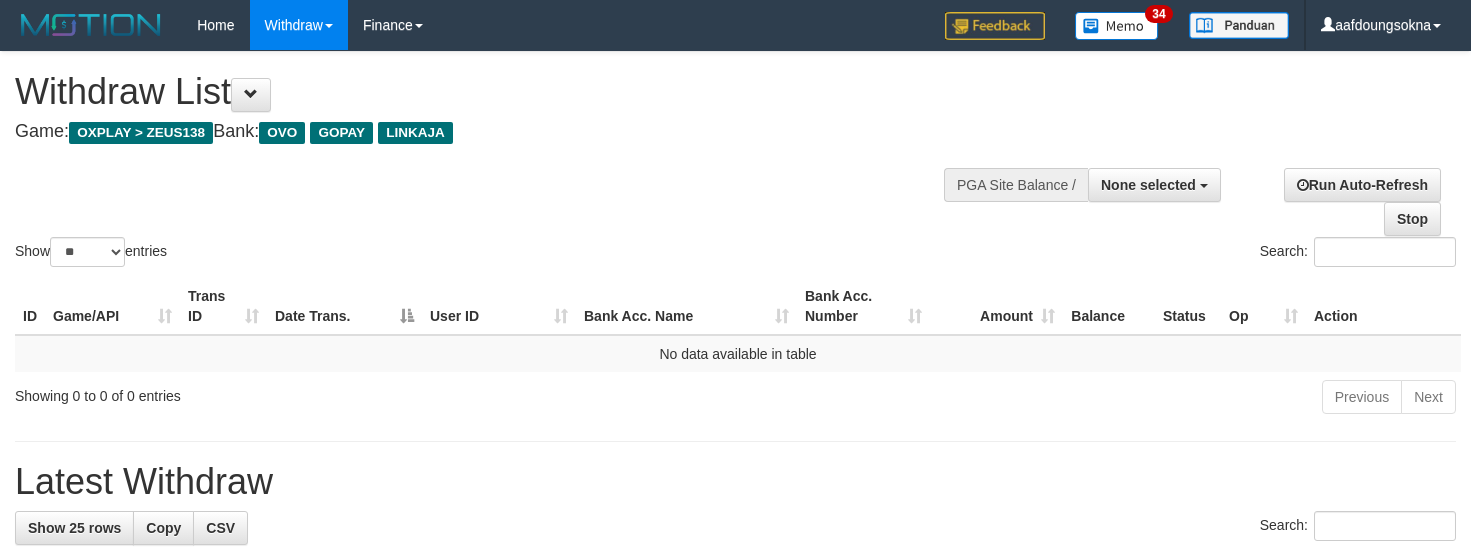 select 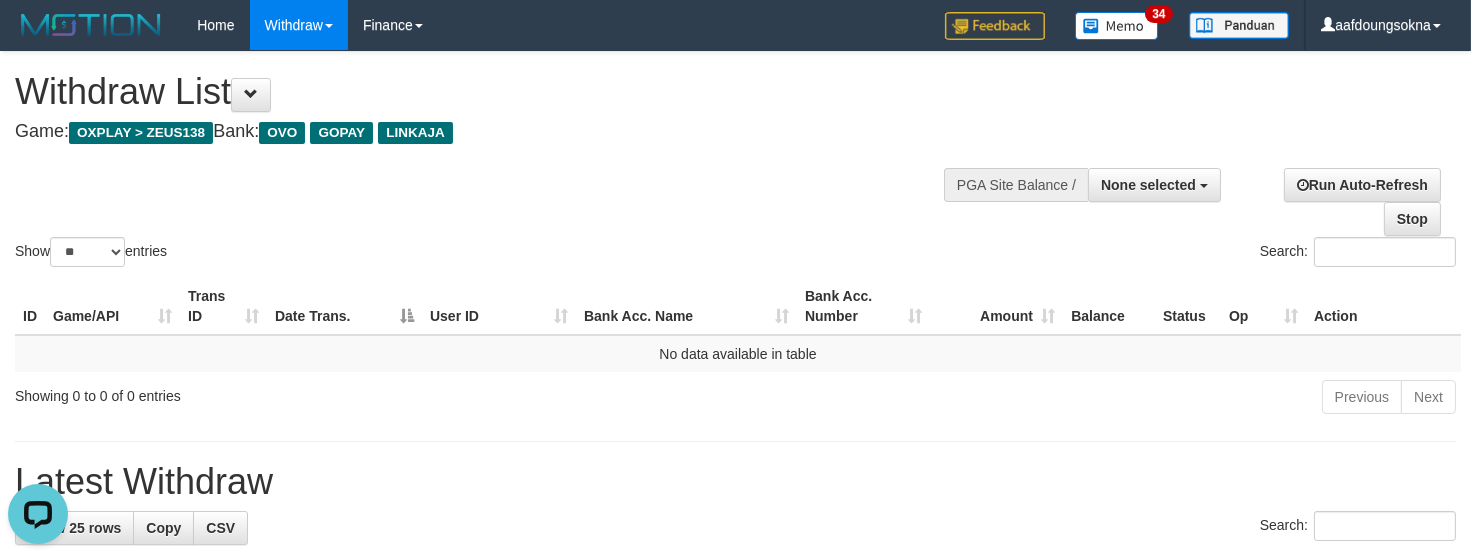 scroll, scrollTop: 0, scrollLeft: 0, axis: both 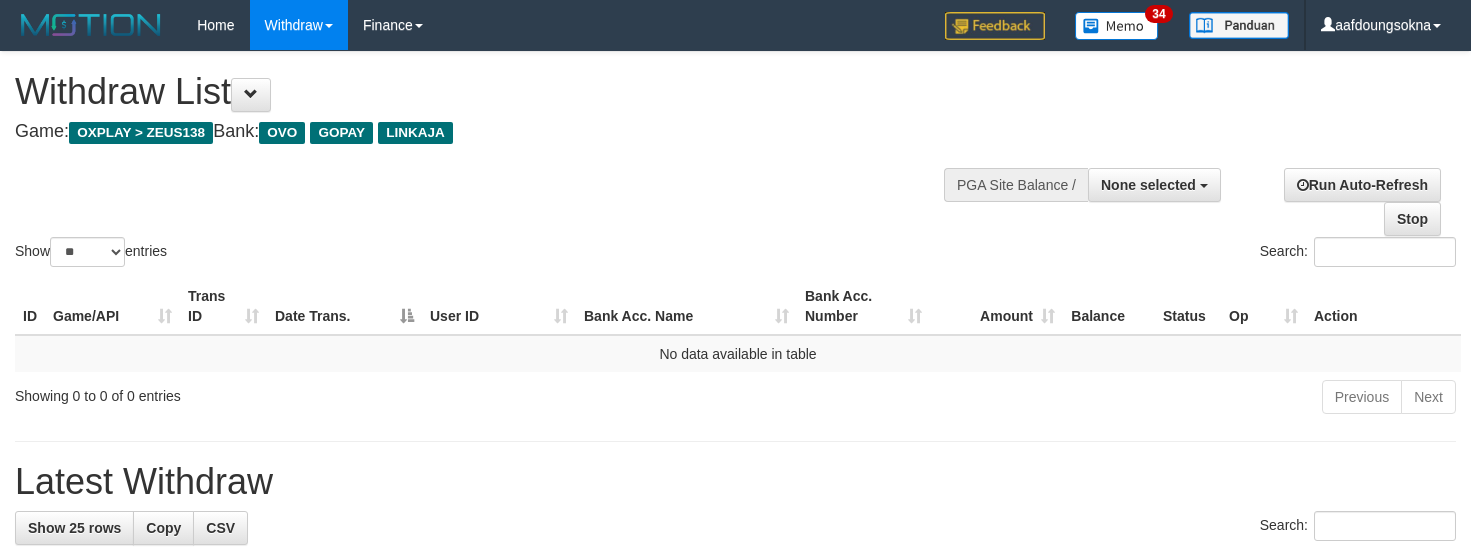 select 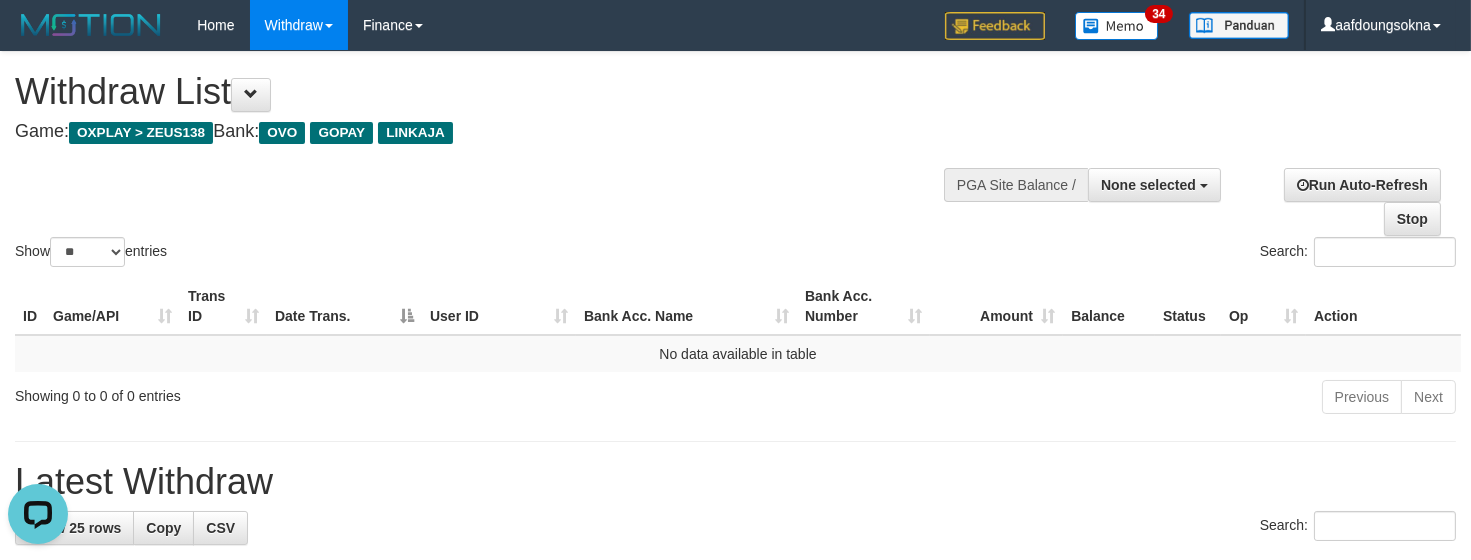 scroll, scrollTop: 0, scrollLeft: 0, axis: both 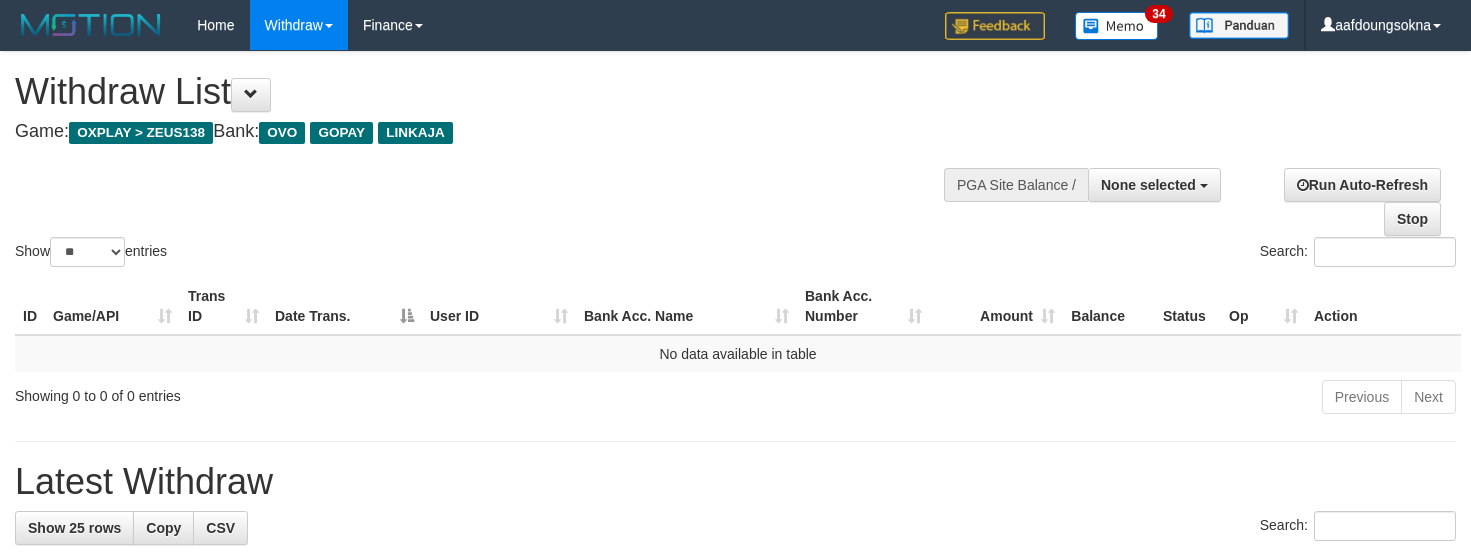 select 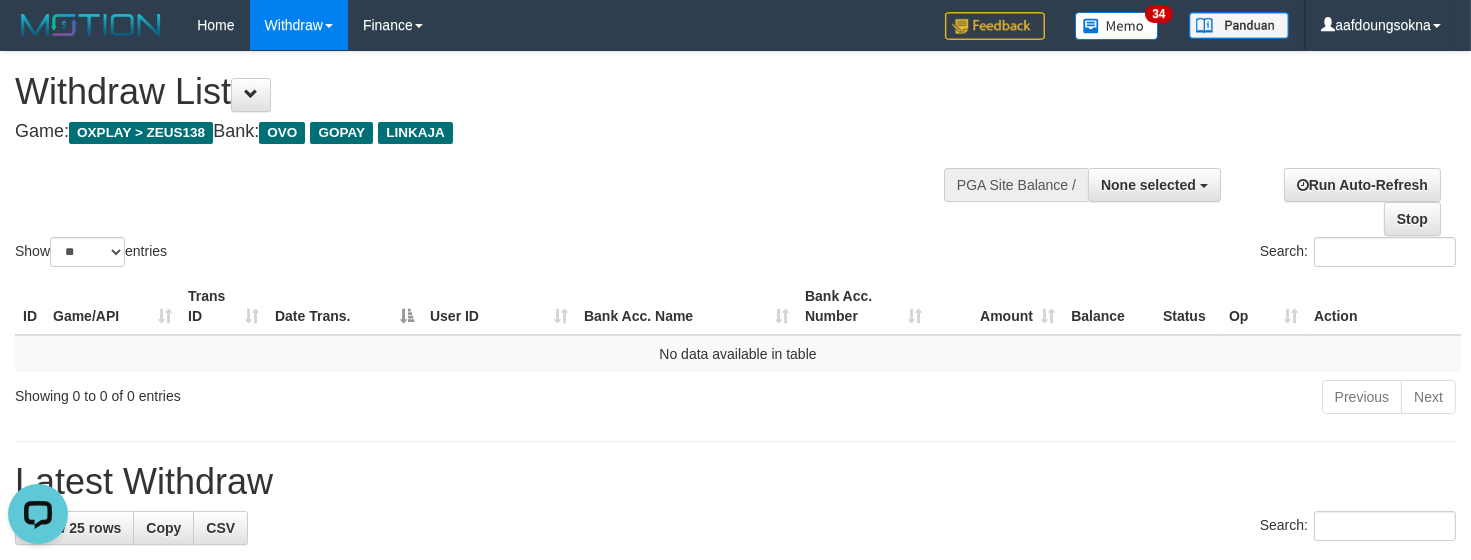 scroll, scrollTop: 0, scrollLeft: 0, axis: both 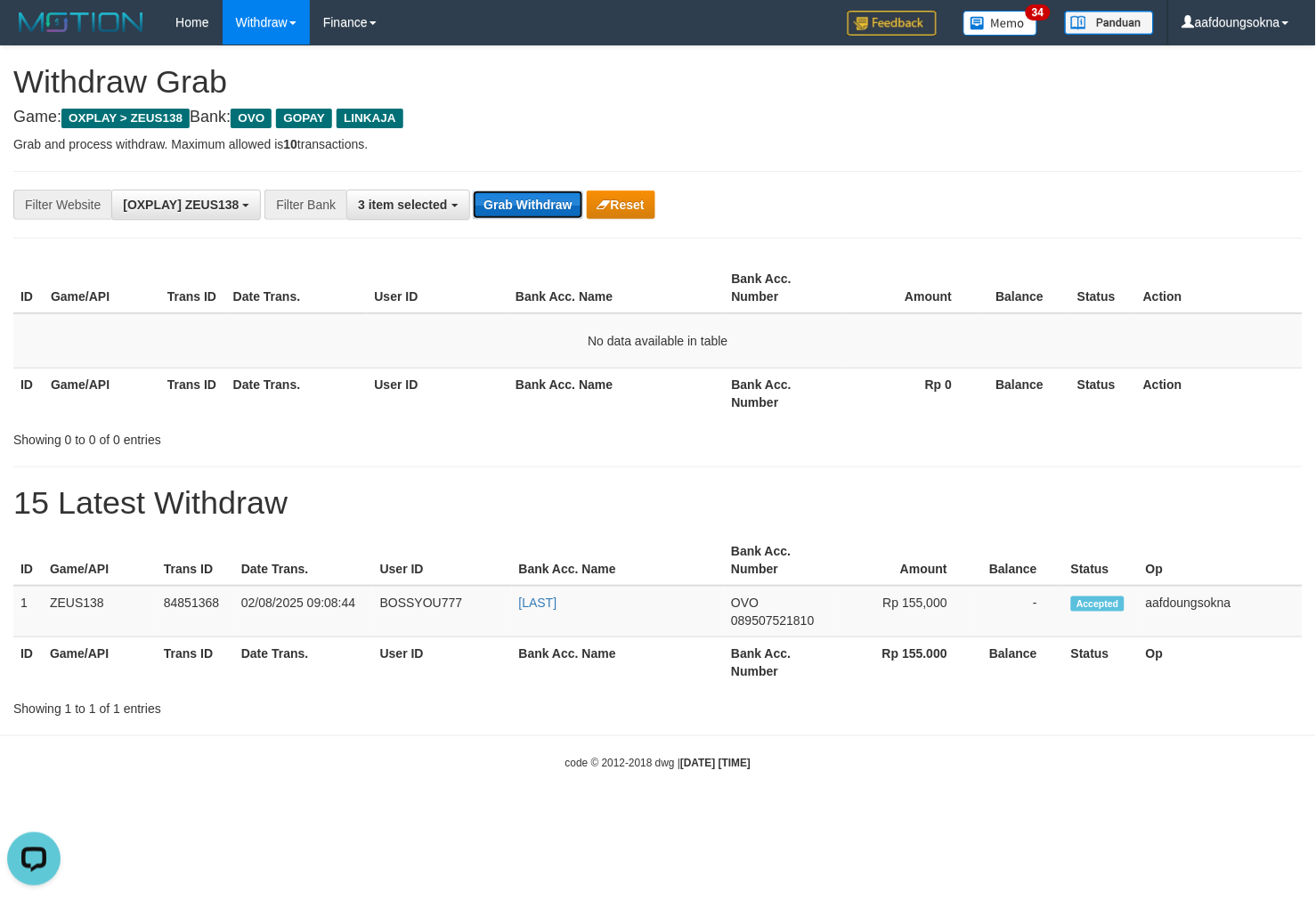 click on "Grab Withdraw" at bounding box center (527, 205) 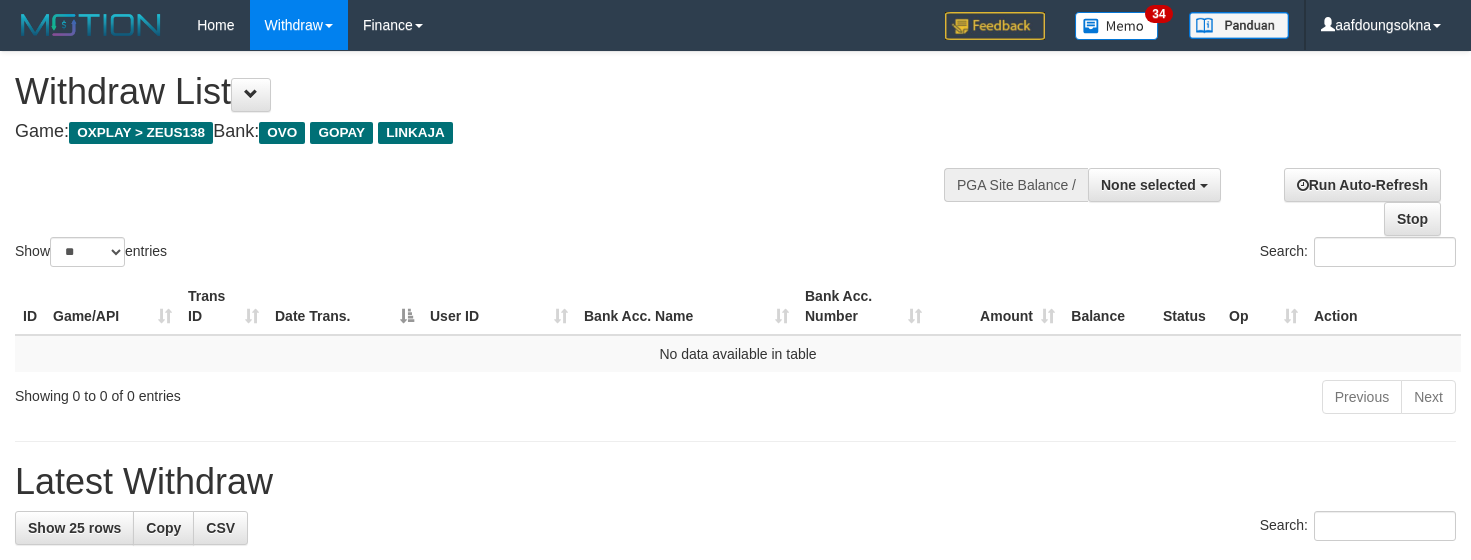 select 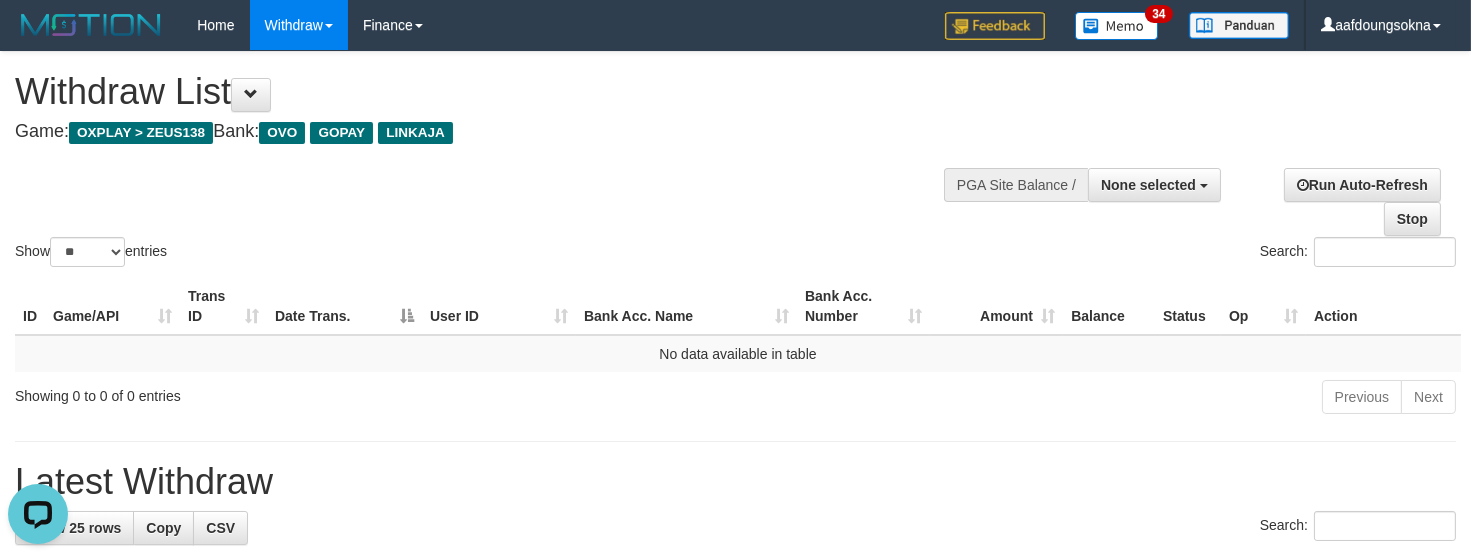 scroll, scrollTop: 0, scrollLeft: 0, axis: both 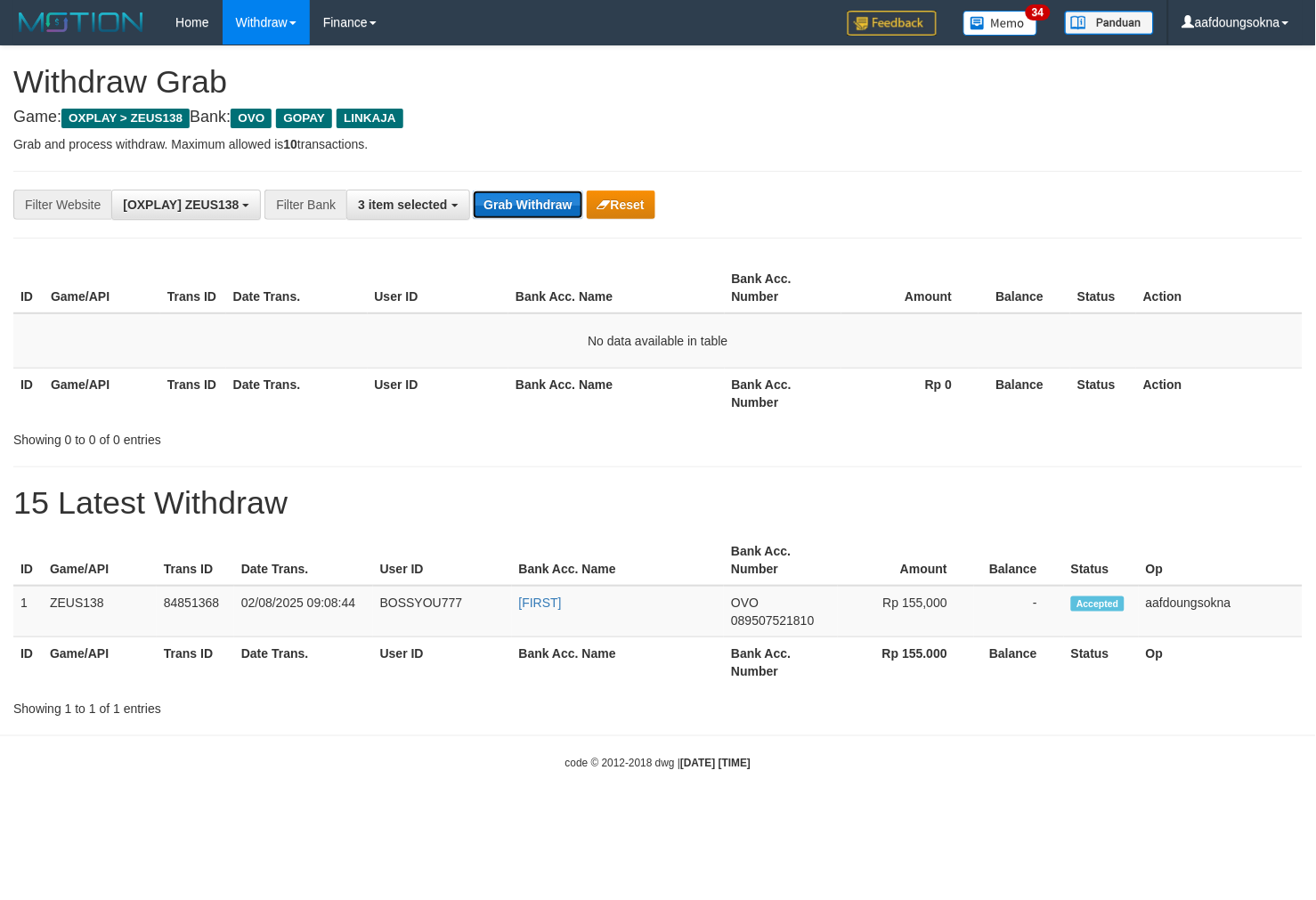 click on "Grab Withdraw" at bounding box center (527, 205) 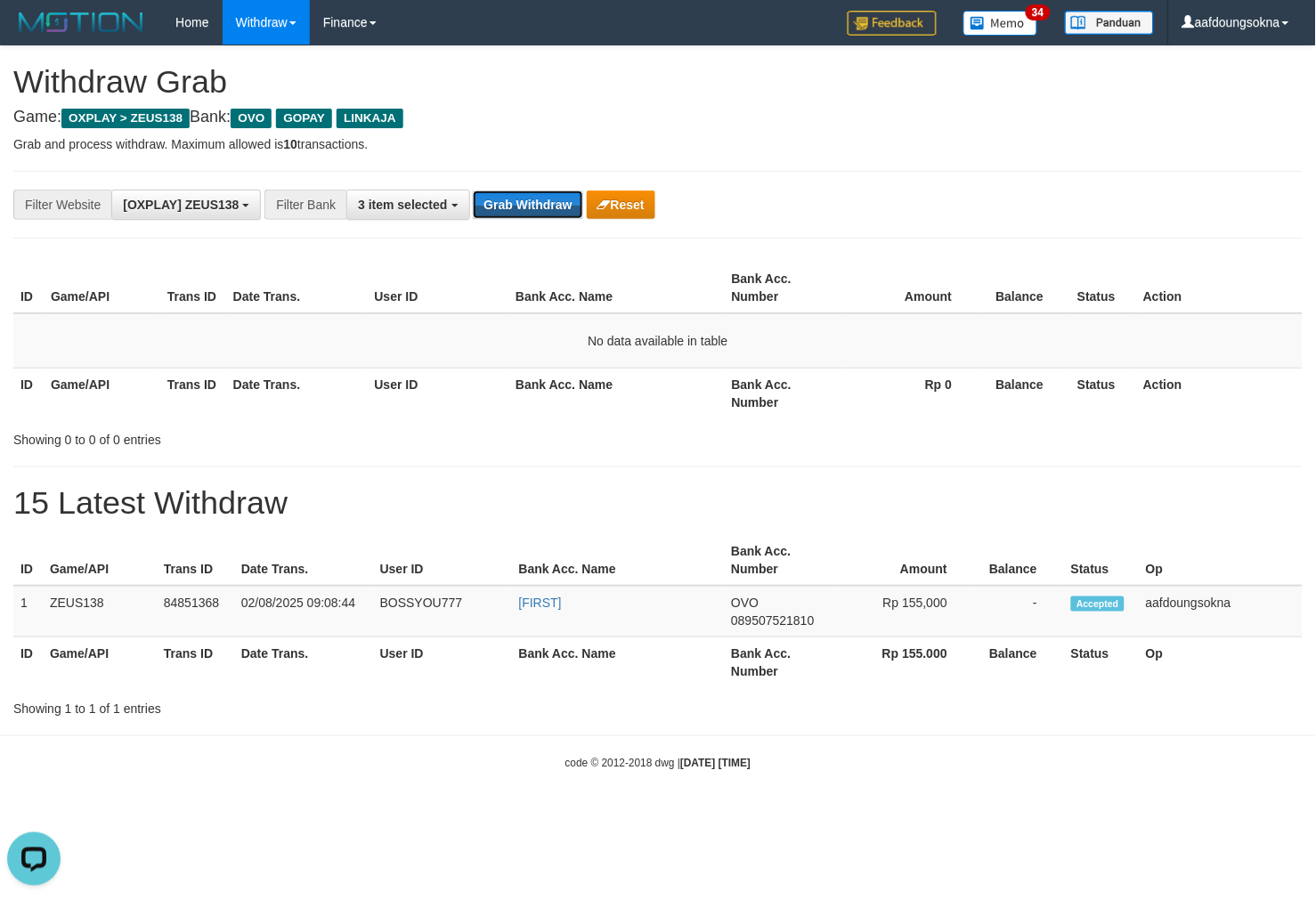 scroll, scrollTop: 0, scrollLeft: 0, axis: both 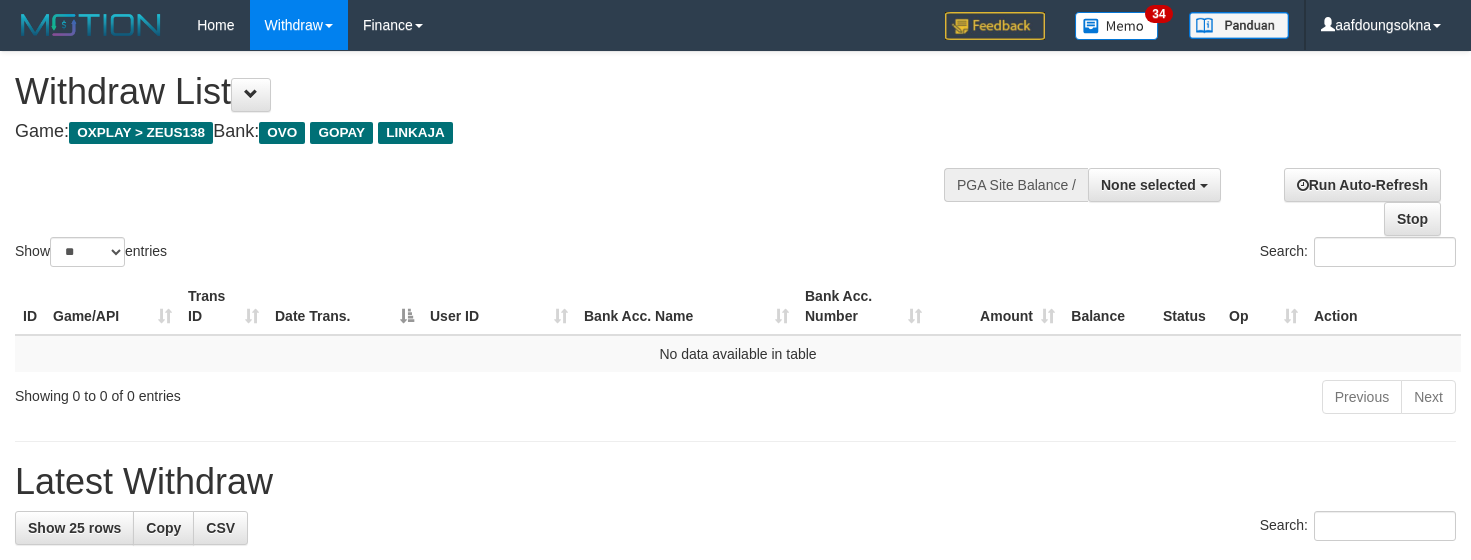 select 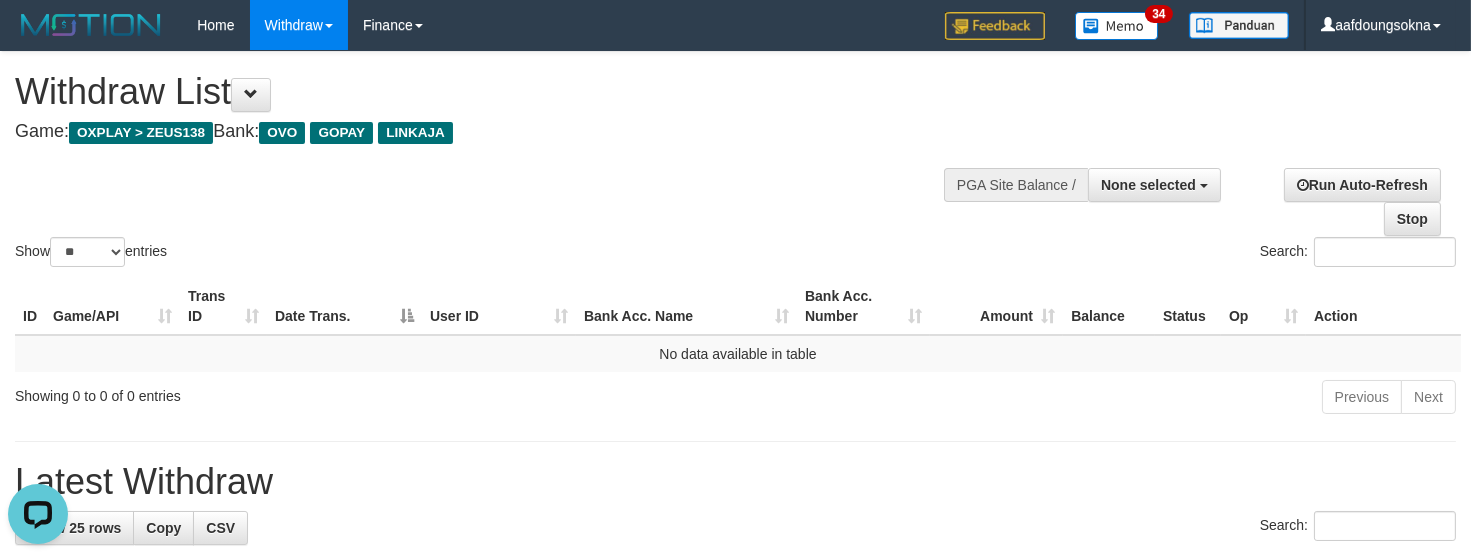 scroll, scrollTop: 0, scrollLeft: 0, axis: both 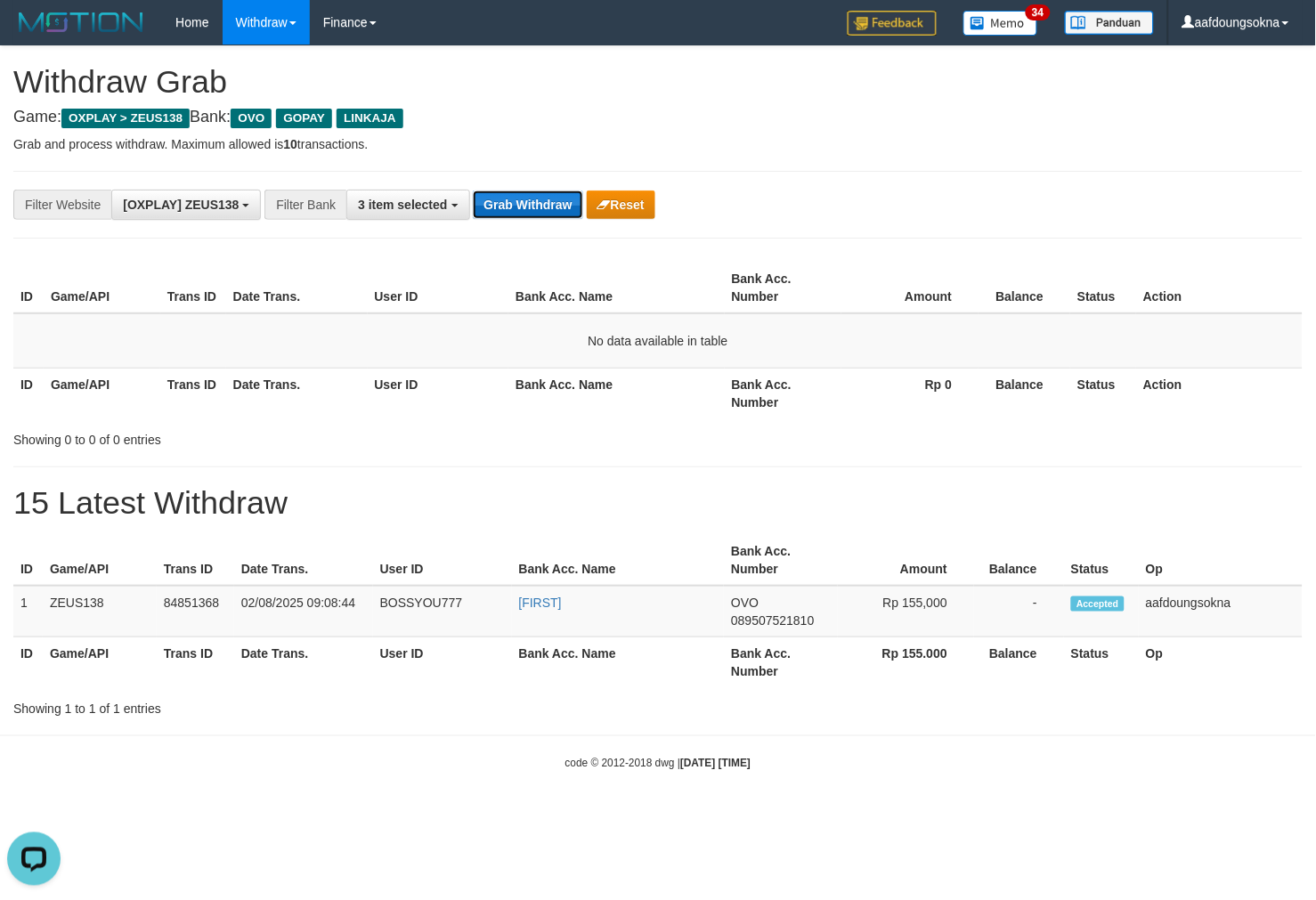 click on "Grab Withdraw" at bounding box center [527, 205] 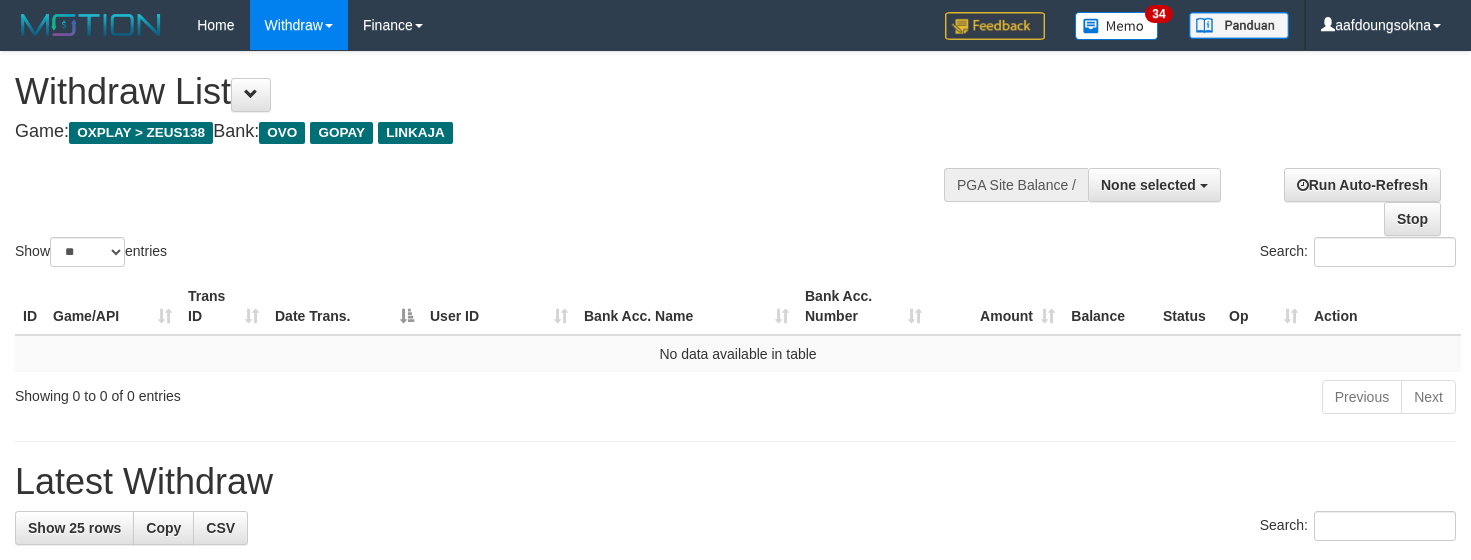 select 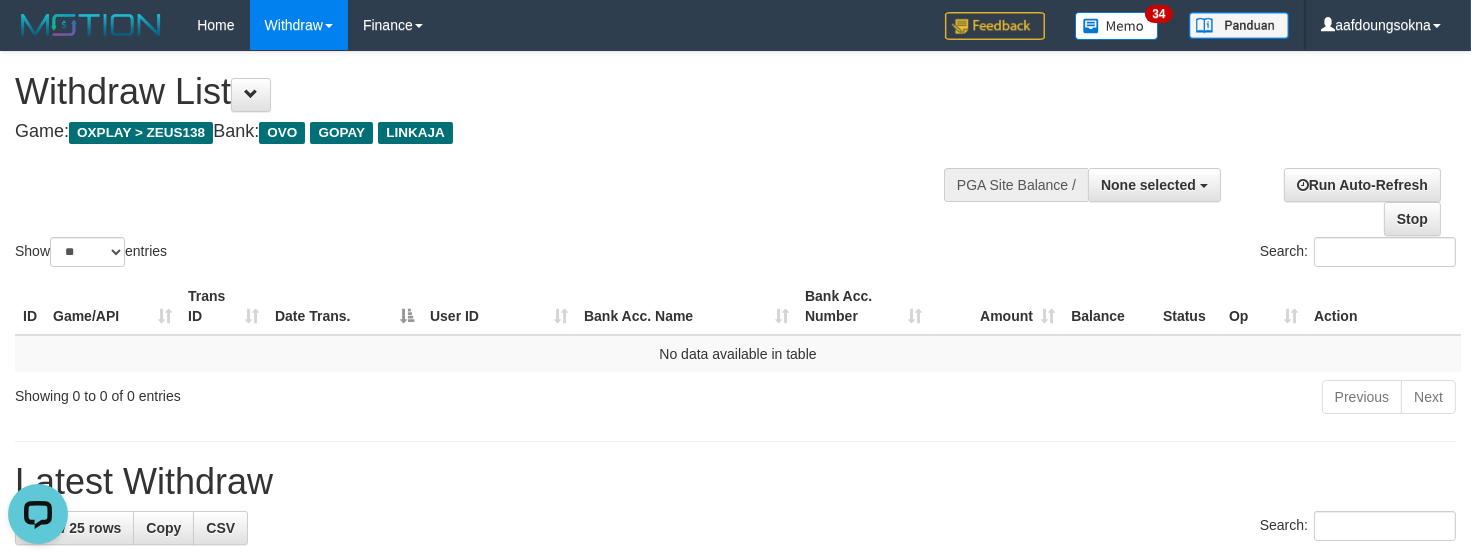 scroll, scrollTop: 0, scrollLeft: 0, axis: both 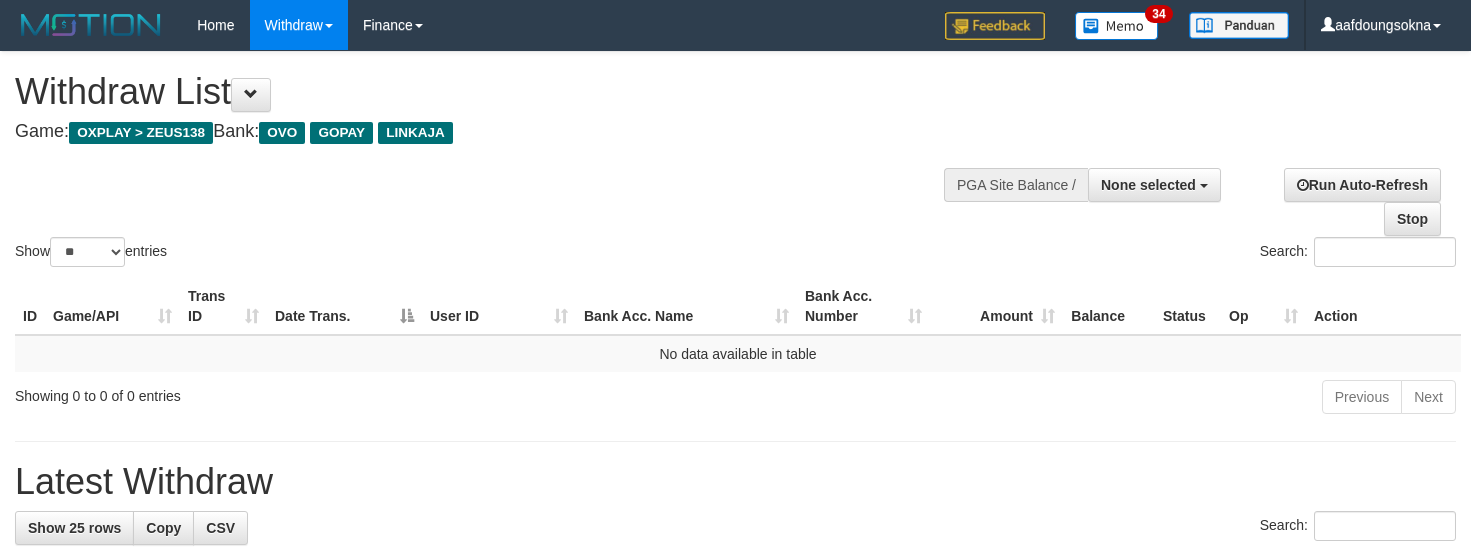 select 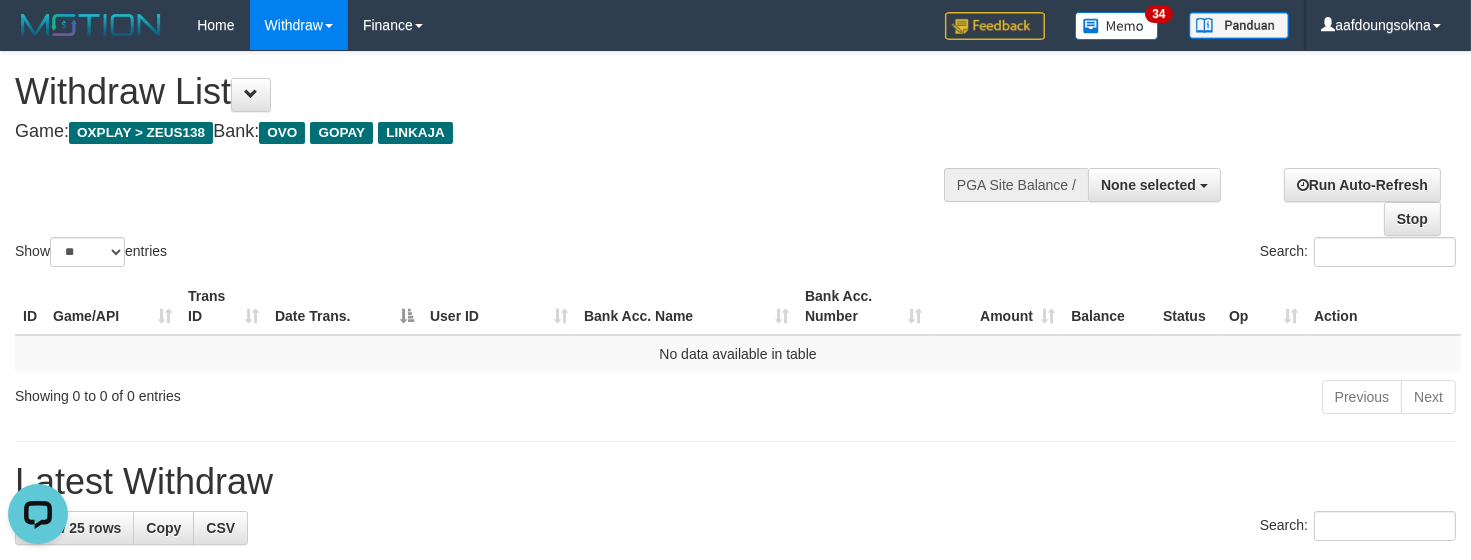 scroll, scrollTop: 0, scrollLeft: 0, axis: both 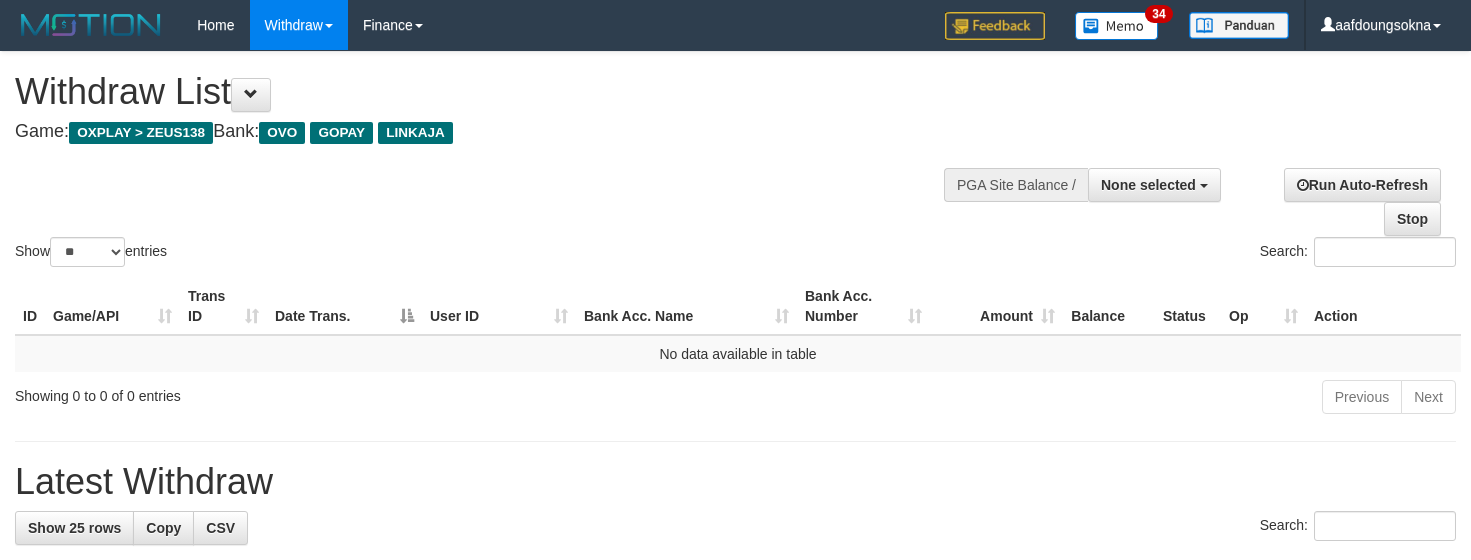 select 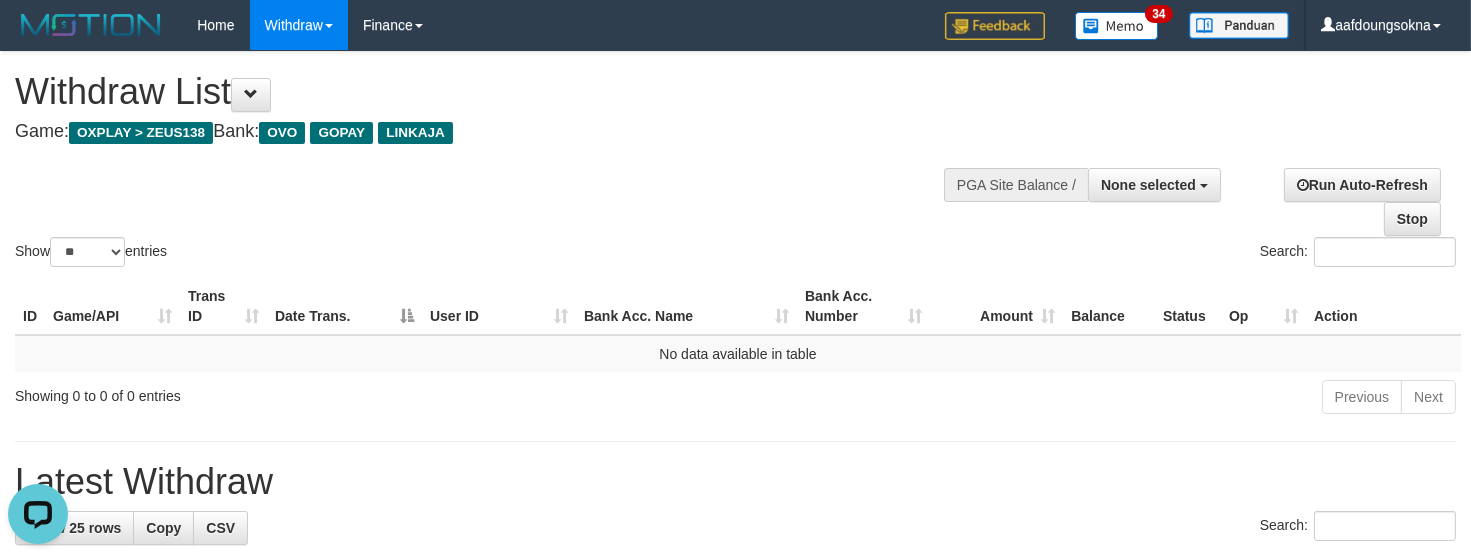 scroll, scrollTop: 0, scrollLeft: 0, axis: both 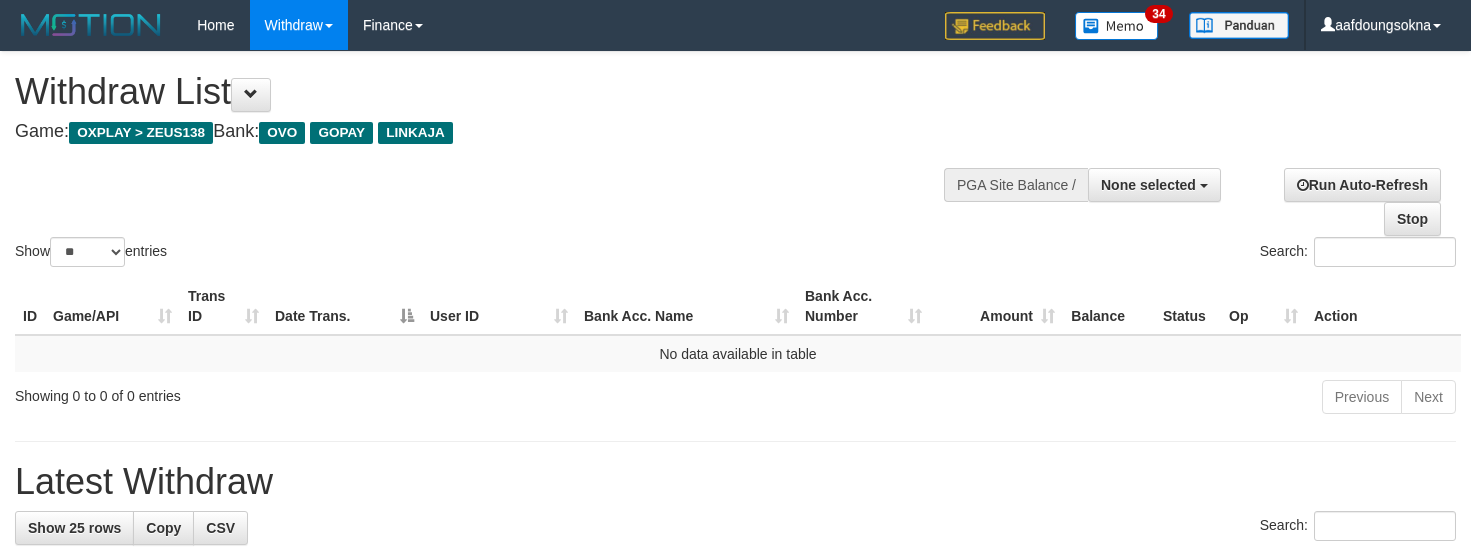 select 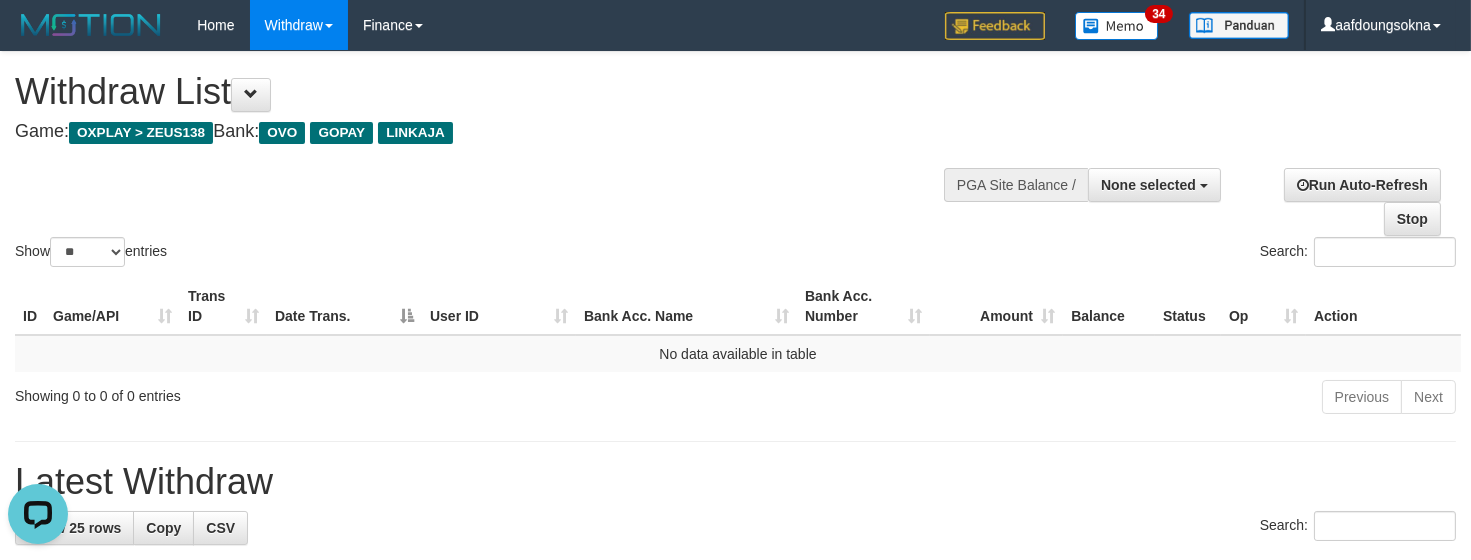 scroll, scrollTop: 0, scrollLeft: 0, axis: both 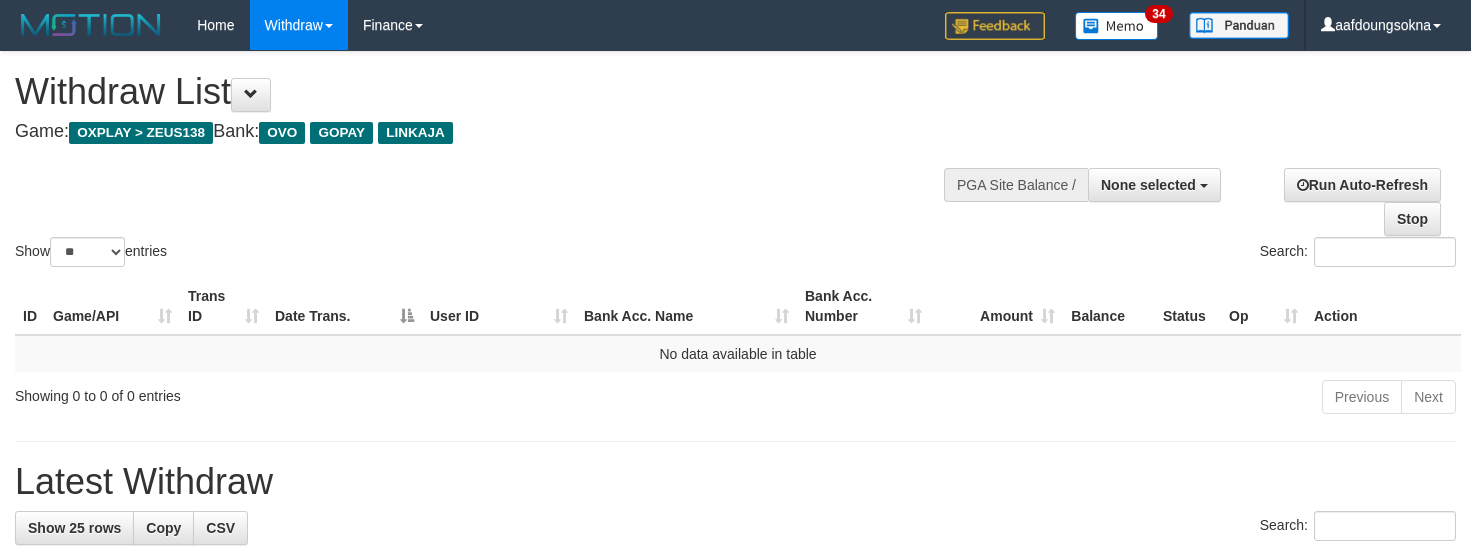 select 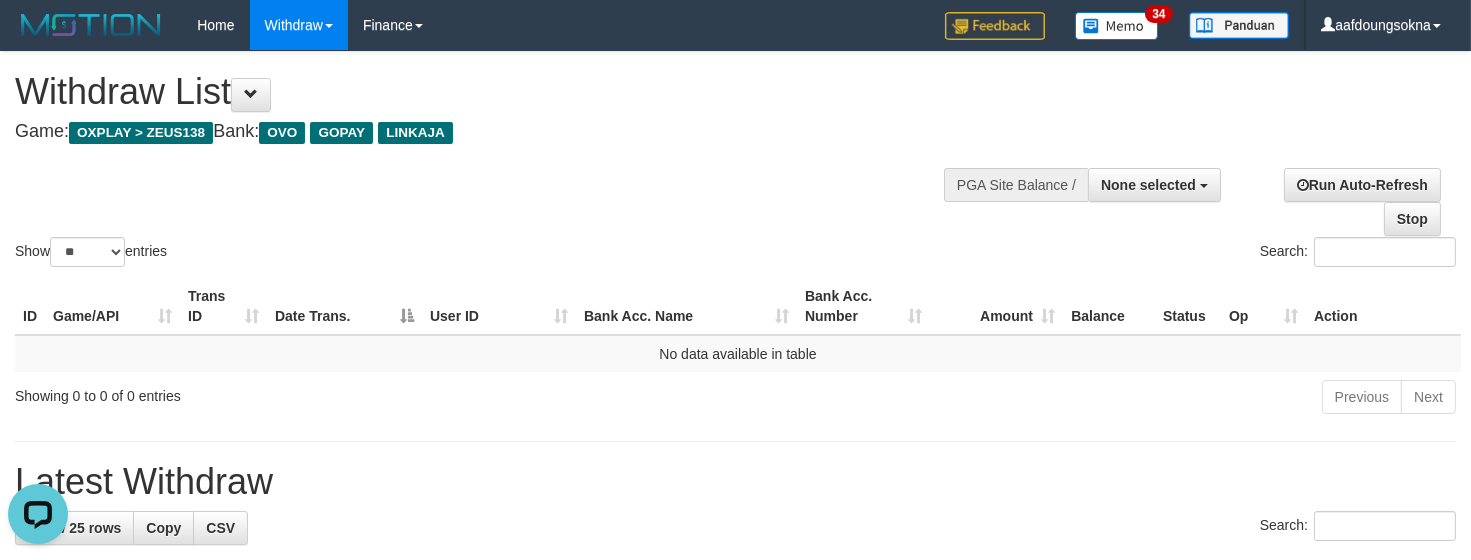 scroll, scrollTop: 0, scrollLeft: 0, axis: both 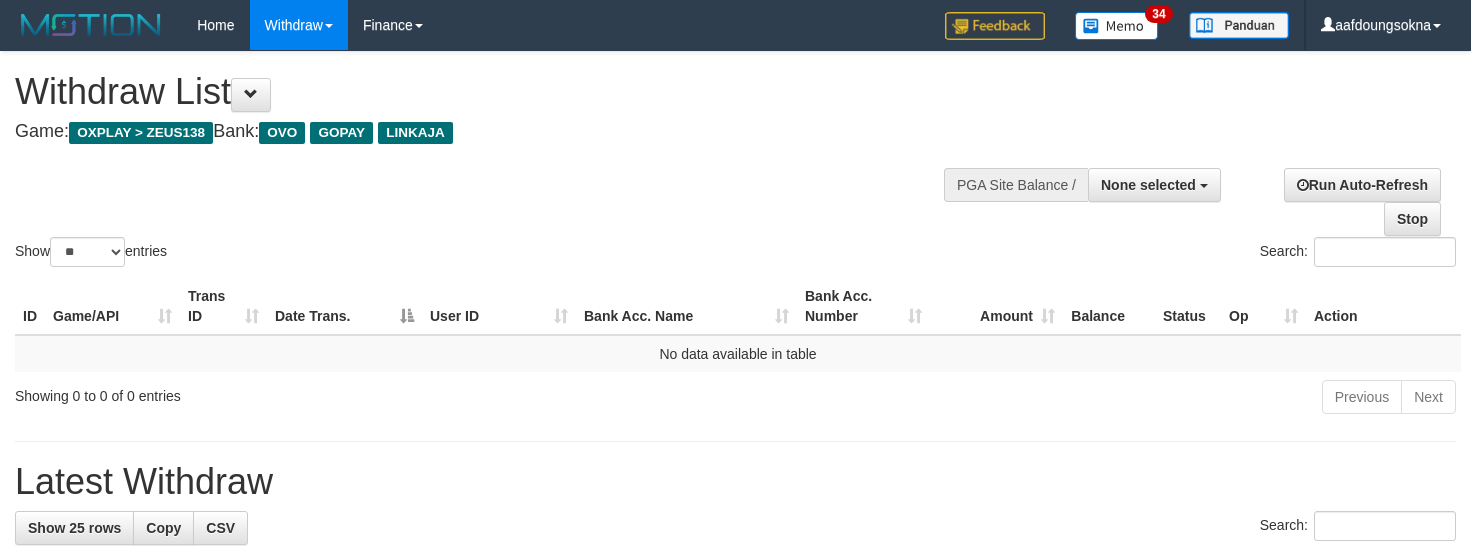 select 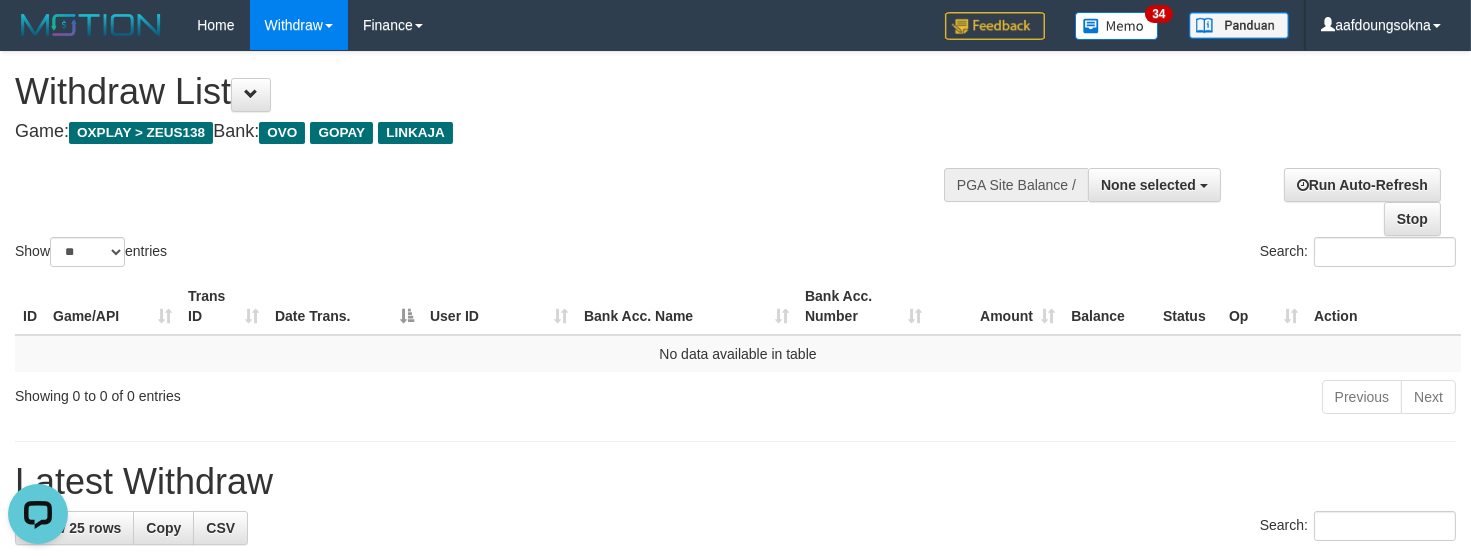 scroll, scrollTop: 0, scrollLeft: 0, axis: both 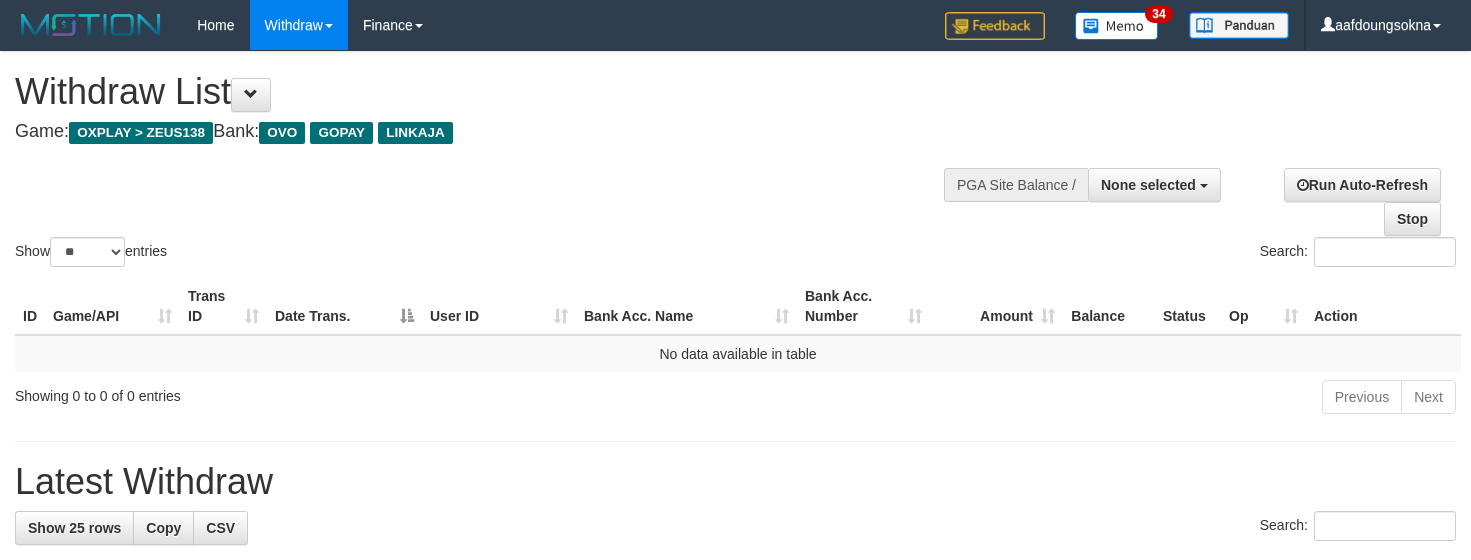 select 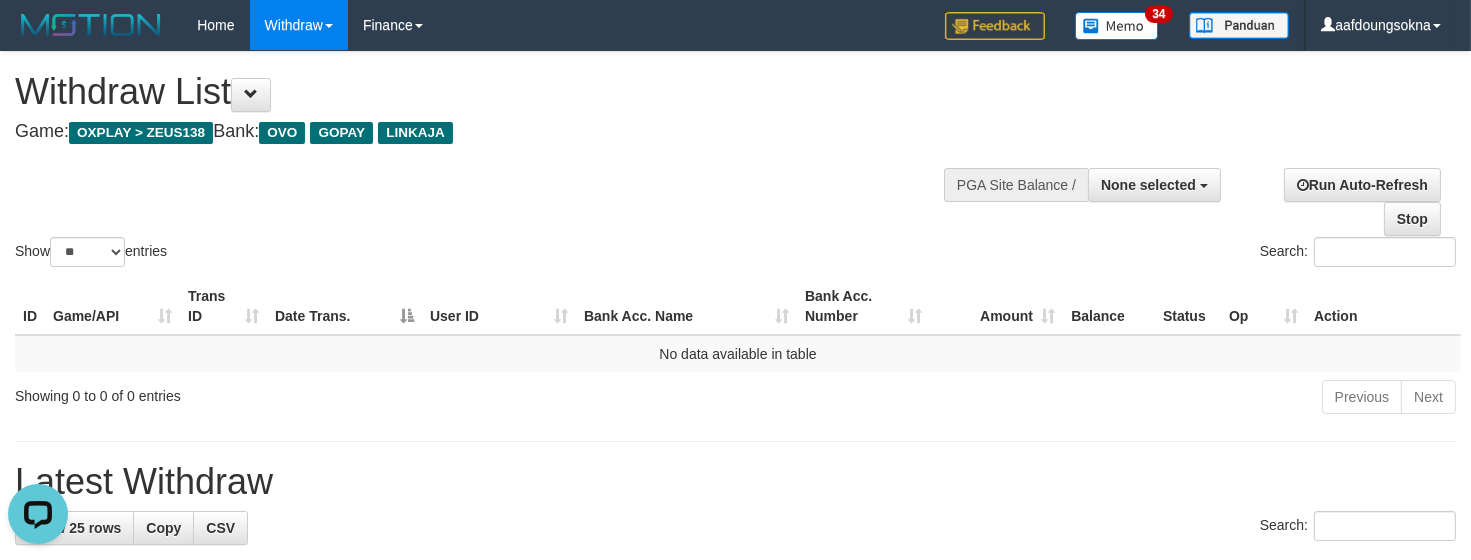 scroll, scrollTop: 0, scrollLeft: 0, axis: both 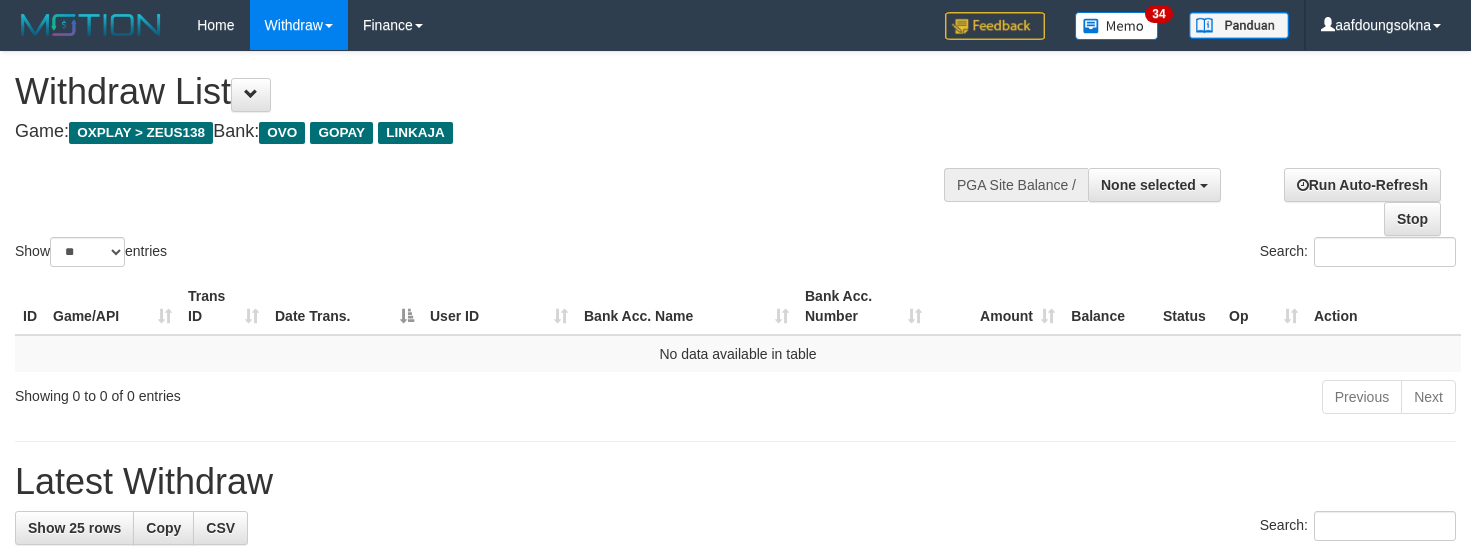 select 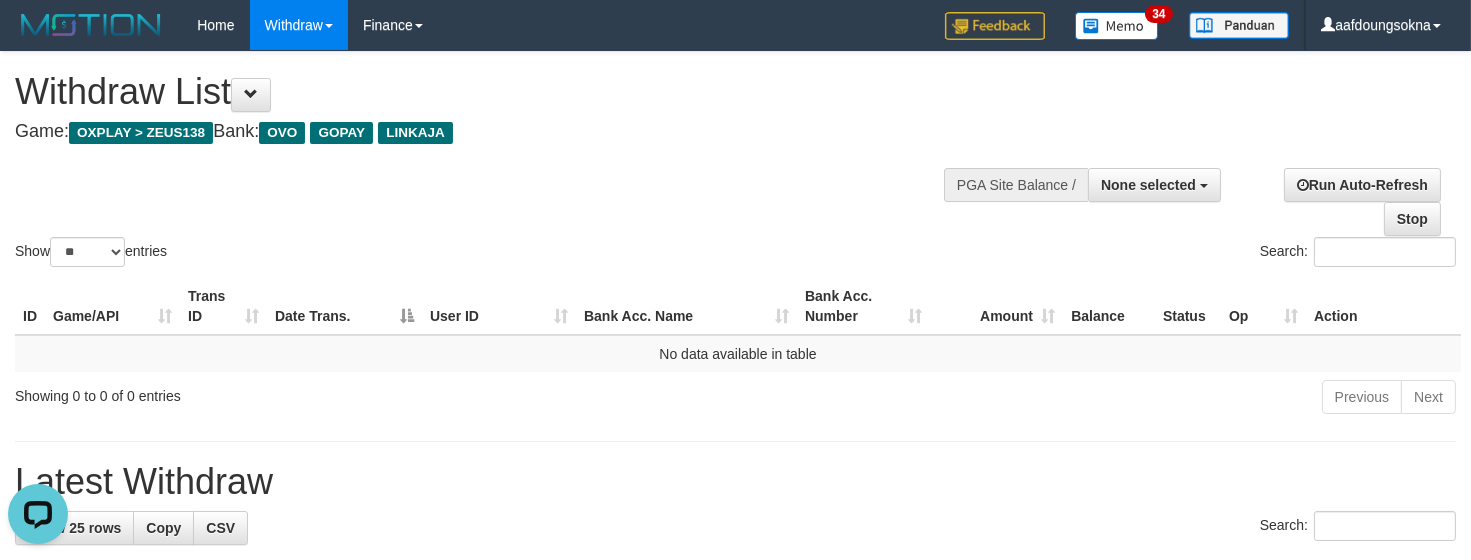 scroll, scrollTop: 0, scrollLeft: 0, axis: both 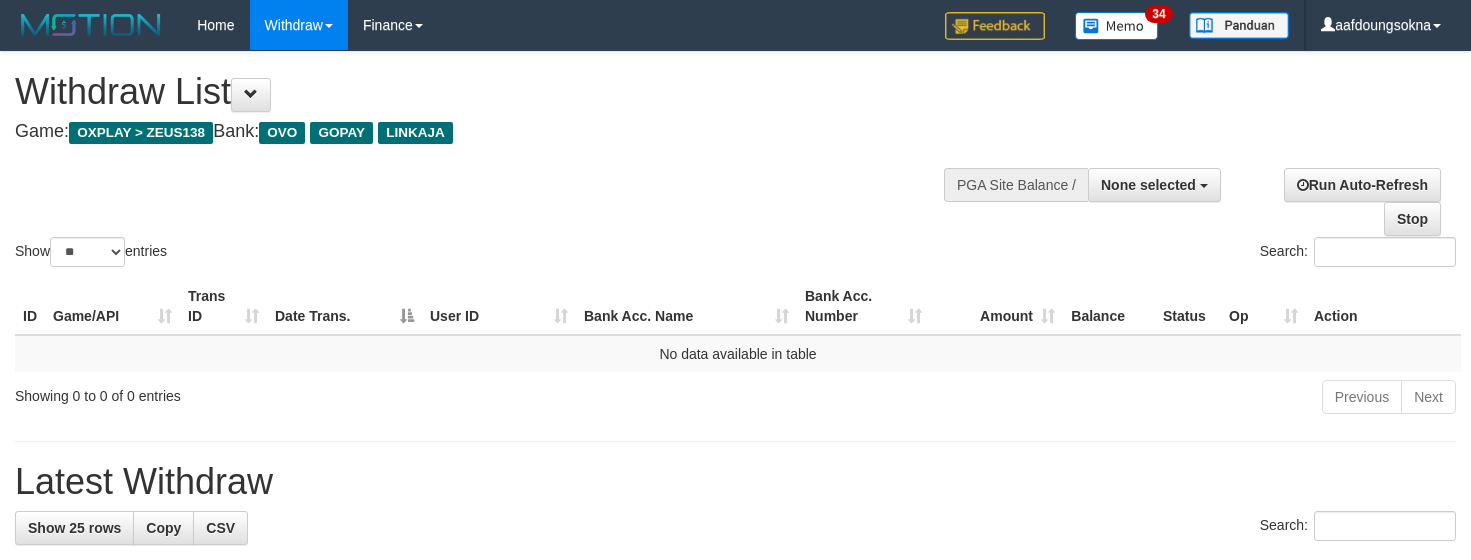 select 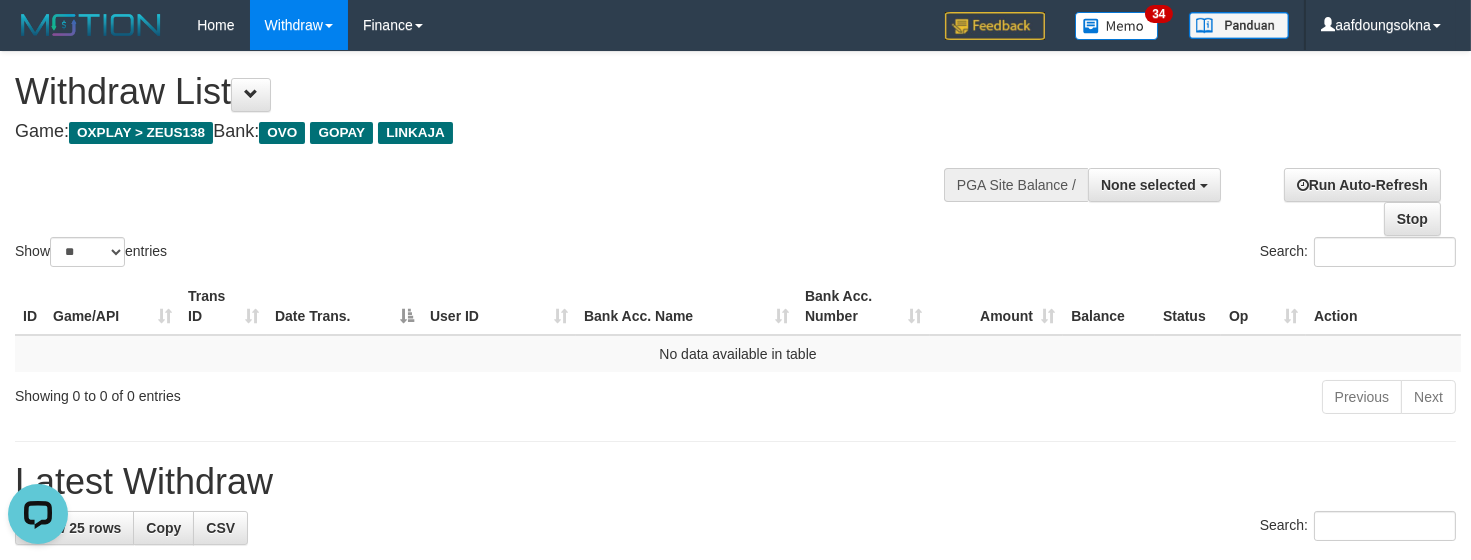 scroll, scrollTop: 0, scrollLeft: 0, axis: both 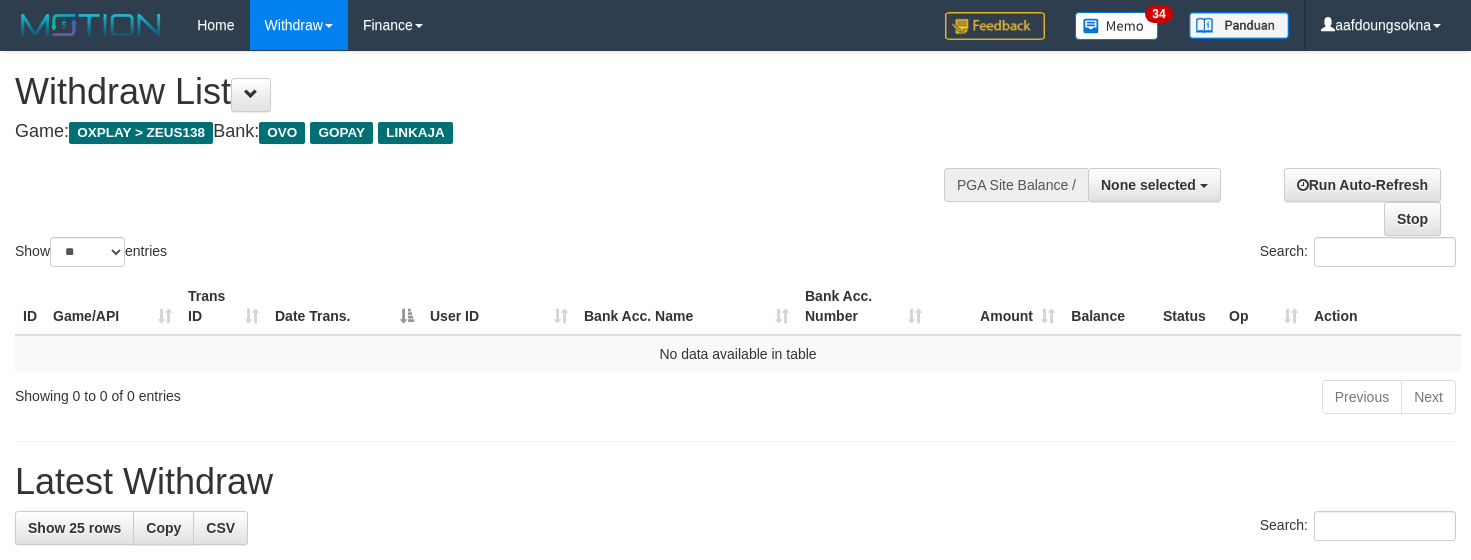 select 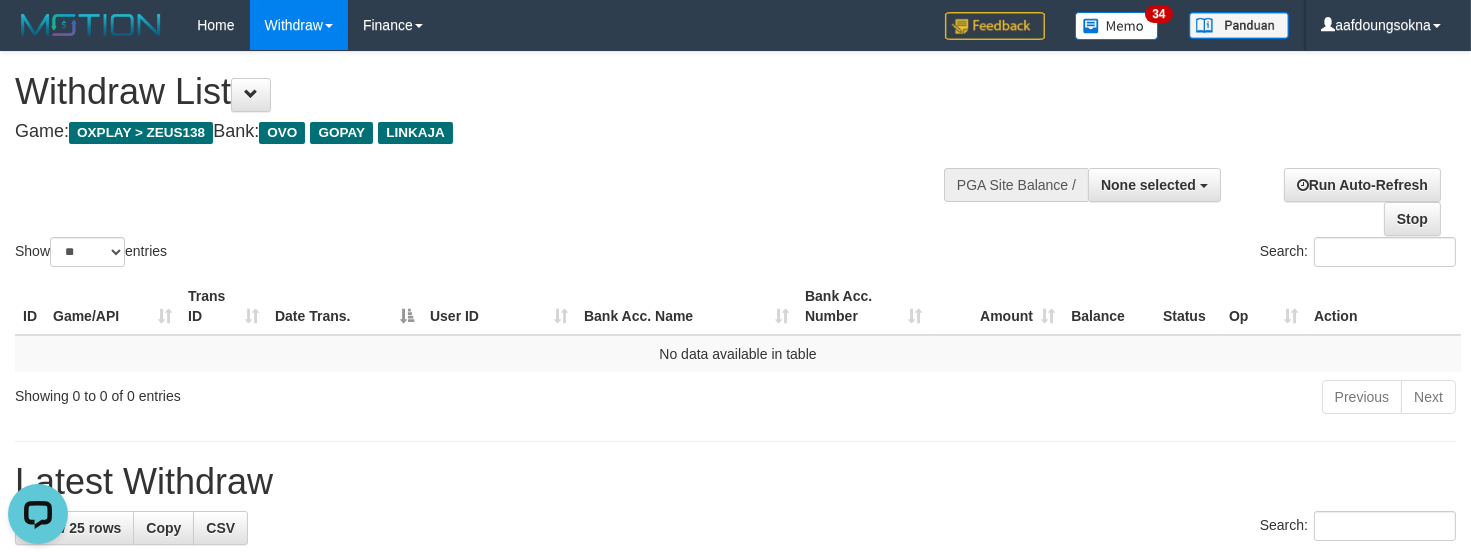 scroll, scrollTop: 0, scrollLeft: 0, axis: both 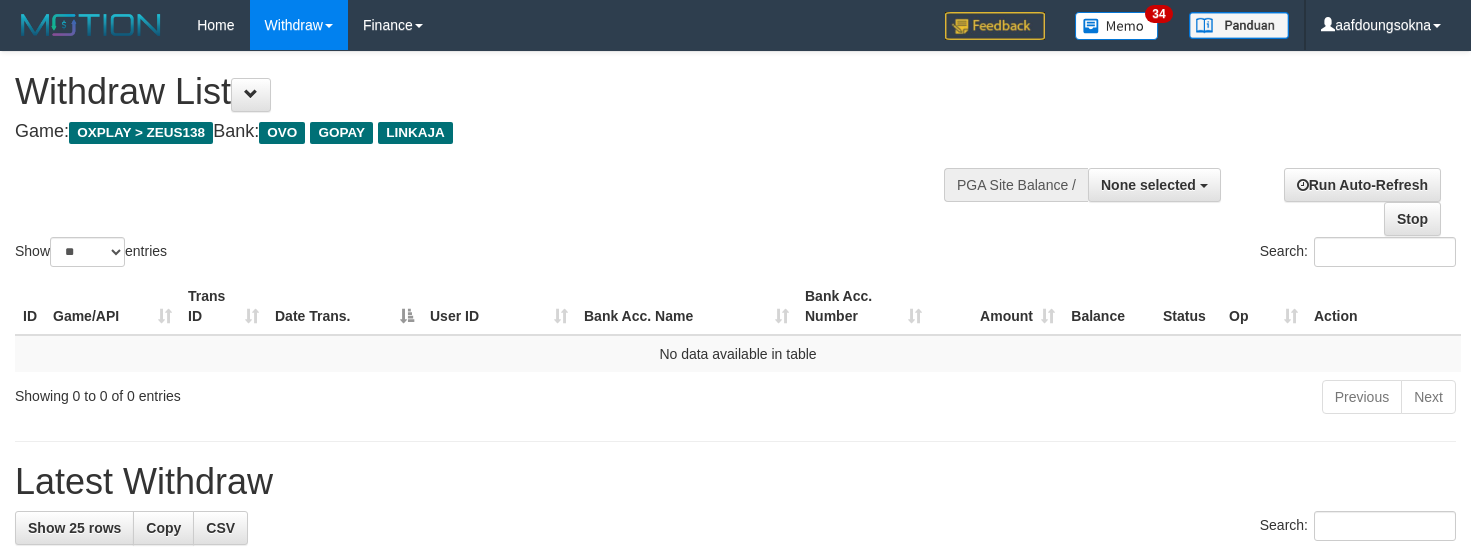 select 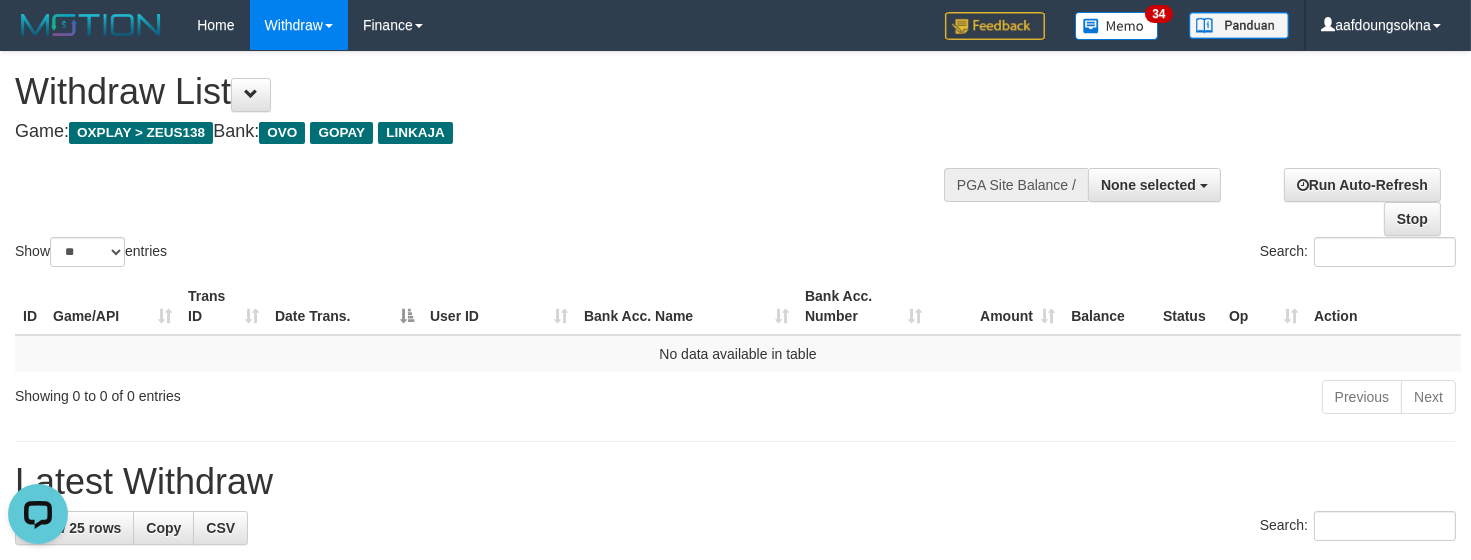 scroll, scrollTop: 0, scrollLeft: 0, axis: both 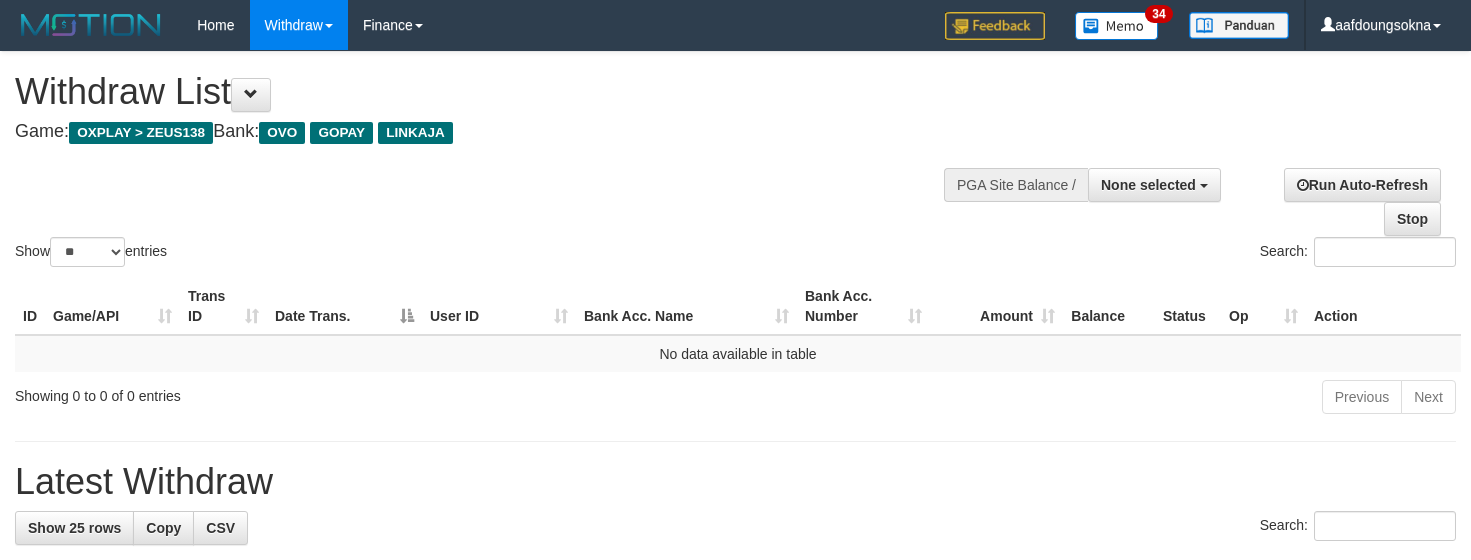 select 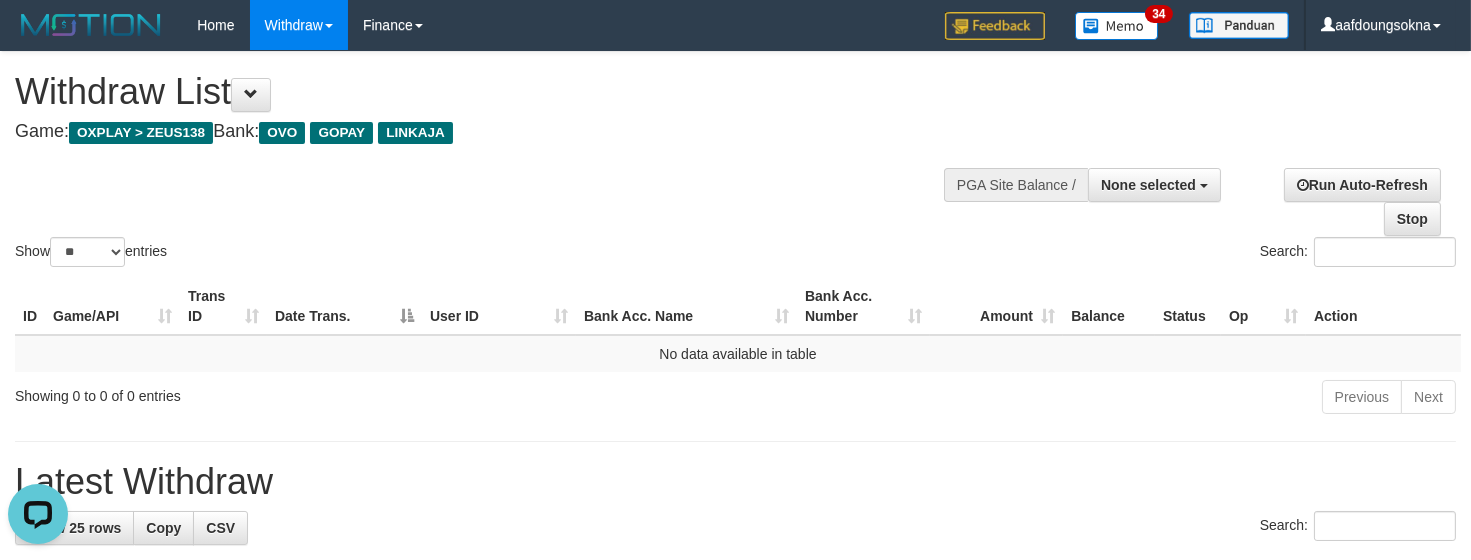 scroll, scrollTop: 0, scrollLeft: 0, axis: both 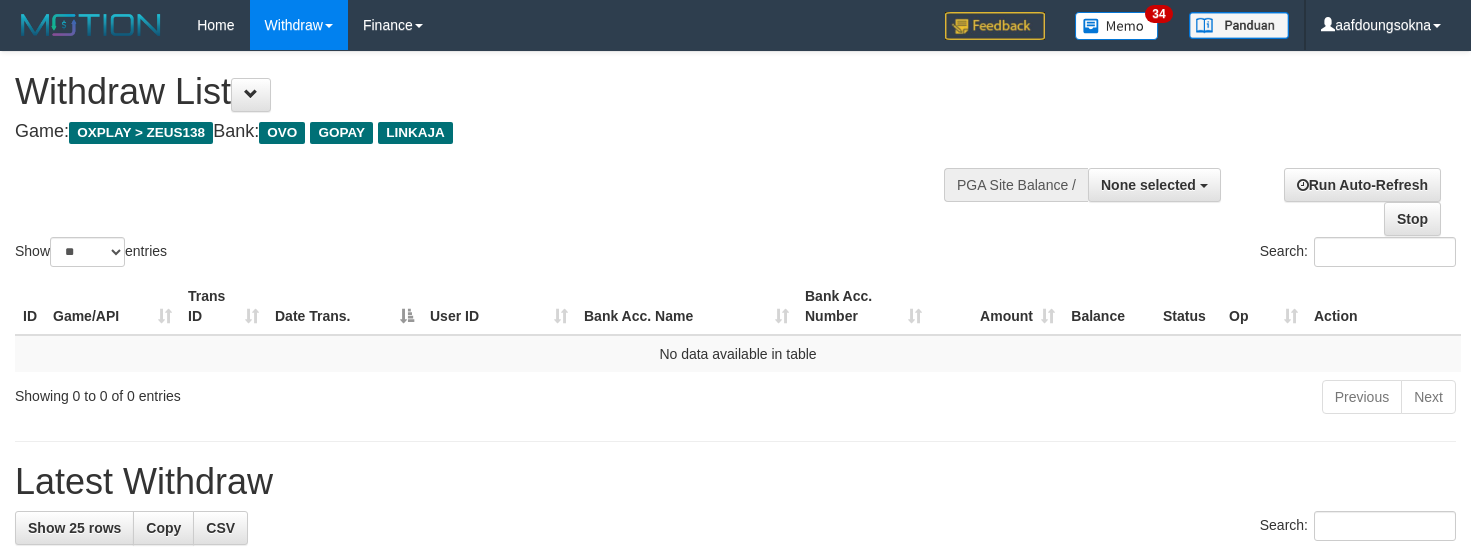 select 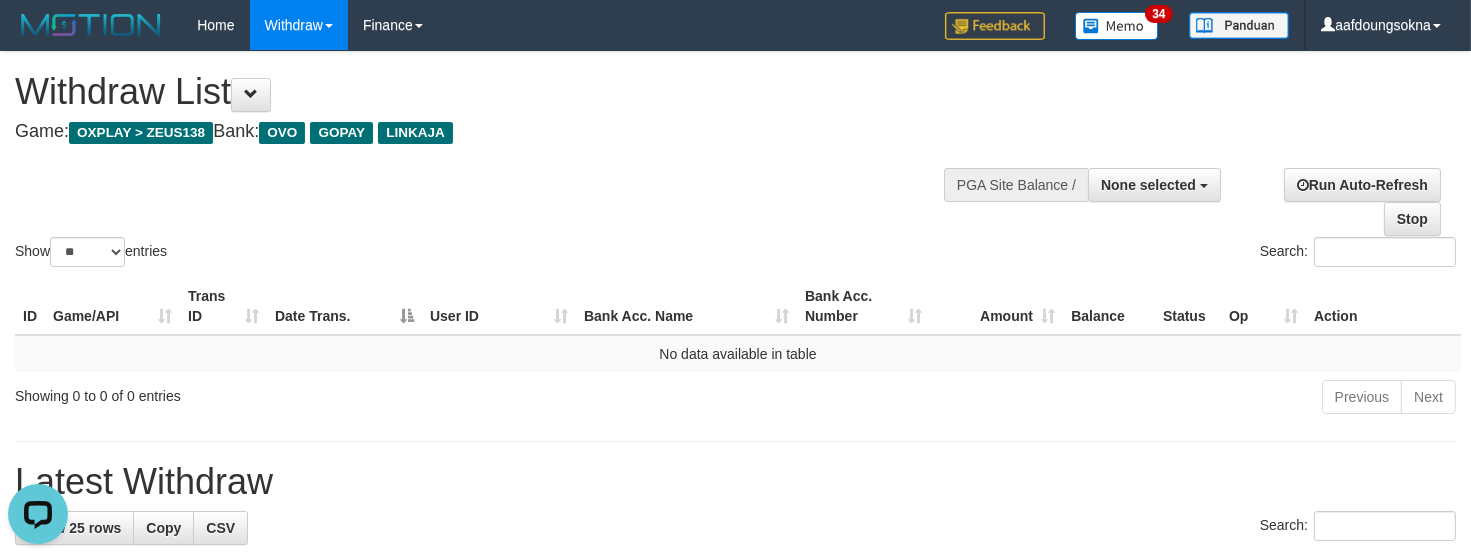 scroll, scrollTop: 0, scrollLeft: 0, axis: both 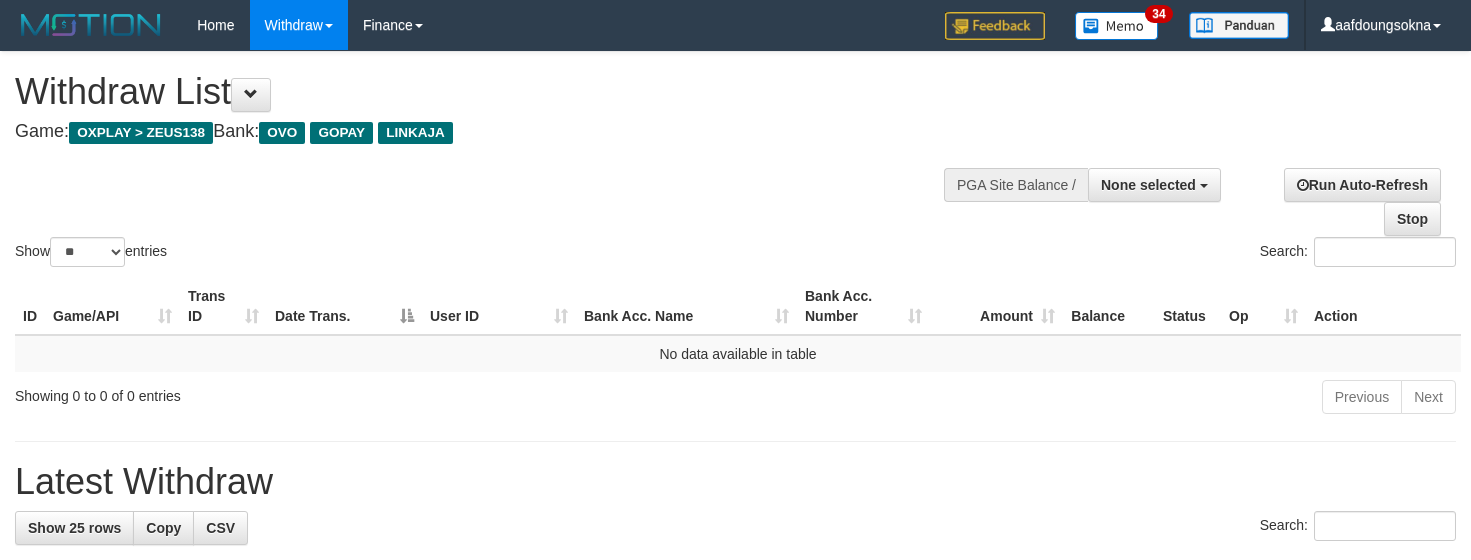 select 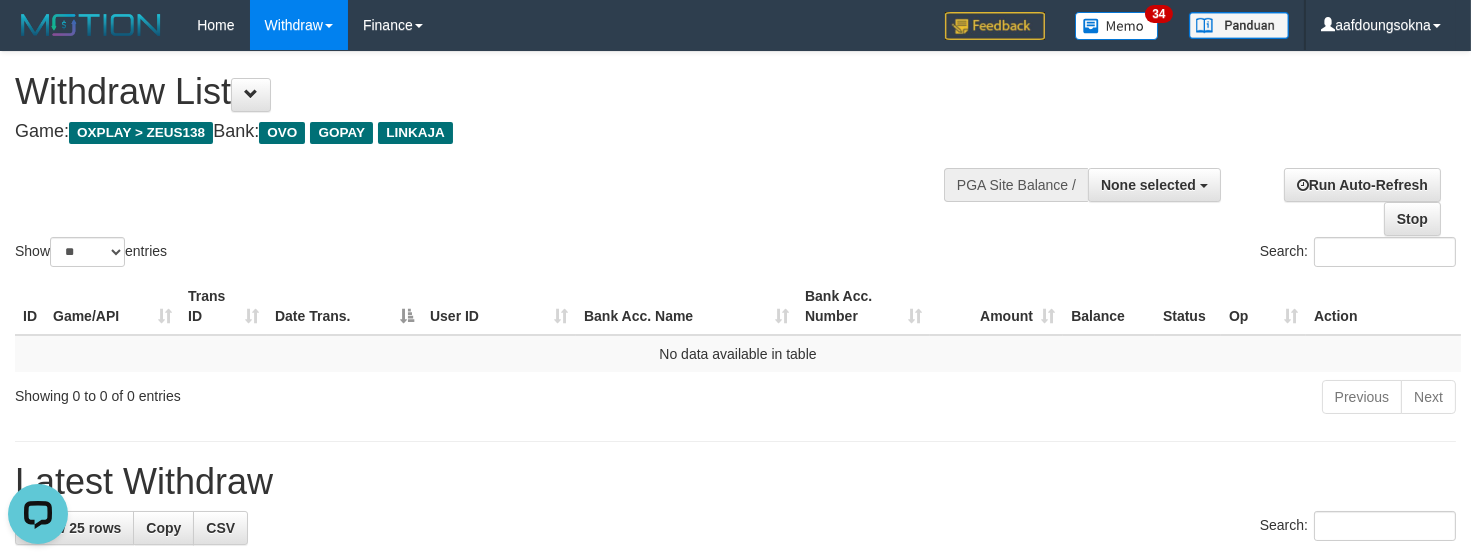 scroll, scrollTop: 0, scrollLeft: 0, axis: both 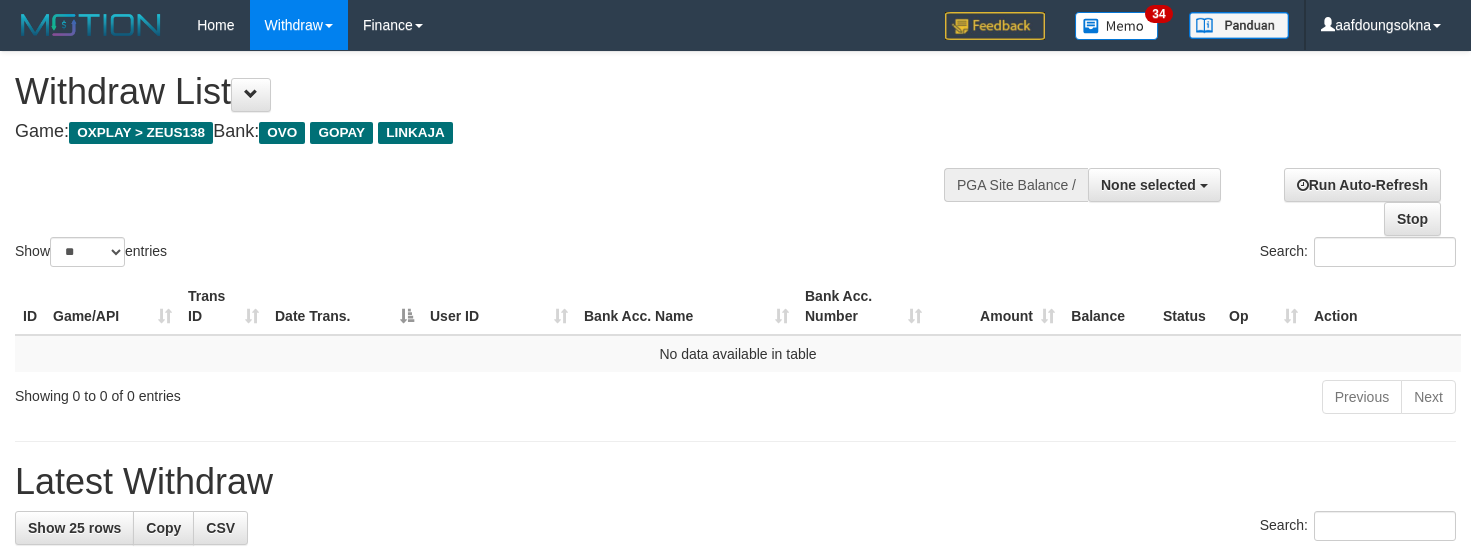 select 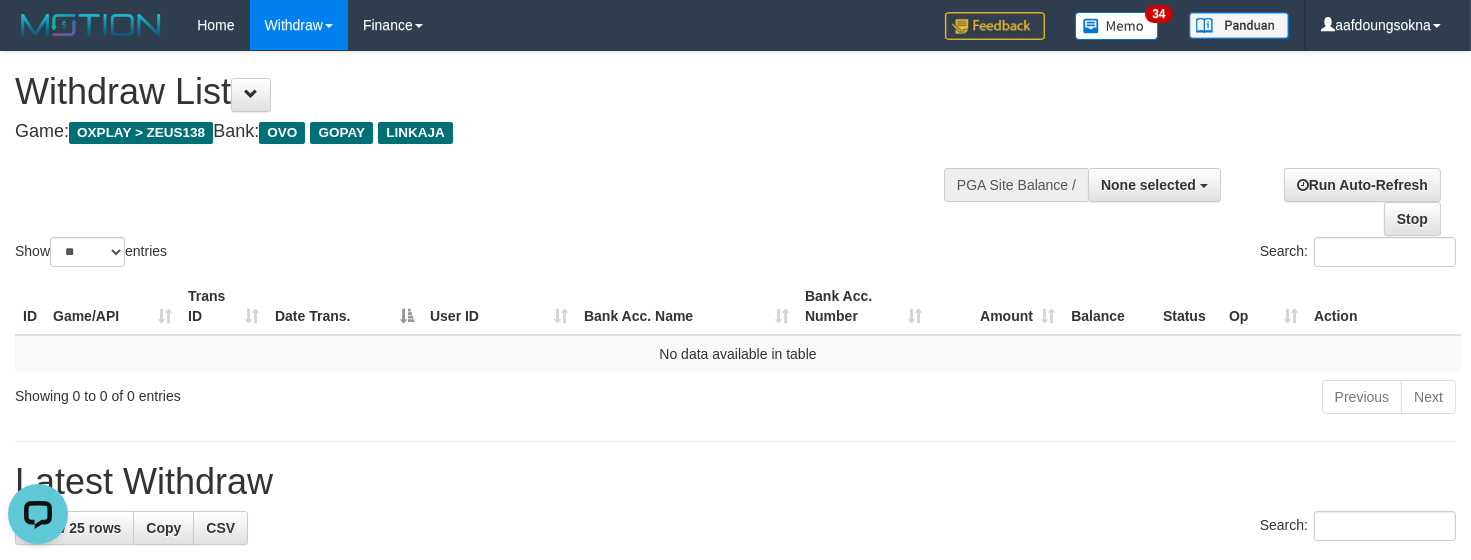 scroll, scrollTop: 0, scrollLeft: 0, axis: both 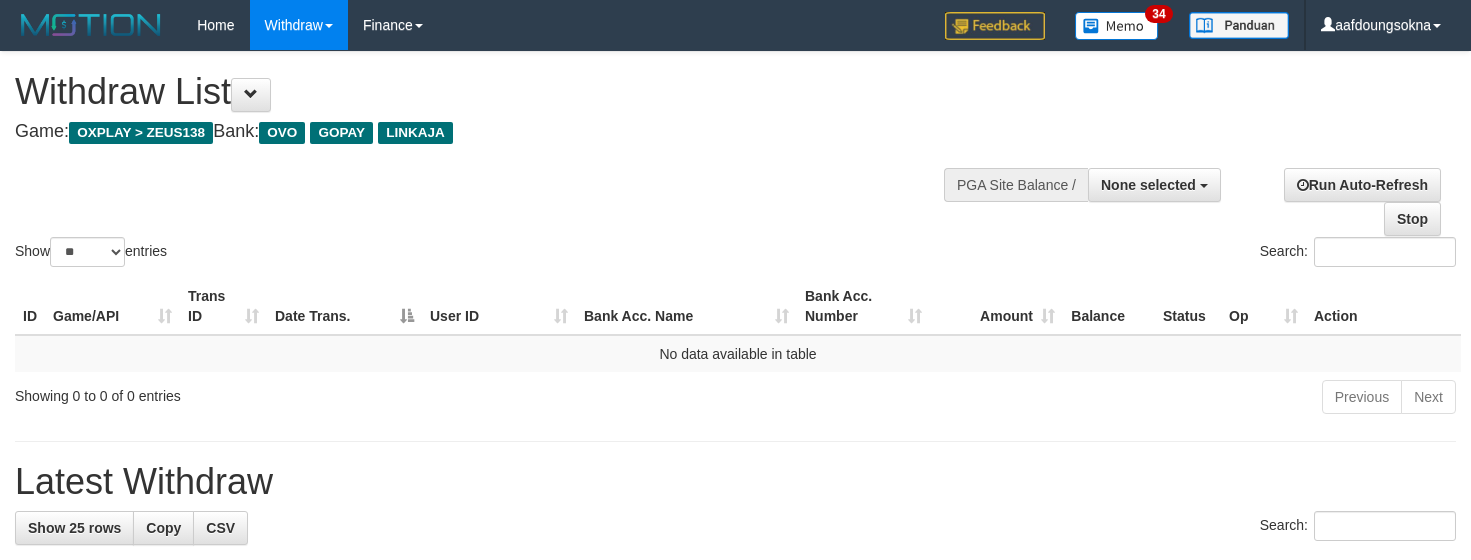 select 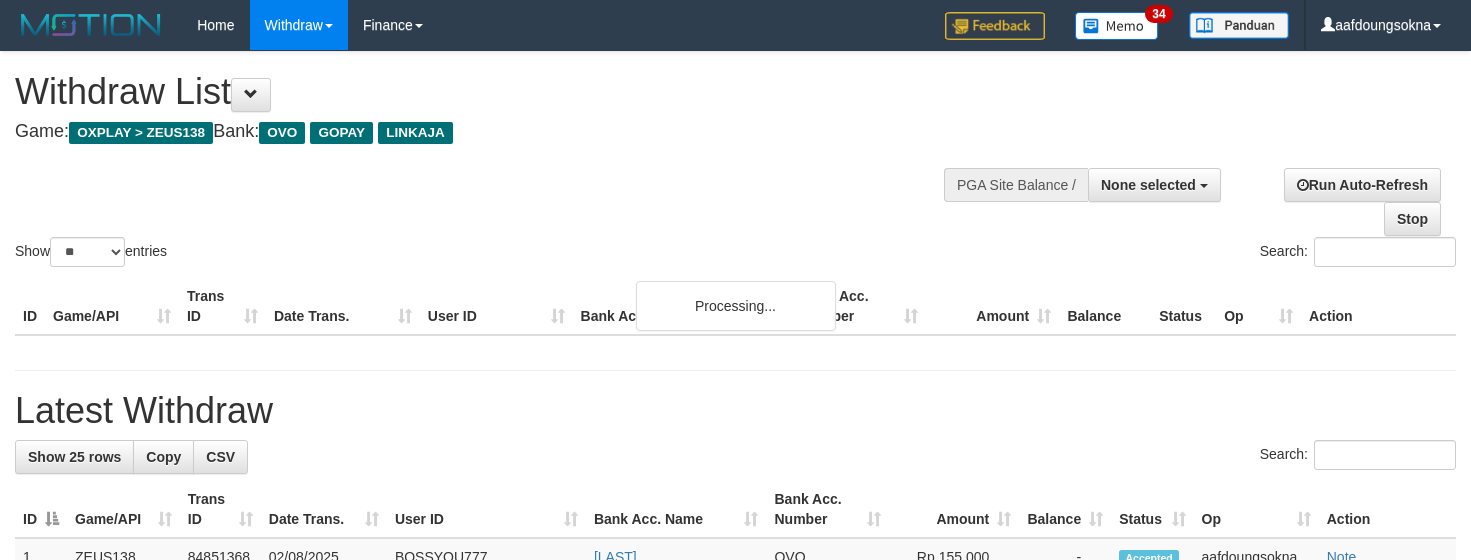 select 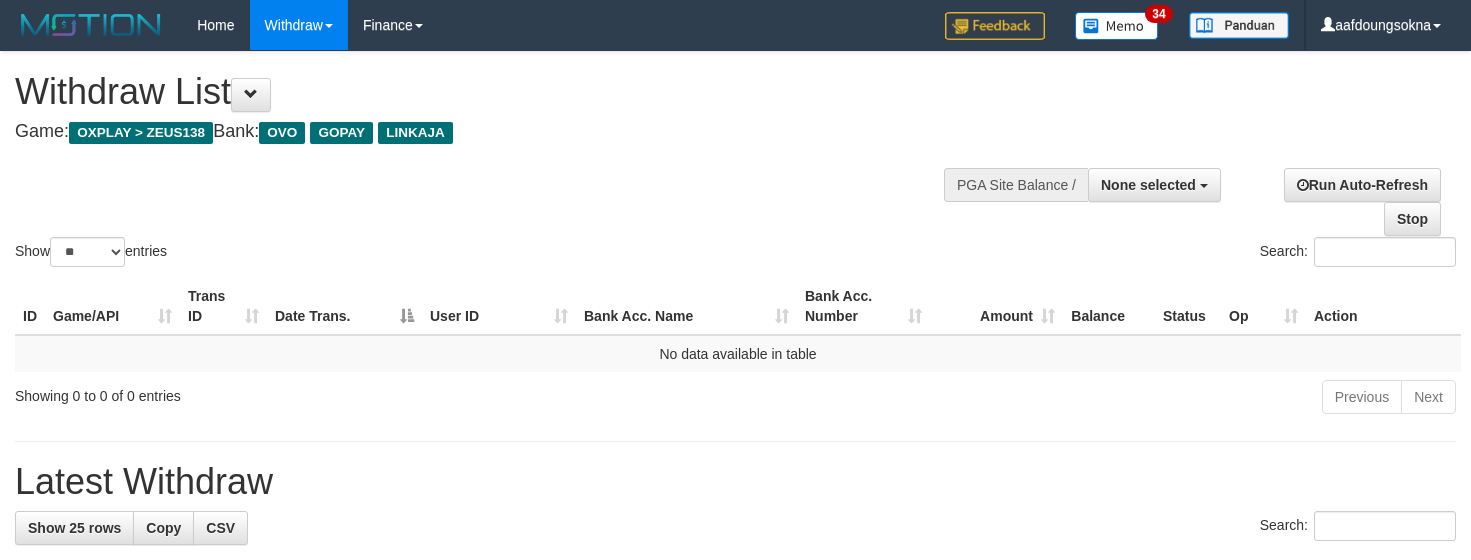 select 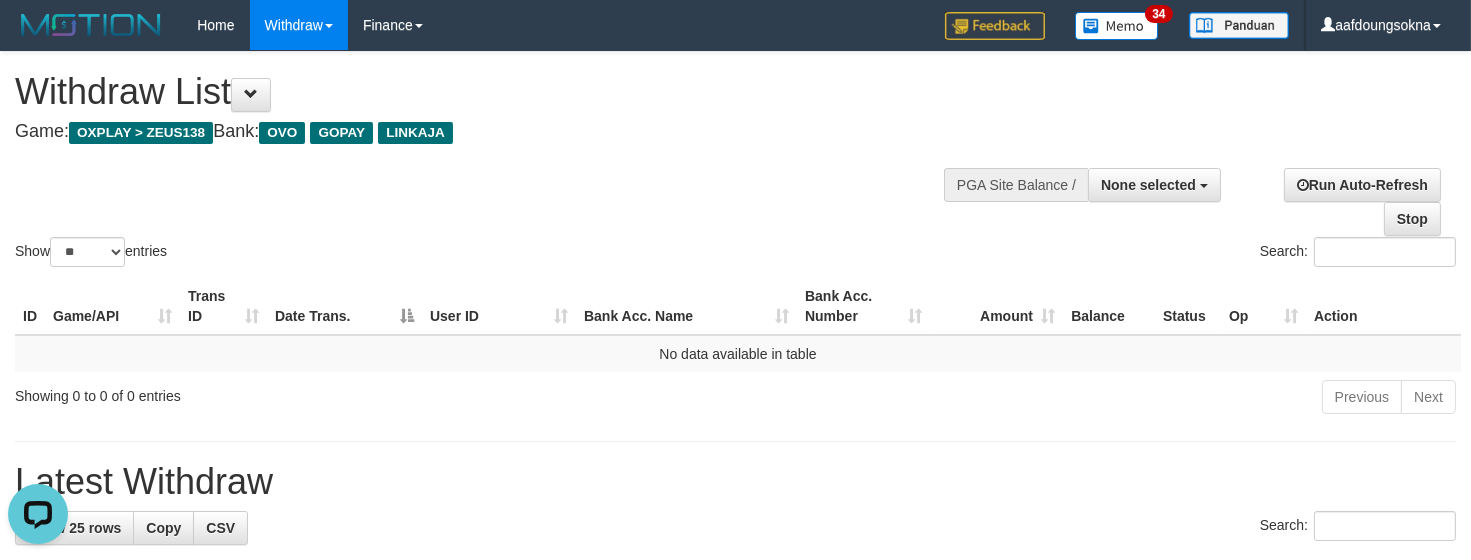scroll, scrollTop: 0, scrollLeft: 0, axis: both 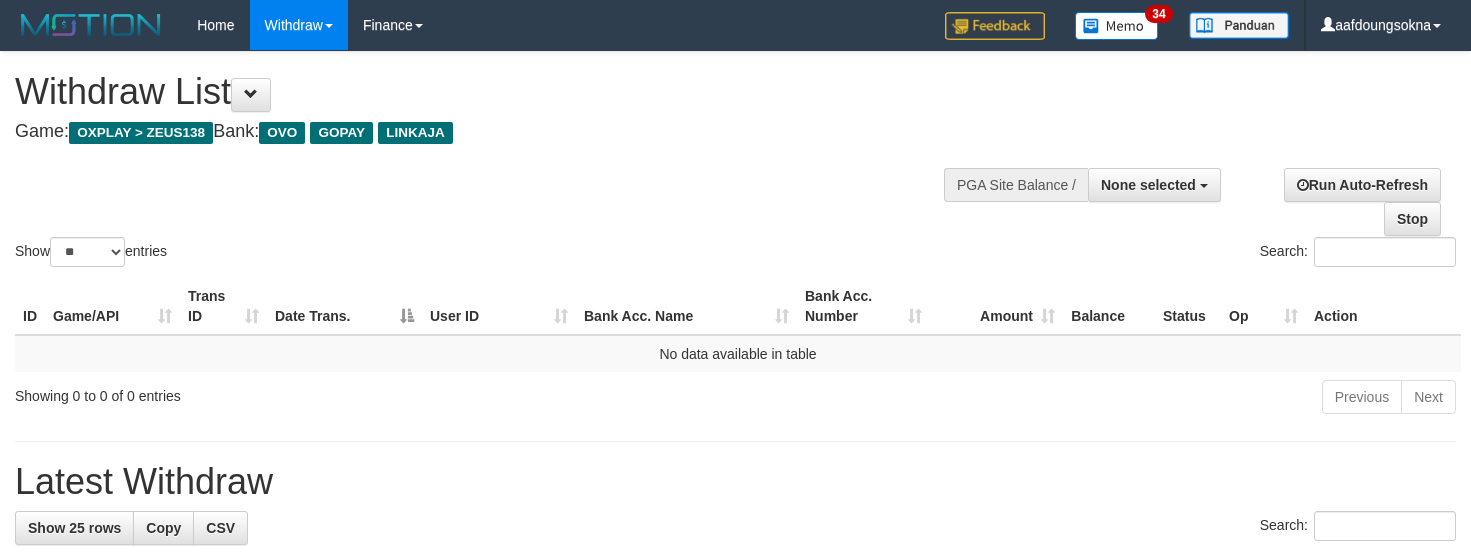 select 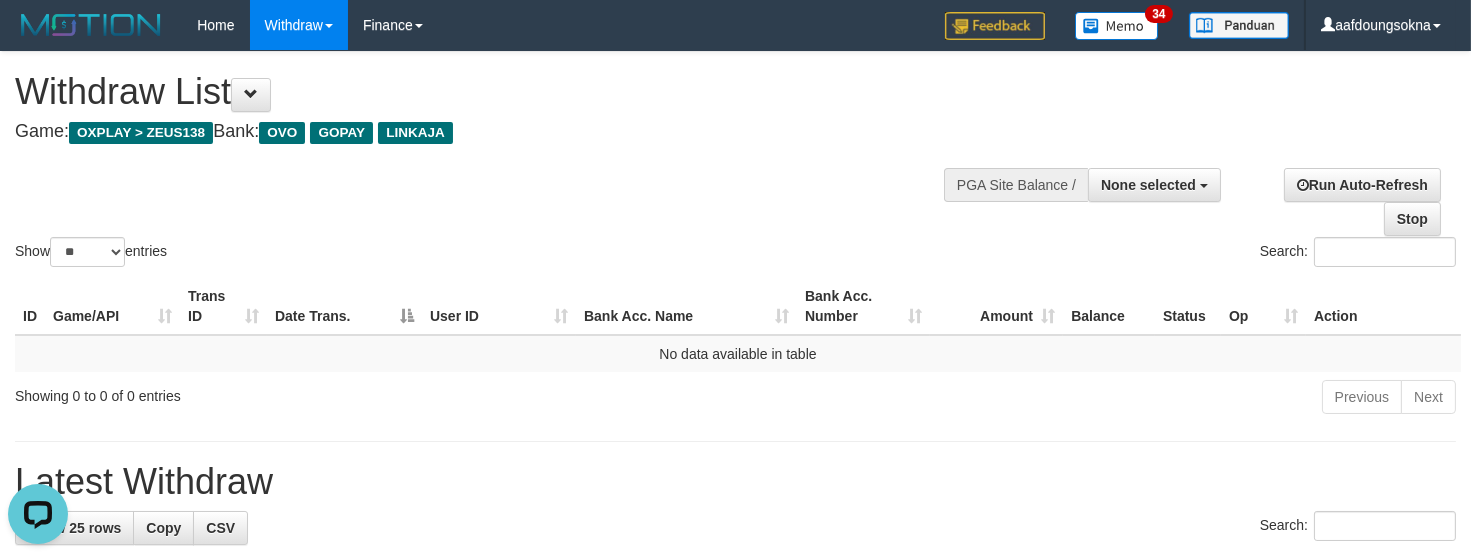 scroll, scrollTop: 0, scrollLeft: 0, axis: both 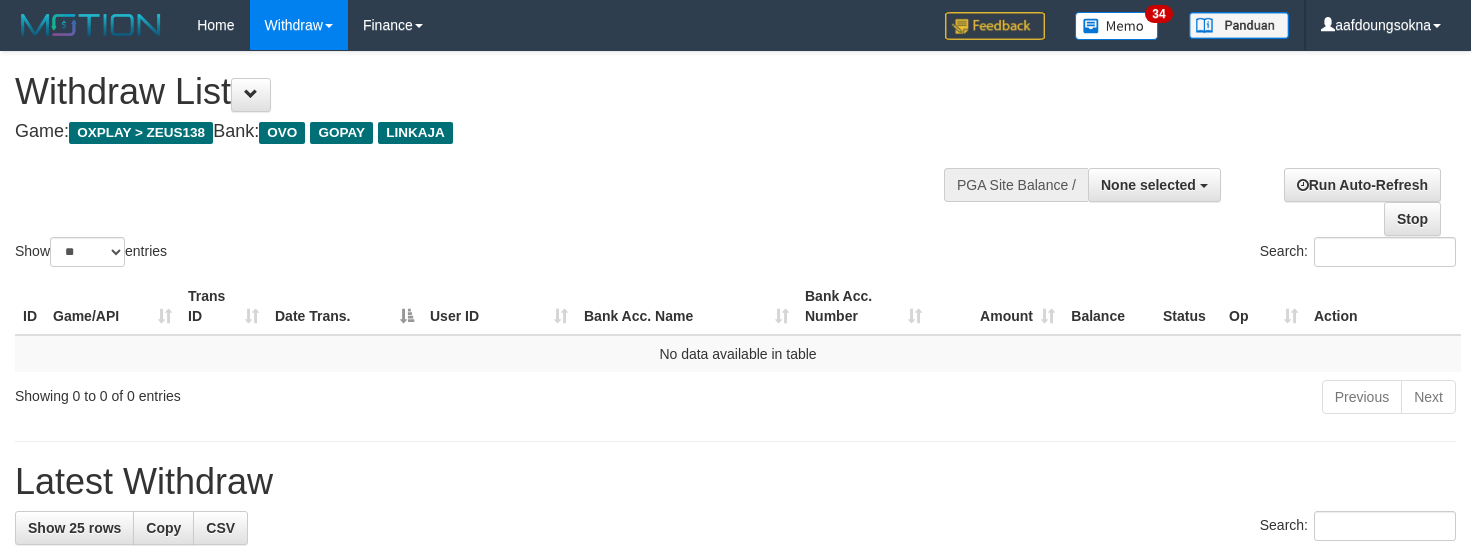 select 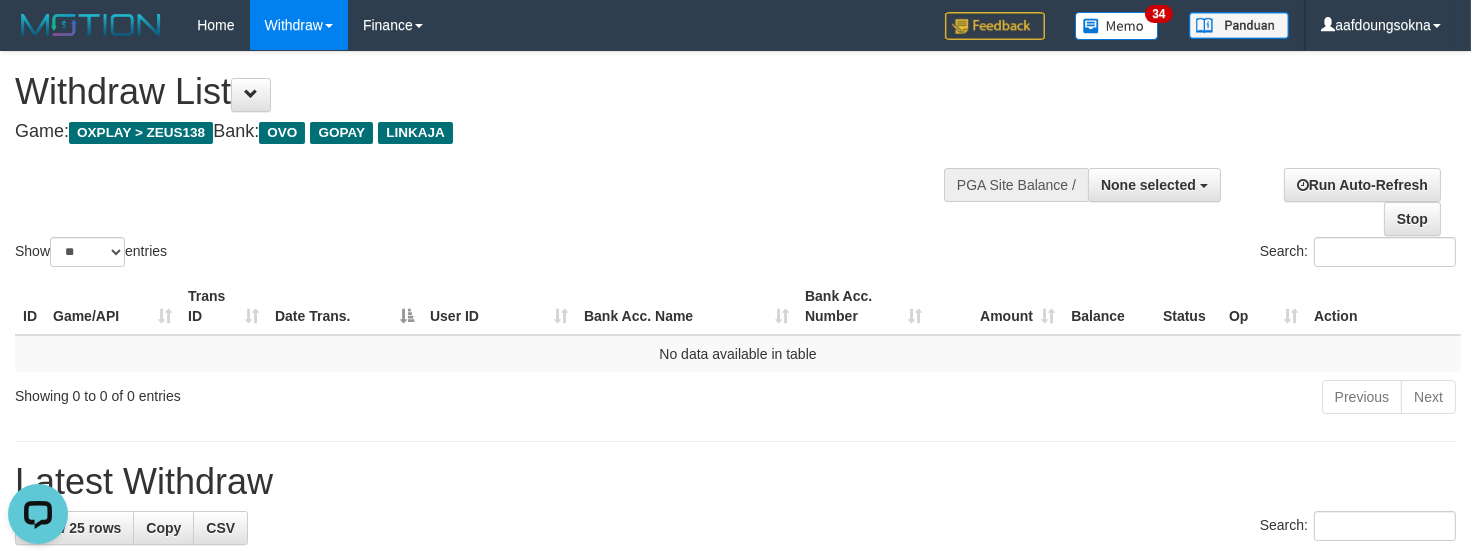 scroll, scrollTop: 0, scrollLeft: 0, axis: both 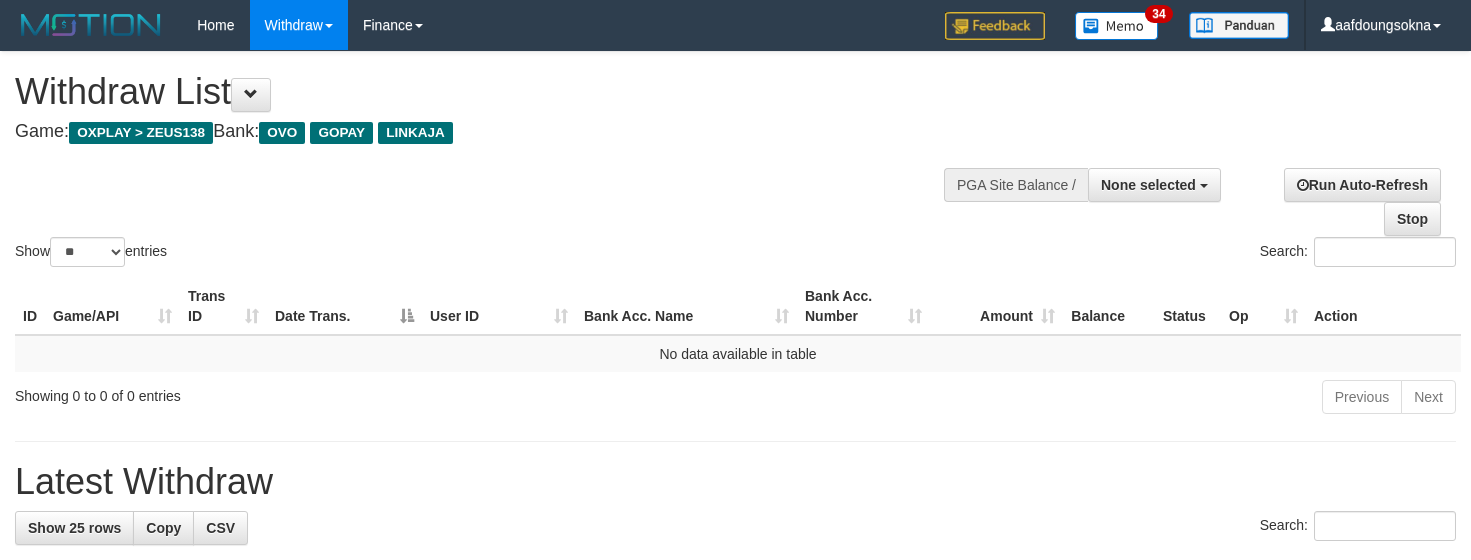select 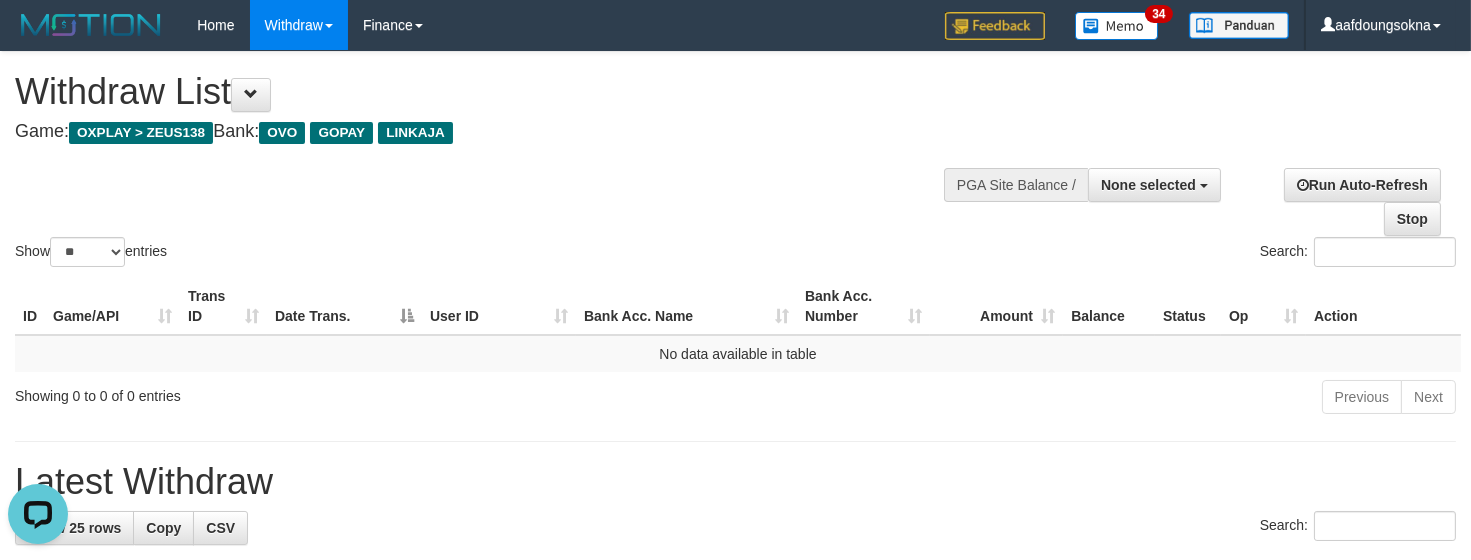 scroll, scrollTop: 0, scrollLeft: 0, axis: both 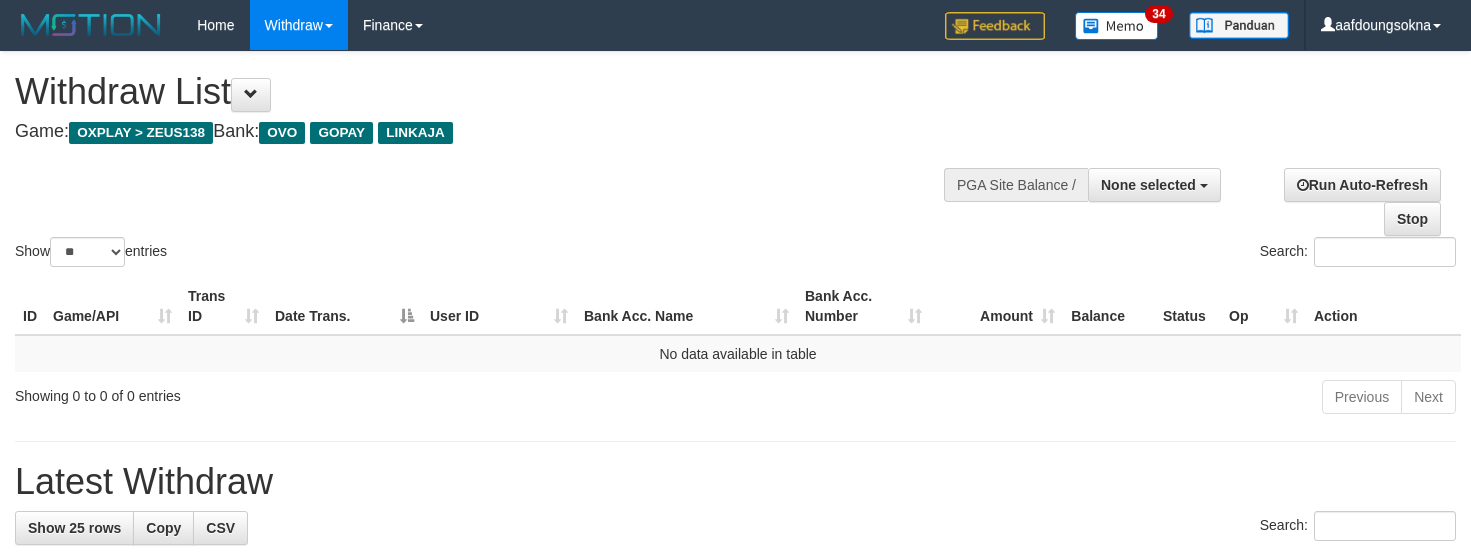 select 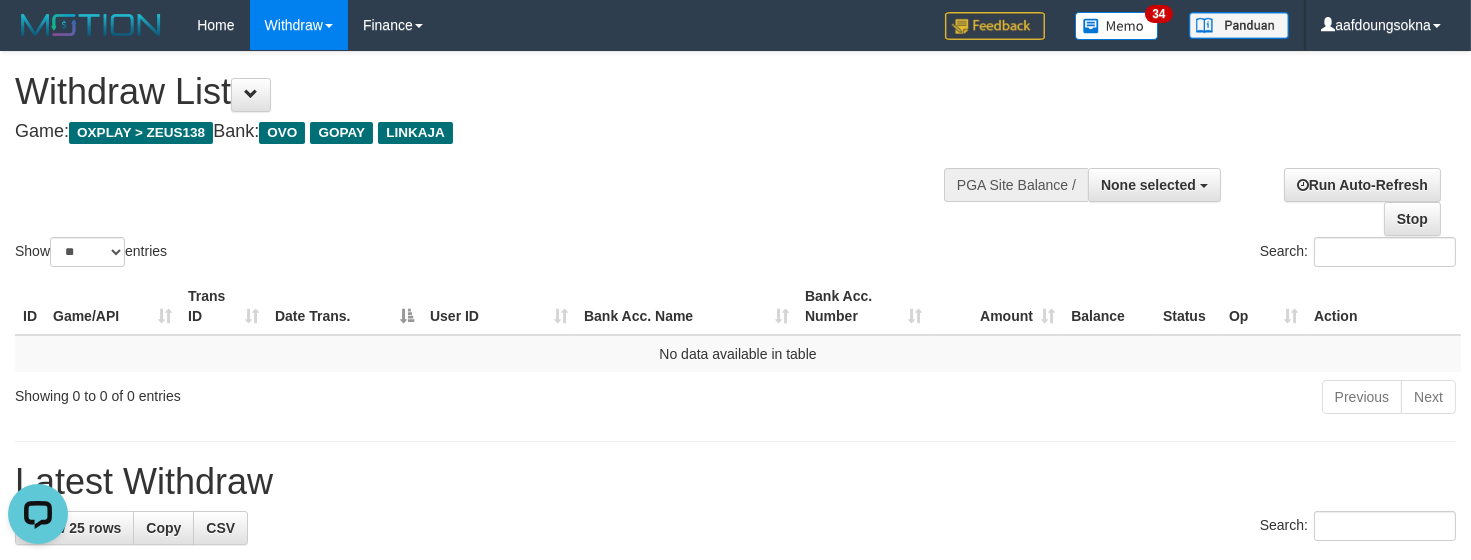 scroll, scrollTop: 0, scrollLeft: 0, axis: both 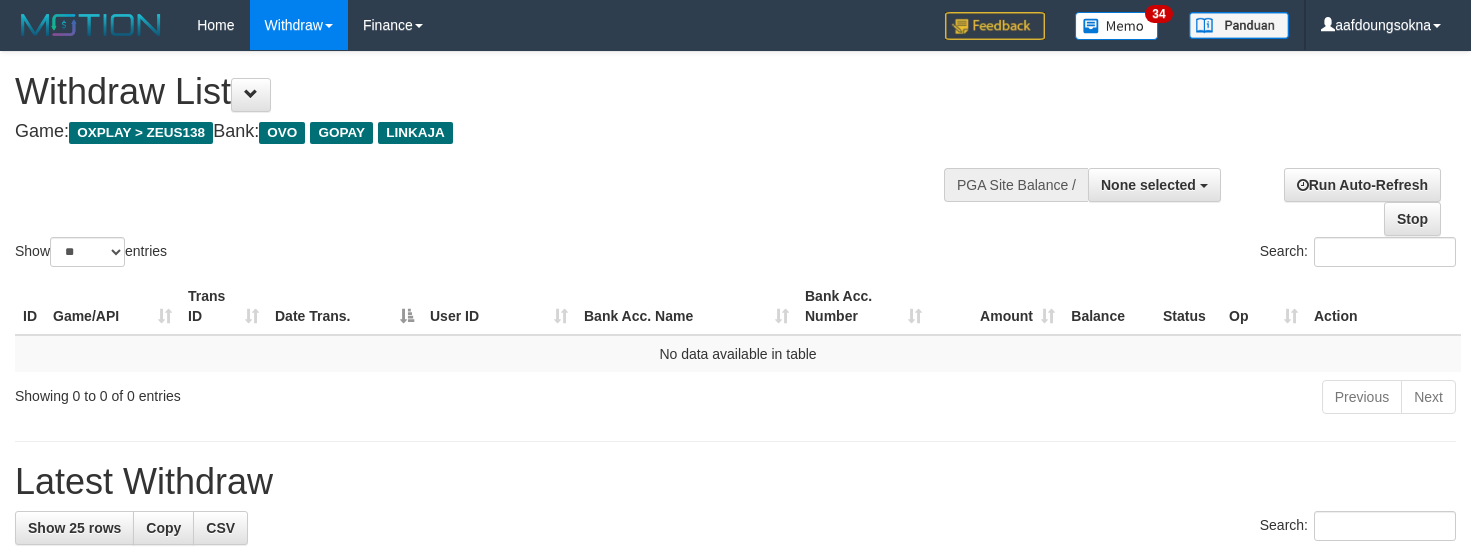 select 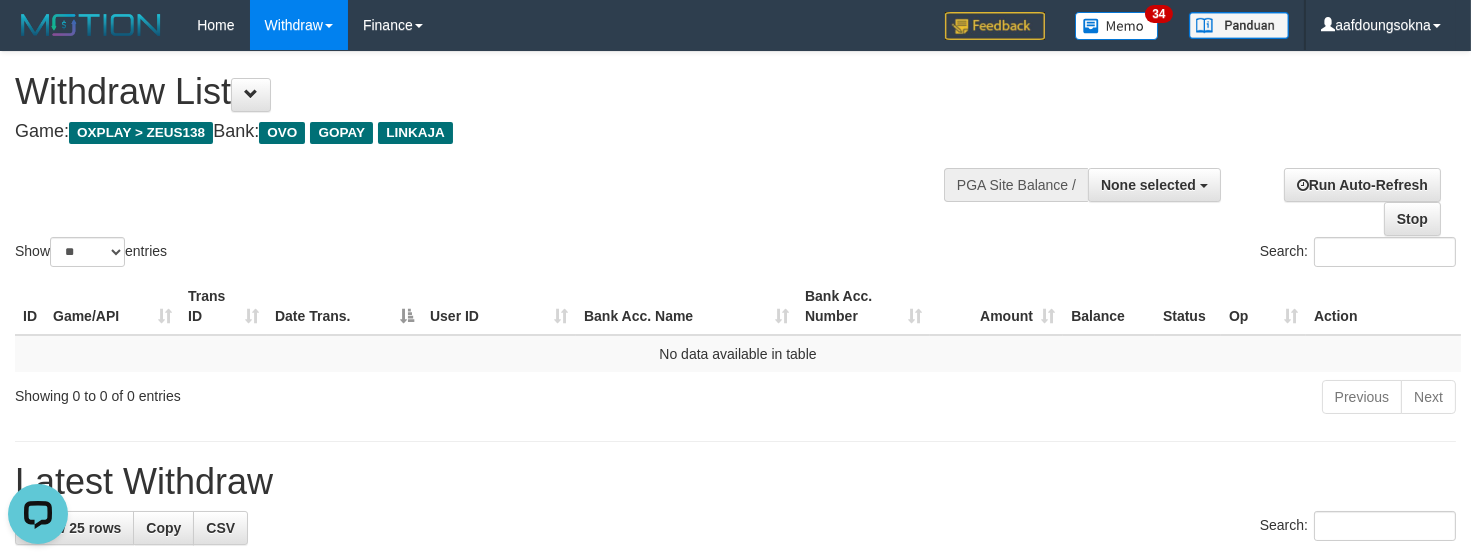 scroll, scrollTop: 0, scrollLeft: 0, axis: both 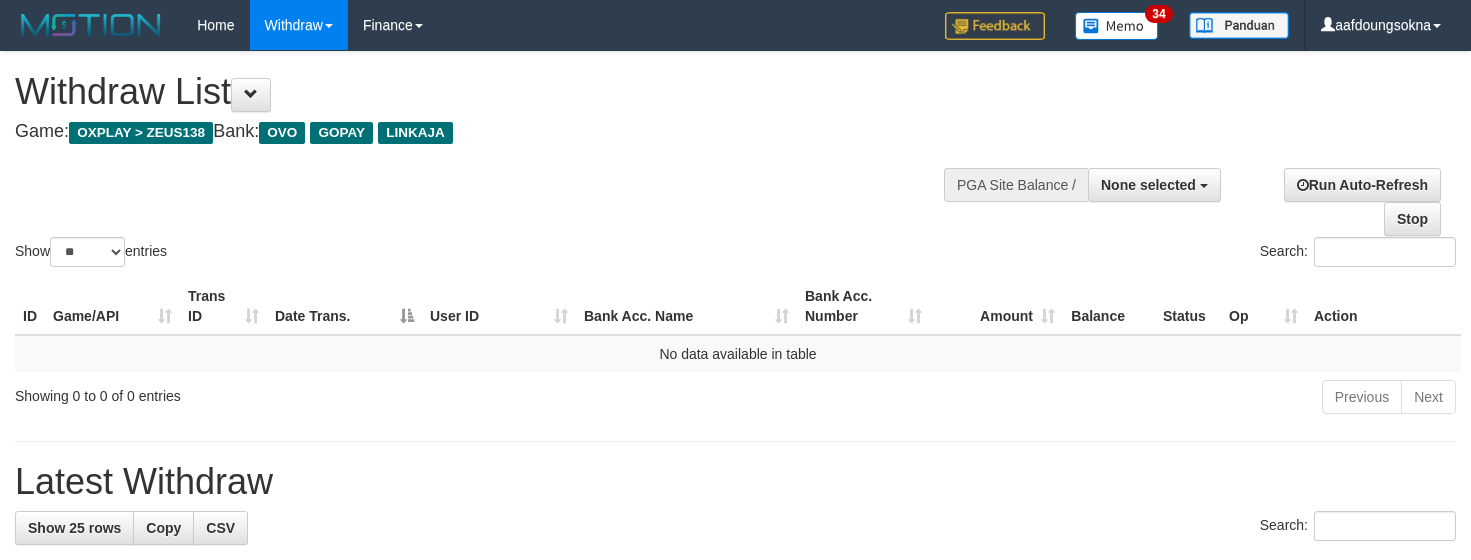 select 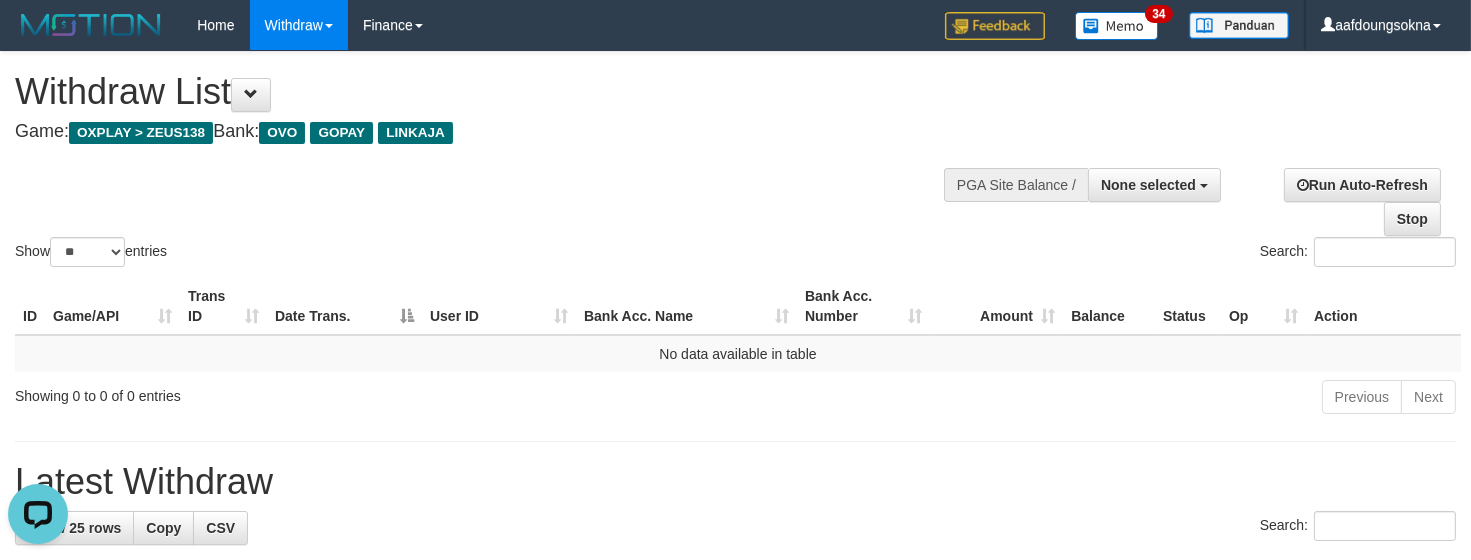 scroll, scrollTop: 0, scrollLeft: 0, axis: both 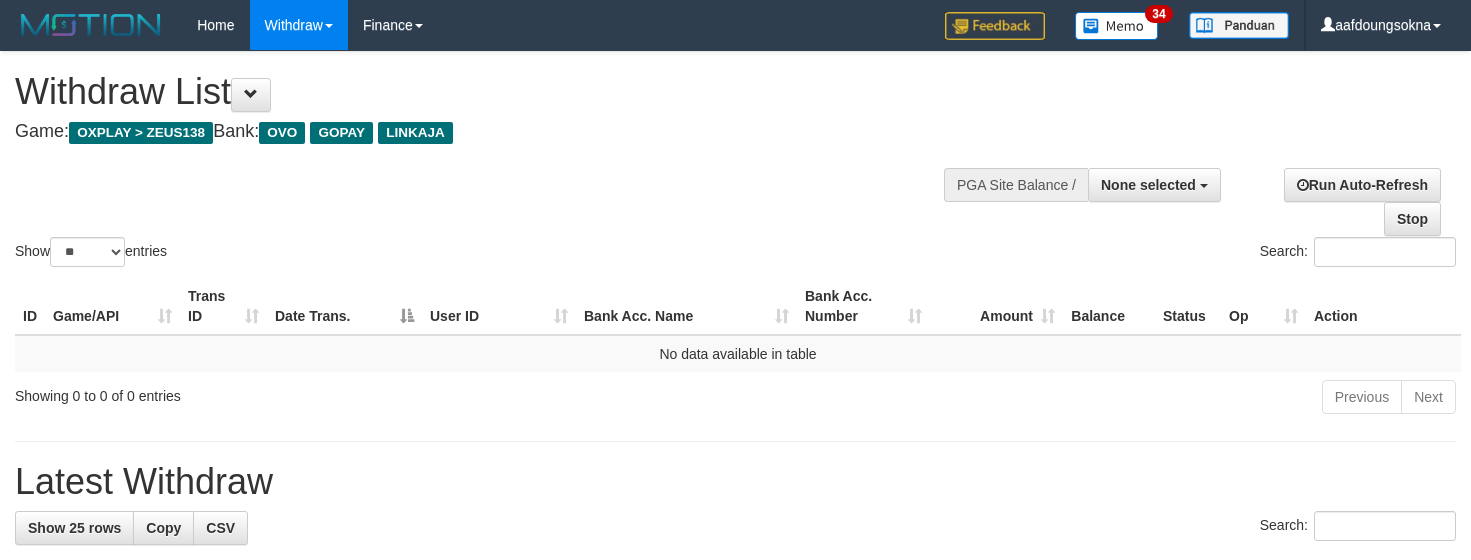 select 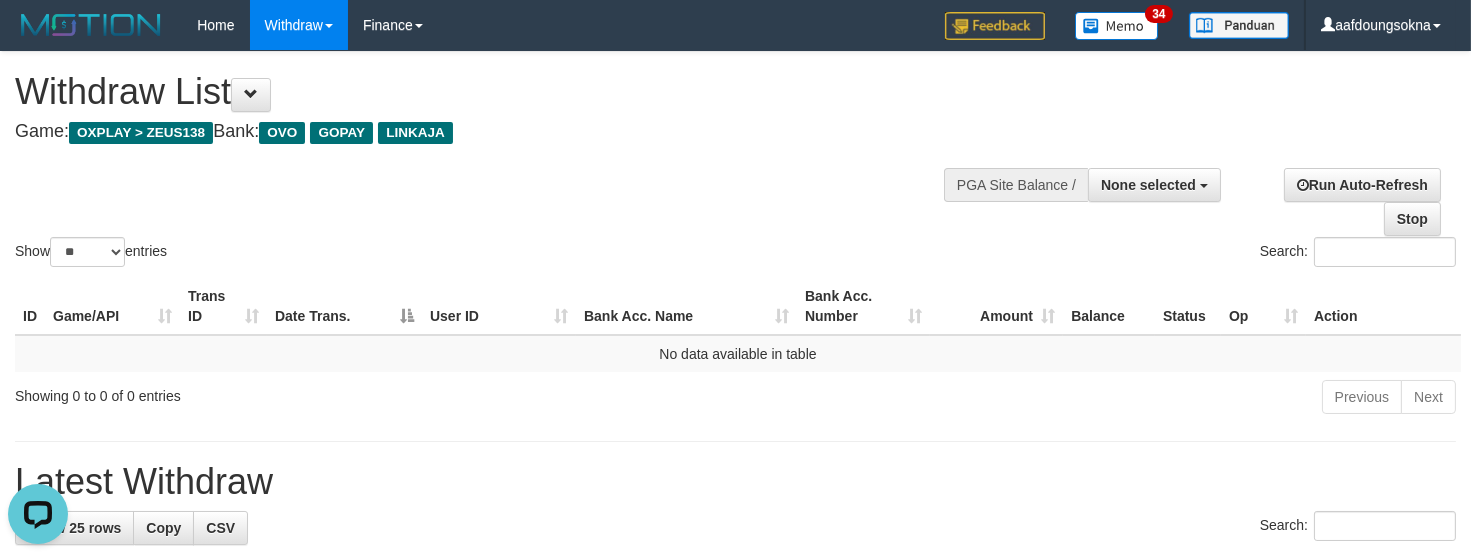 scroll, scrollTop: 0, scrollLeft: 0, axis: both 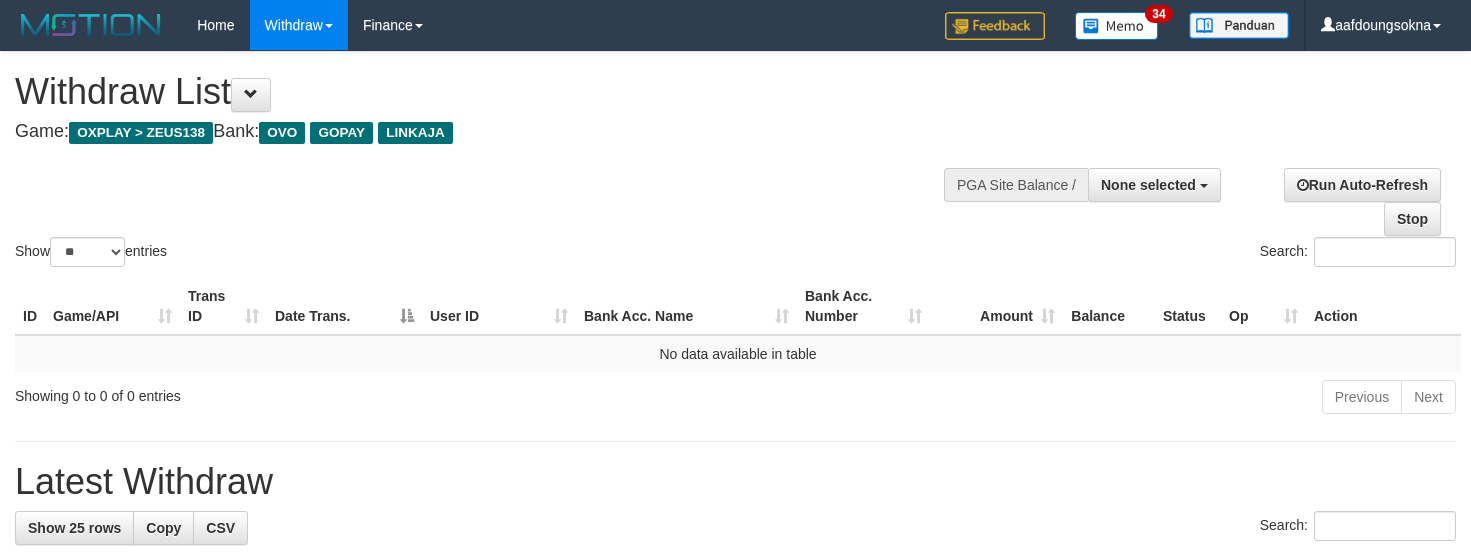 select 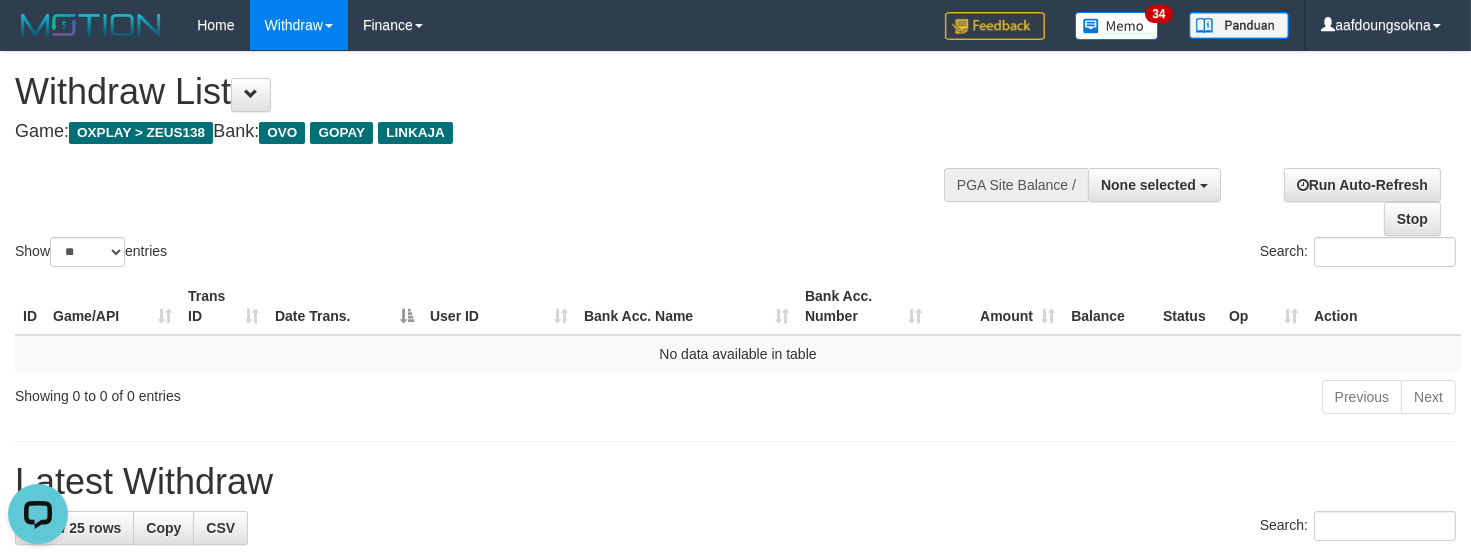 scroll, scrollTop: 0, scrollLeft: 0, axis: both 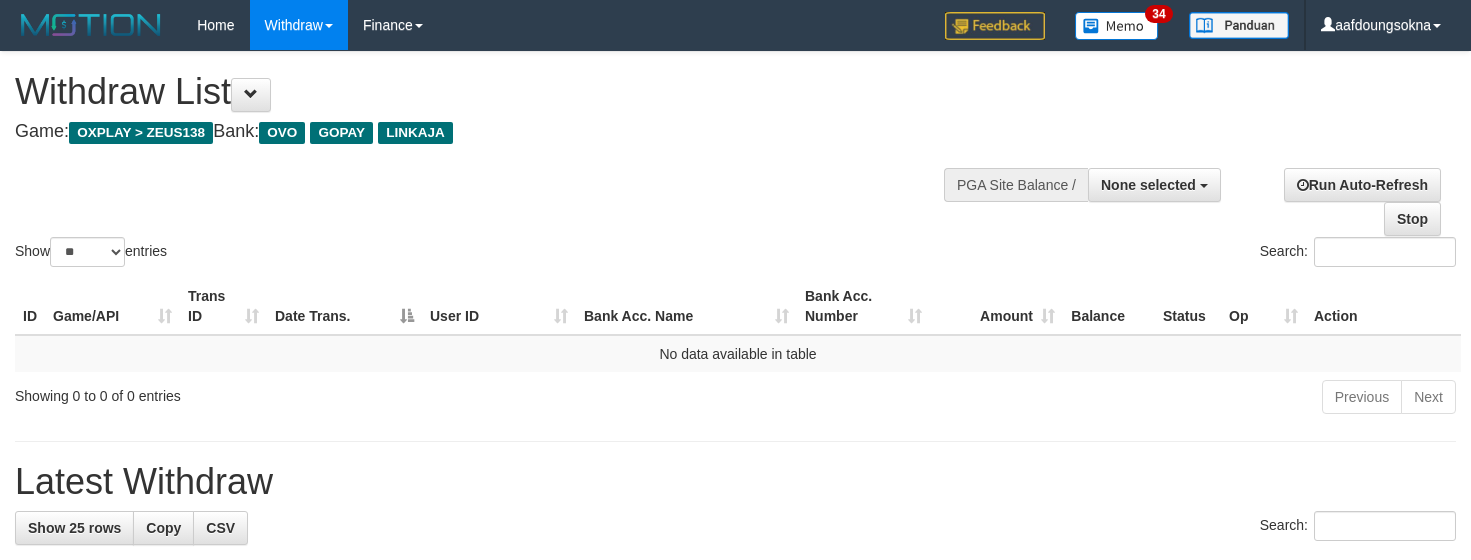 select 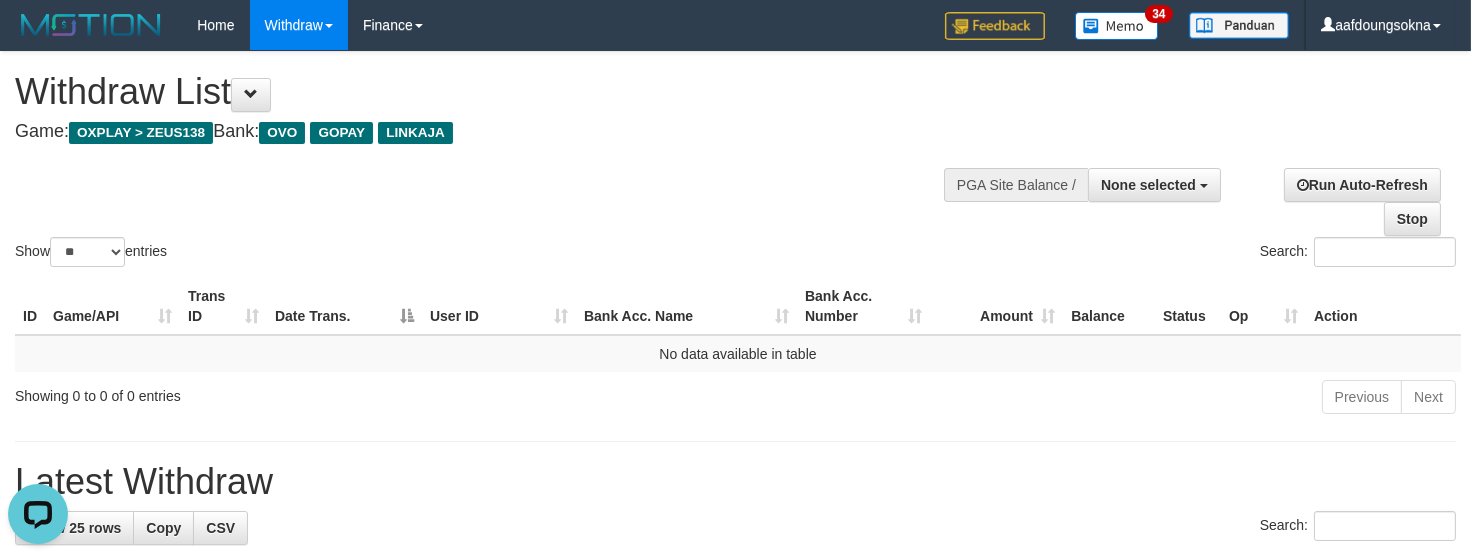 scroll, scrollTop: 0, scrollLeft: 0, axis: both 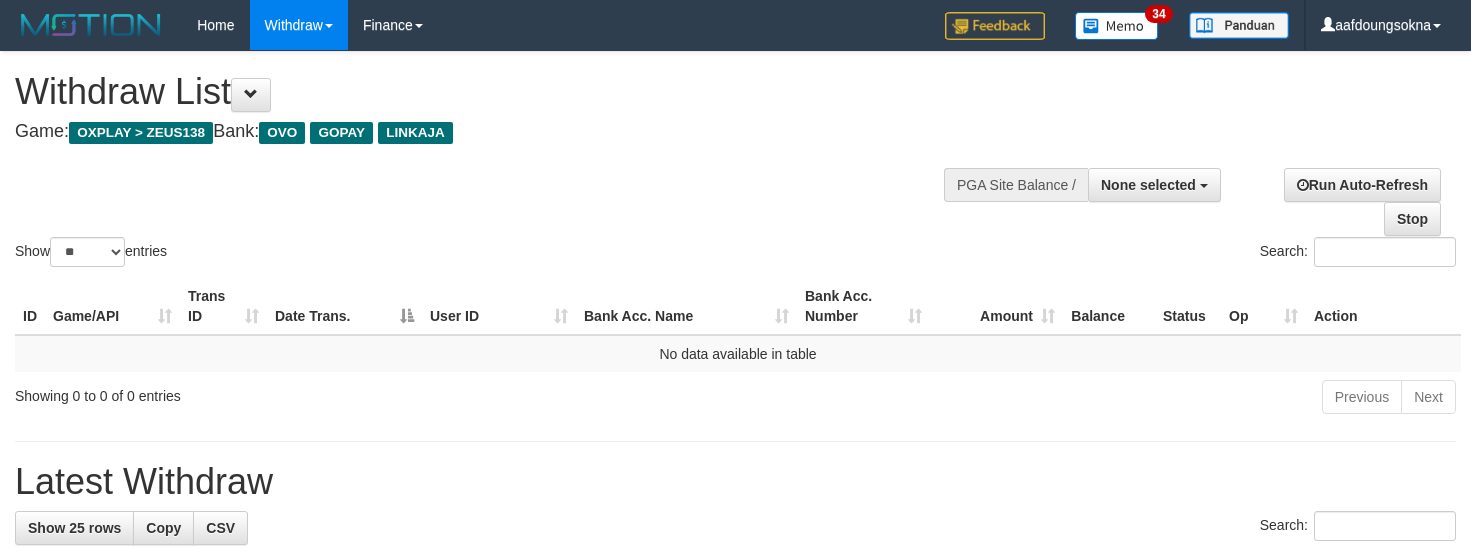 select 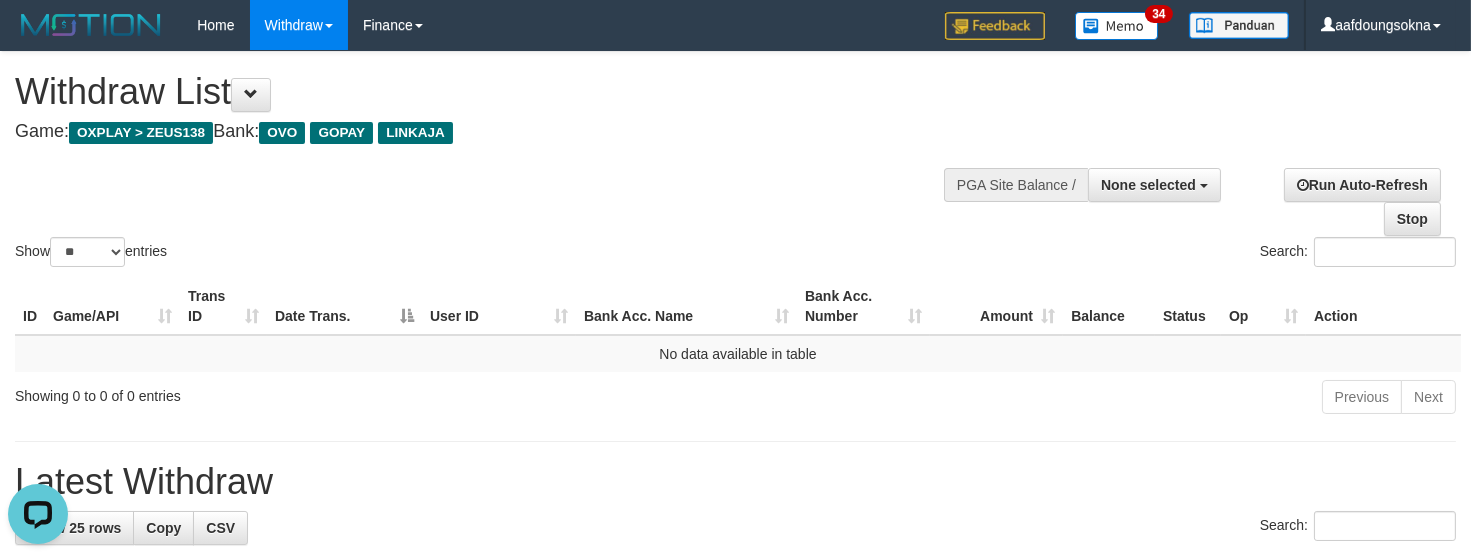 scroll, scrollTop: 0, scrollLeft: 0, axis: both 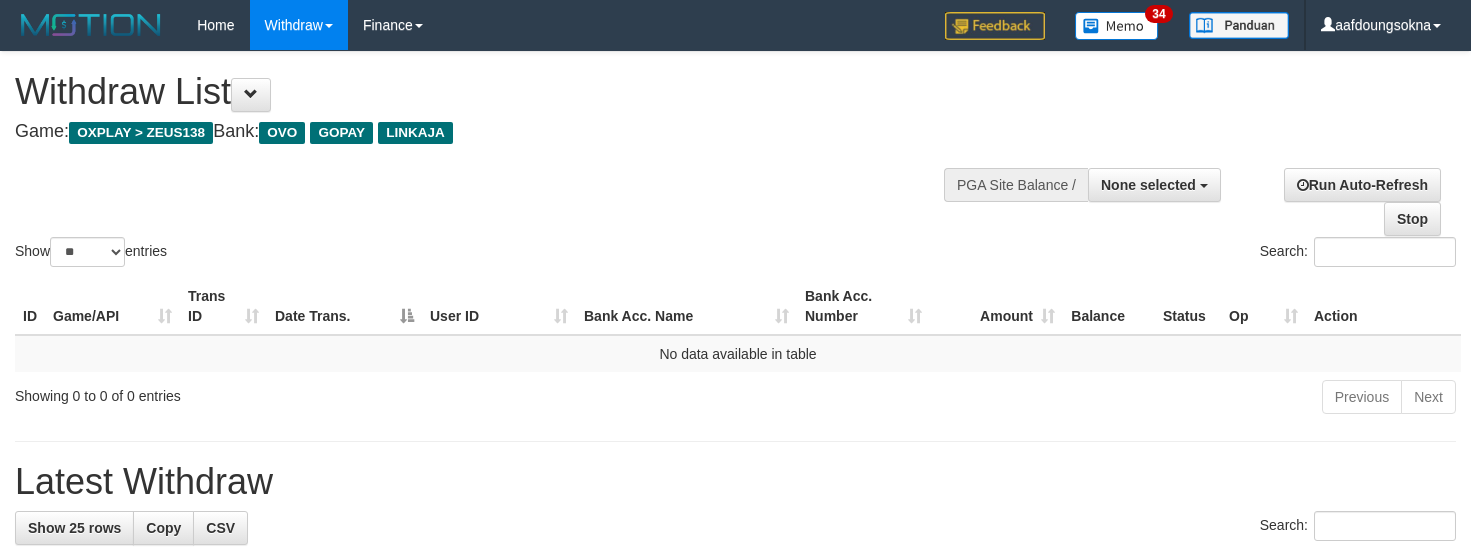 select 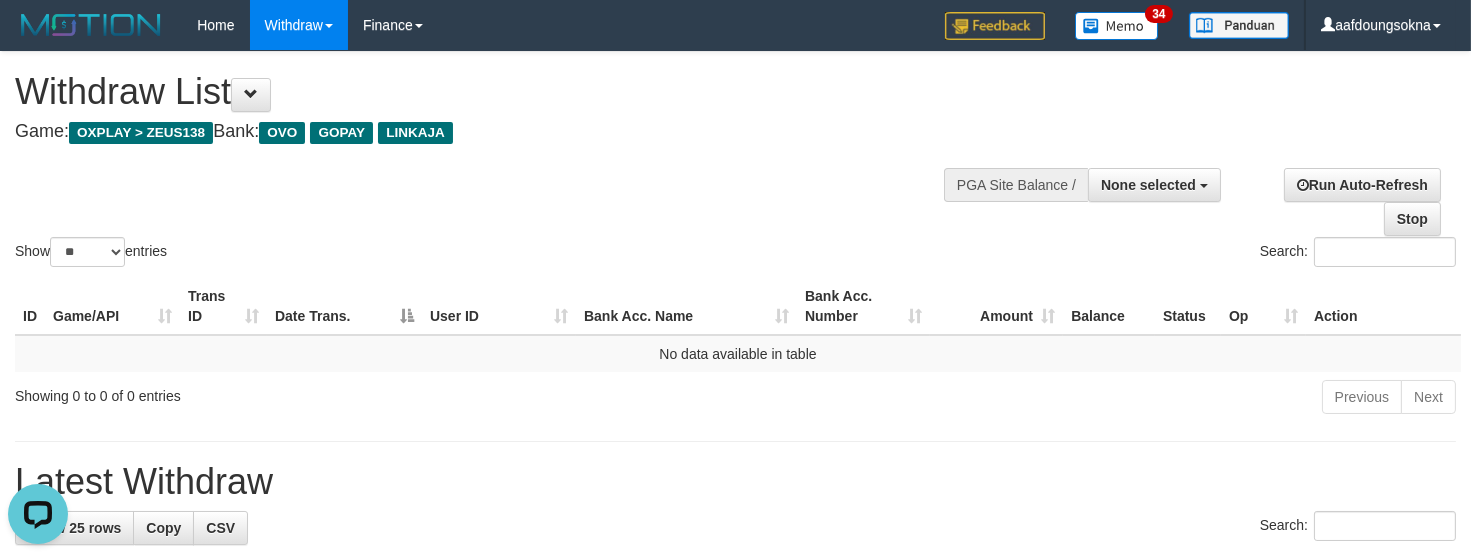 scroll, scrollTop: 0, scrollLeft: 0, axis: both 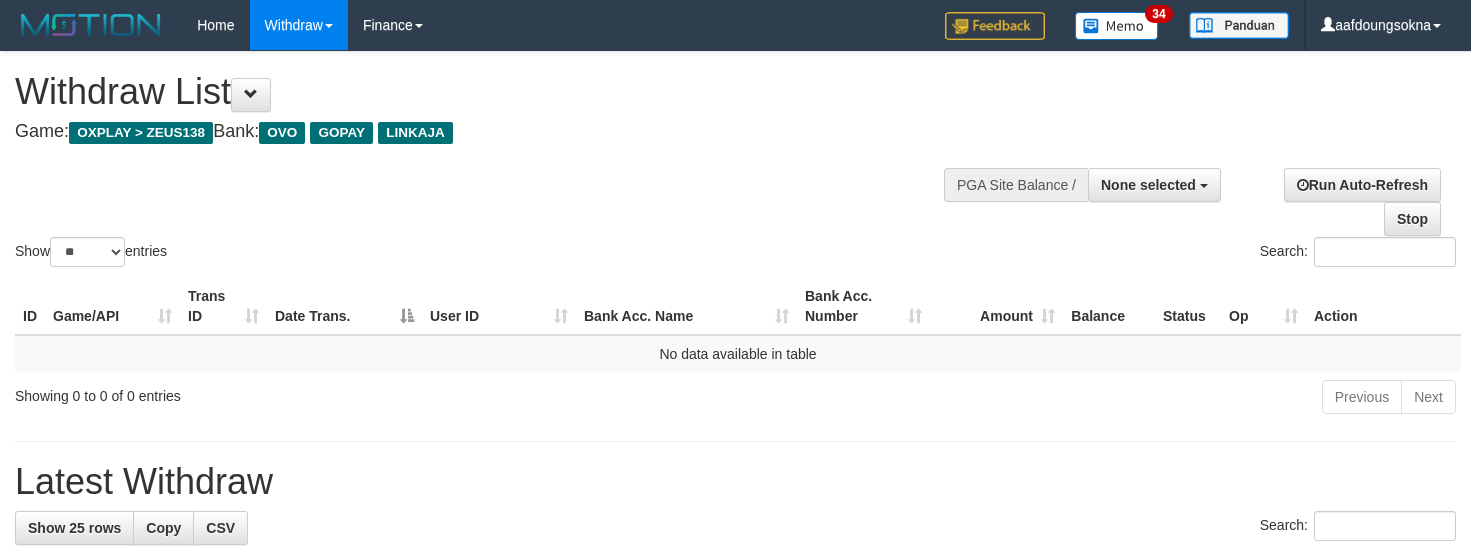 select 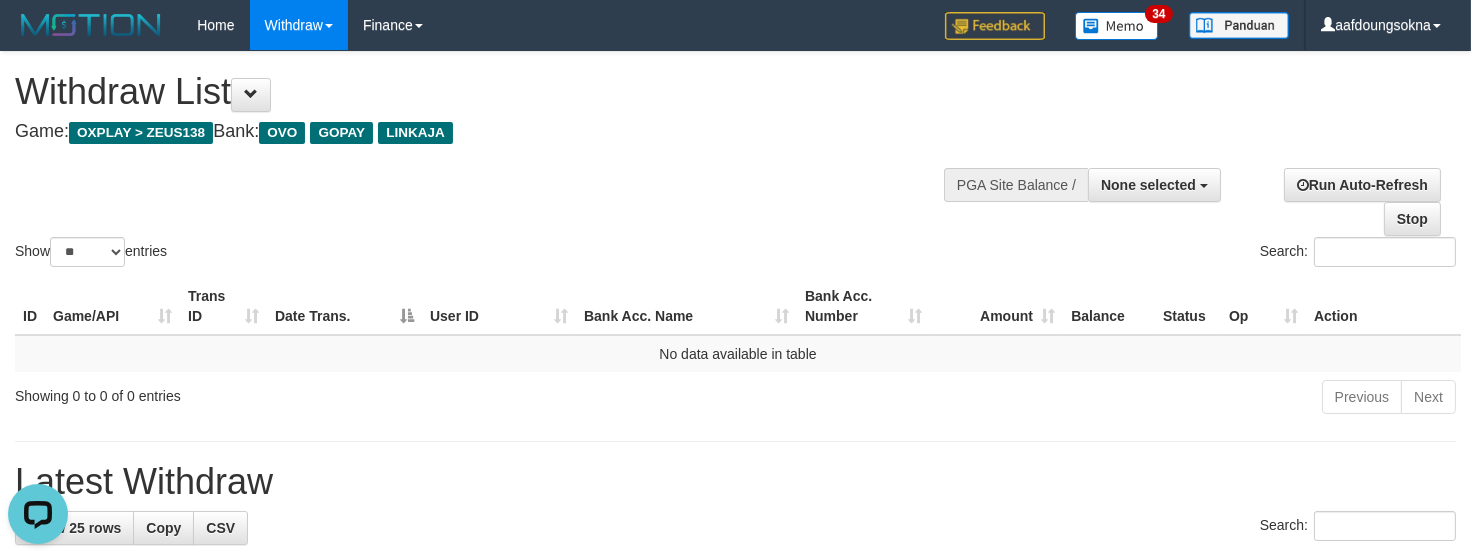 scroll, scrollTop: 0, scrollLeft: 0, axis: both 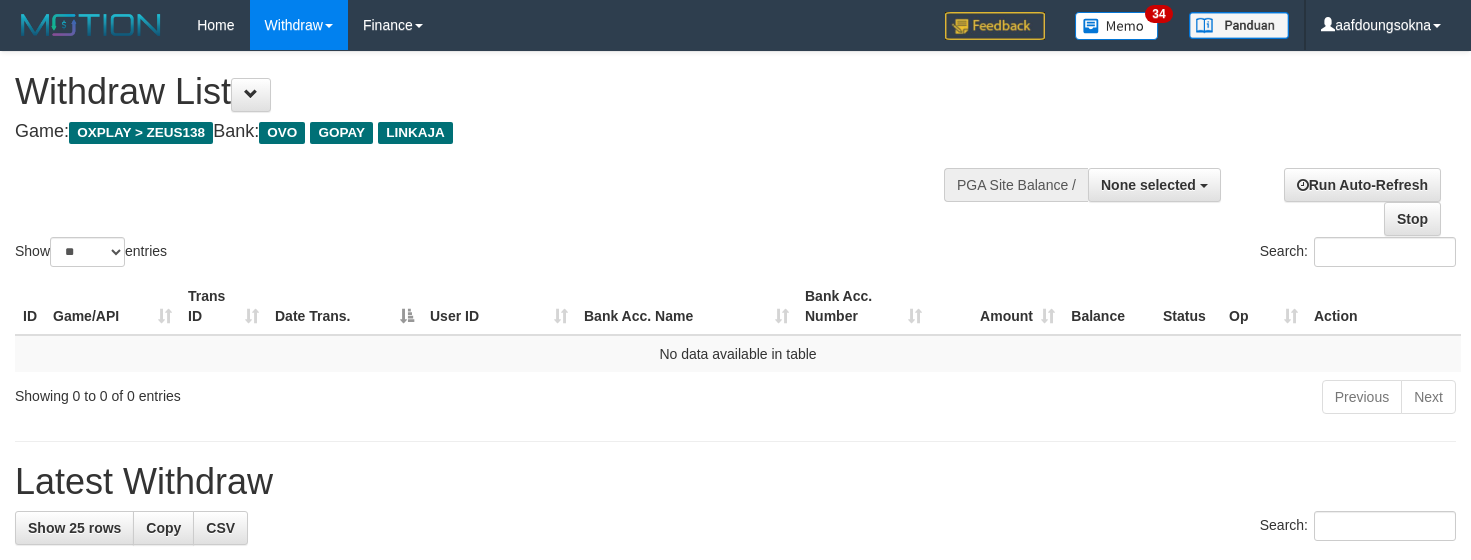 select 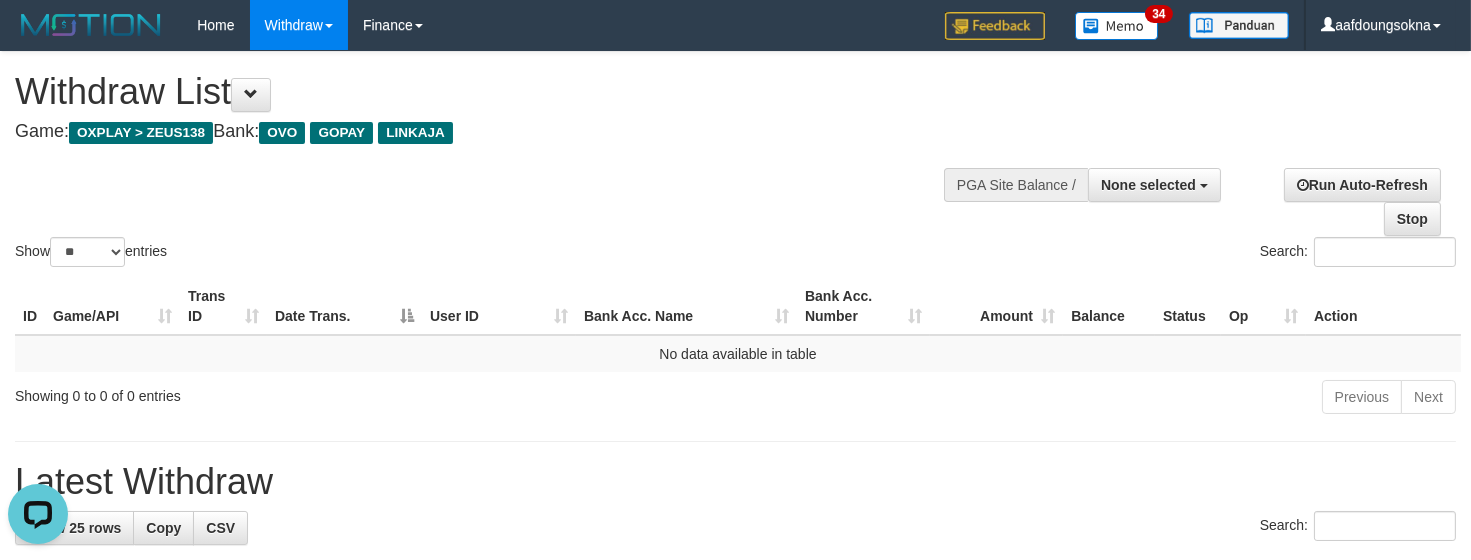 scroll, scrollTop: 0, scrollLeft: 0, axis: both 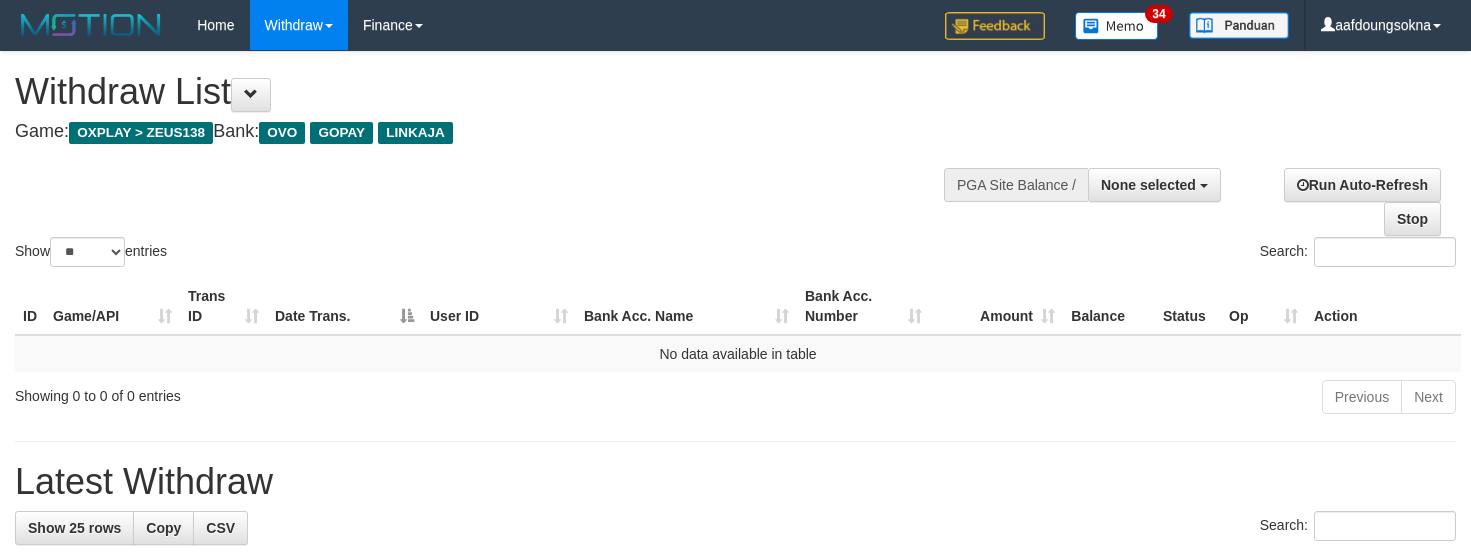 select 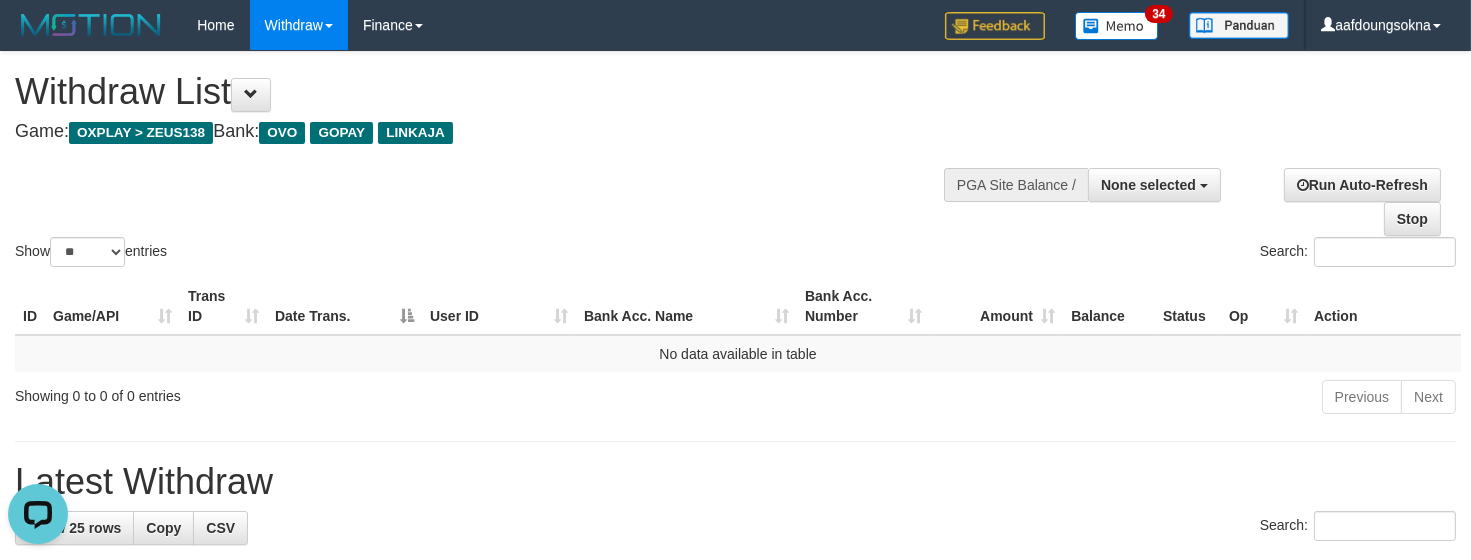 scroll, scrollTop: 0, scrollLeft: 0, axis: both 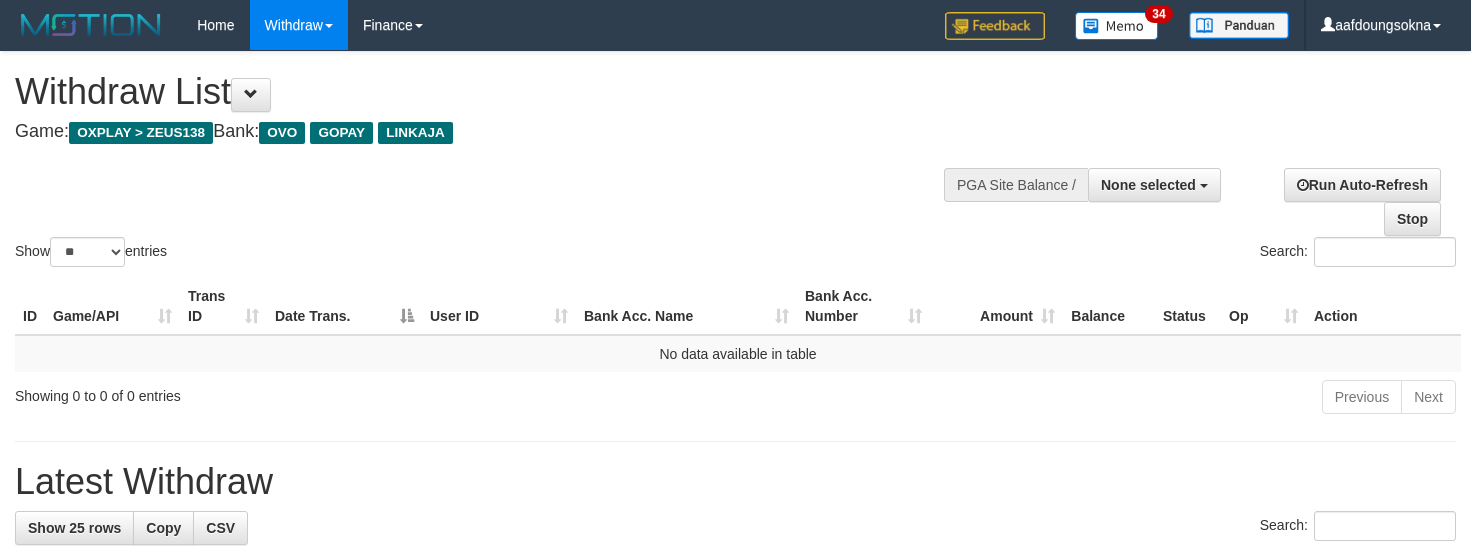 select 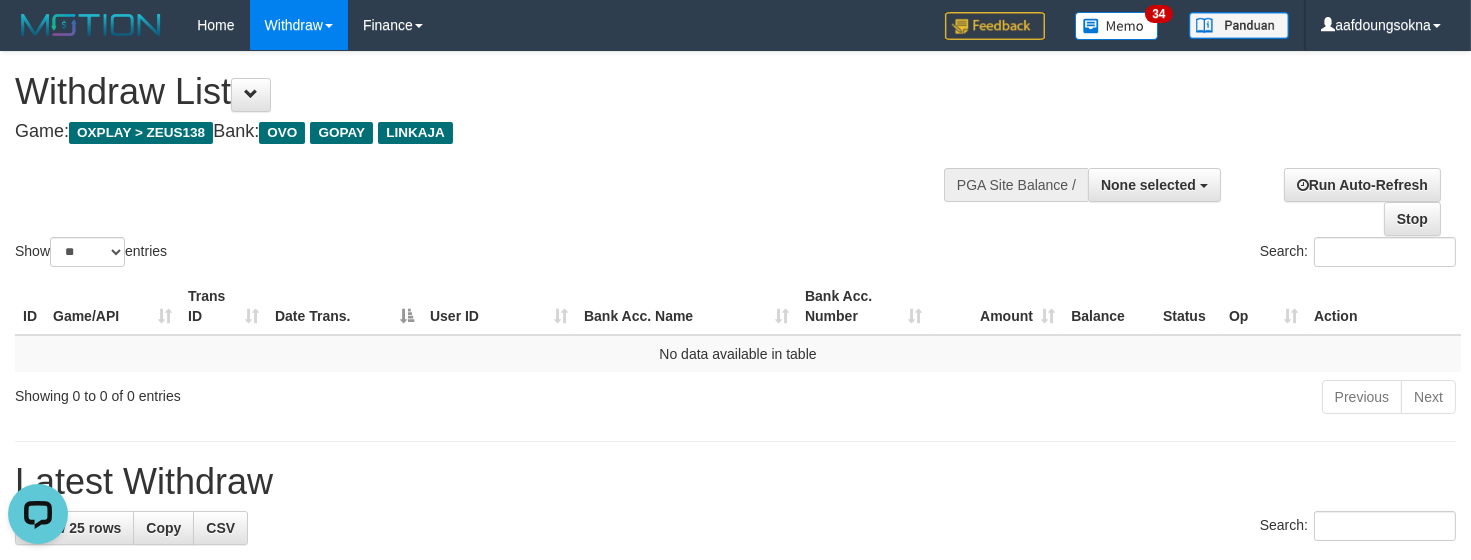 scroll, scrollTop: 0, scrollLeft: 0, axis: both 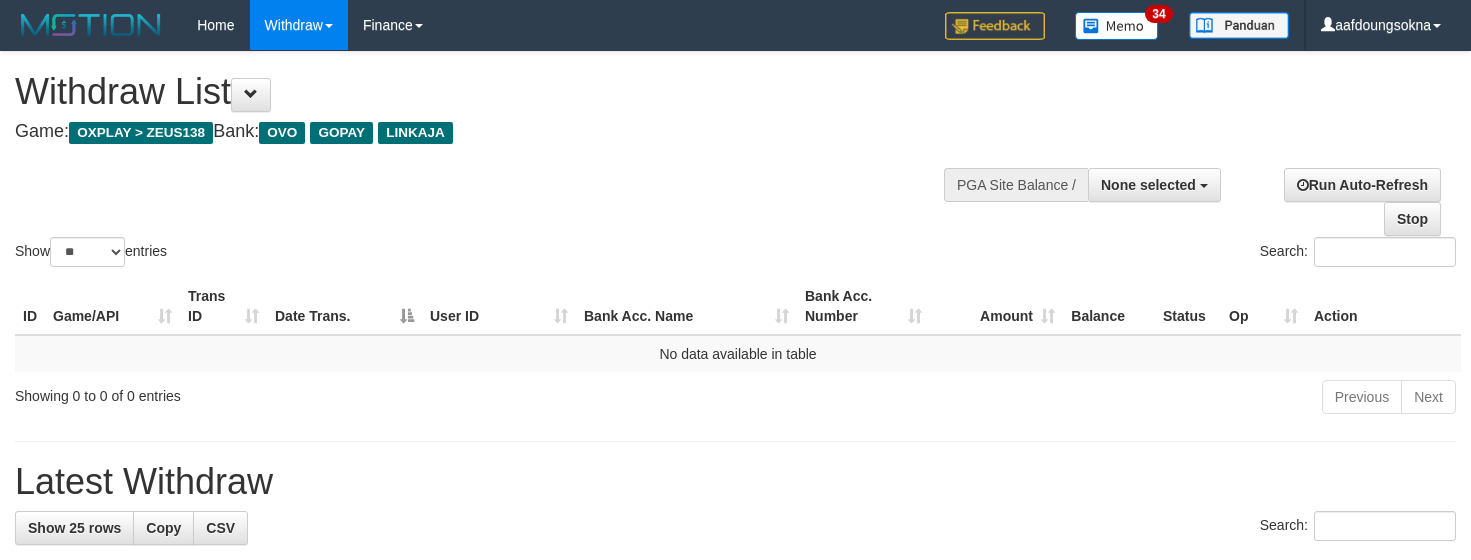 select 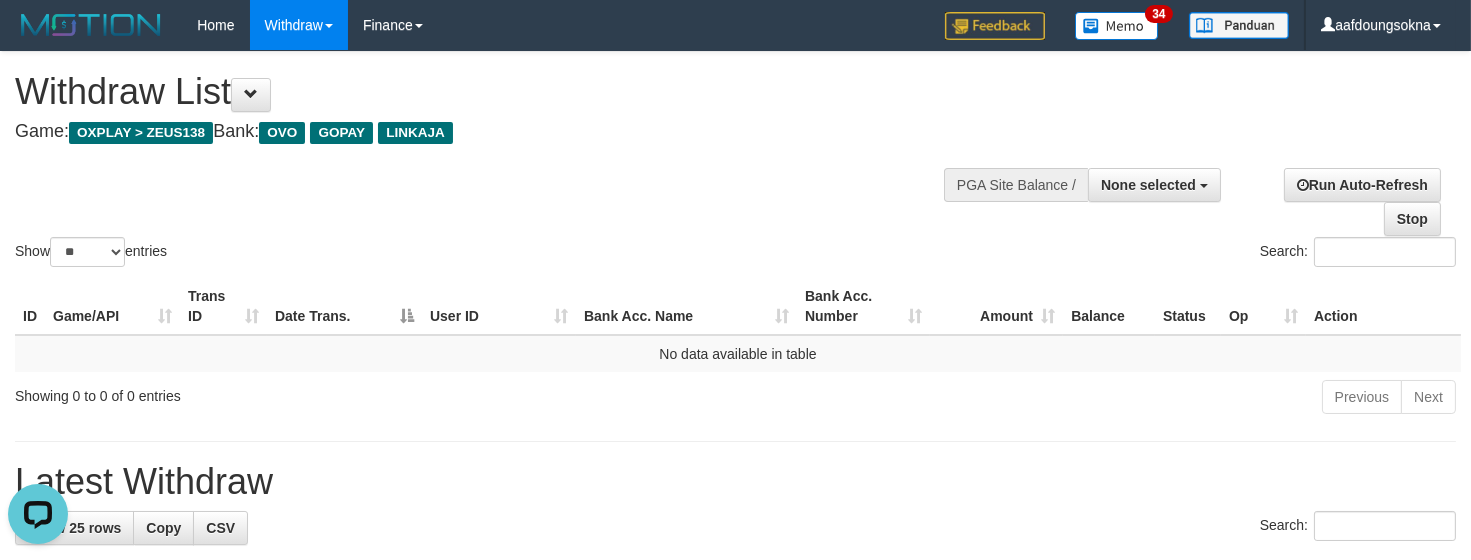 scroll, scrollTop: 0, scrollLeft: 0, axis: both 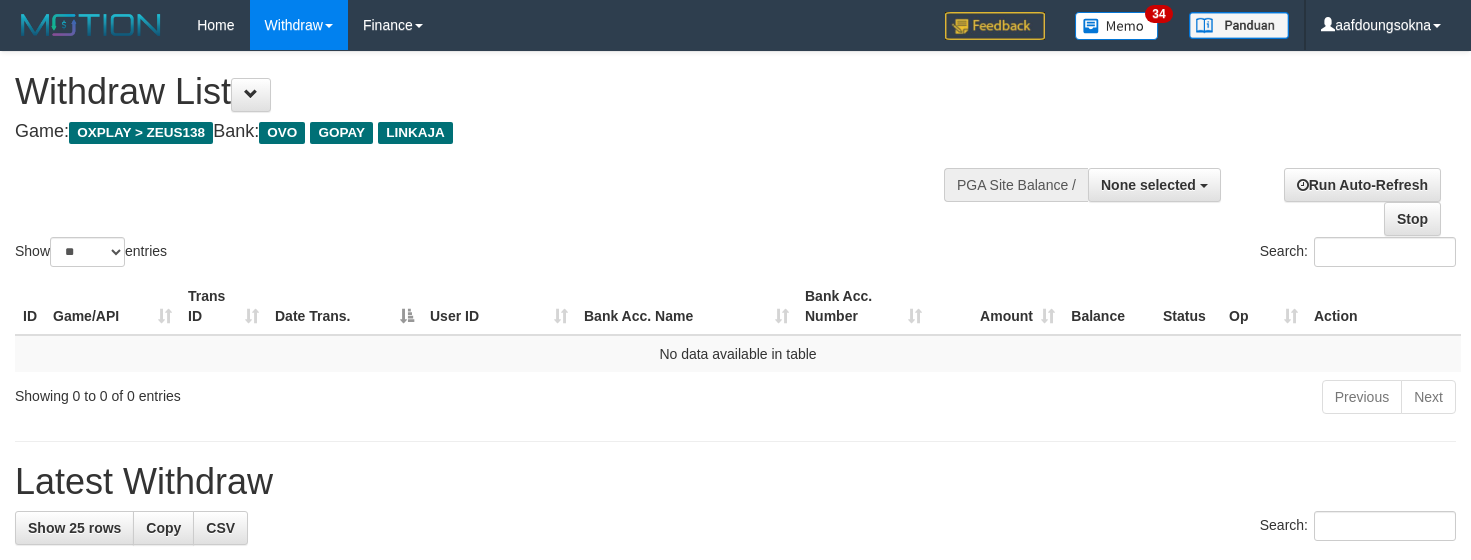 select 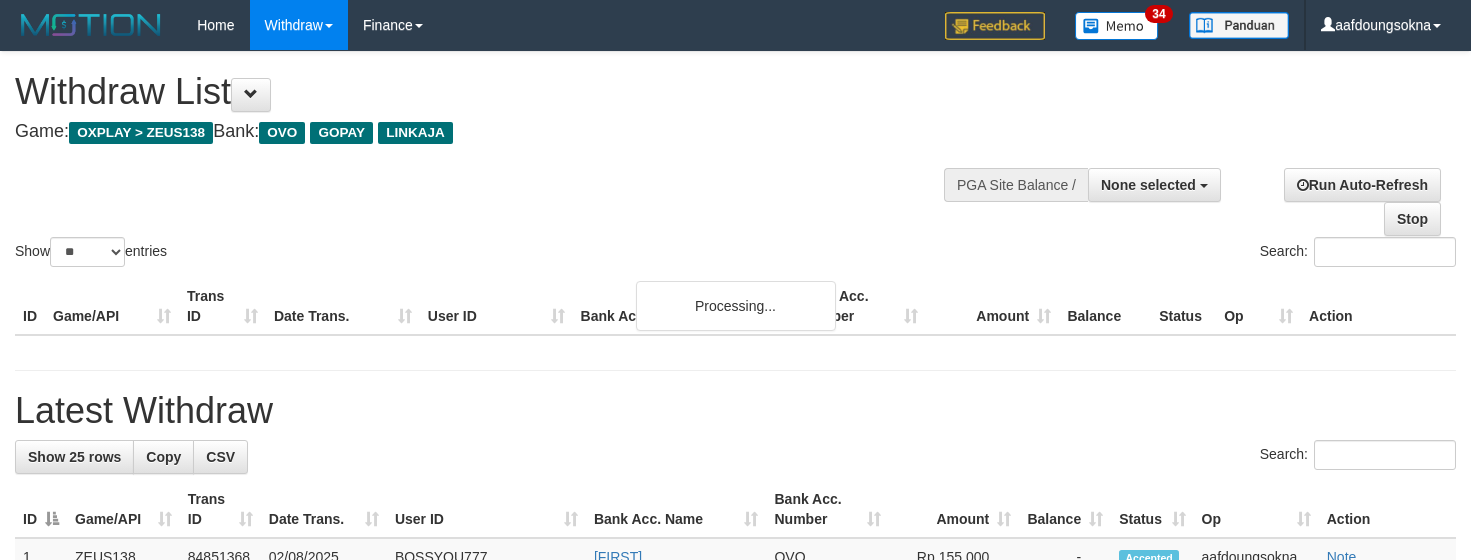 select 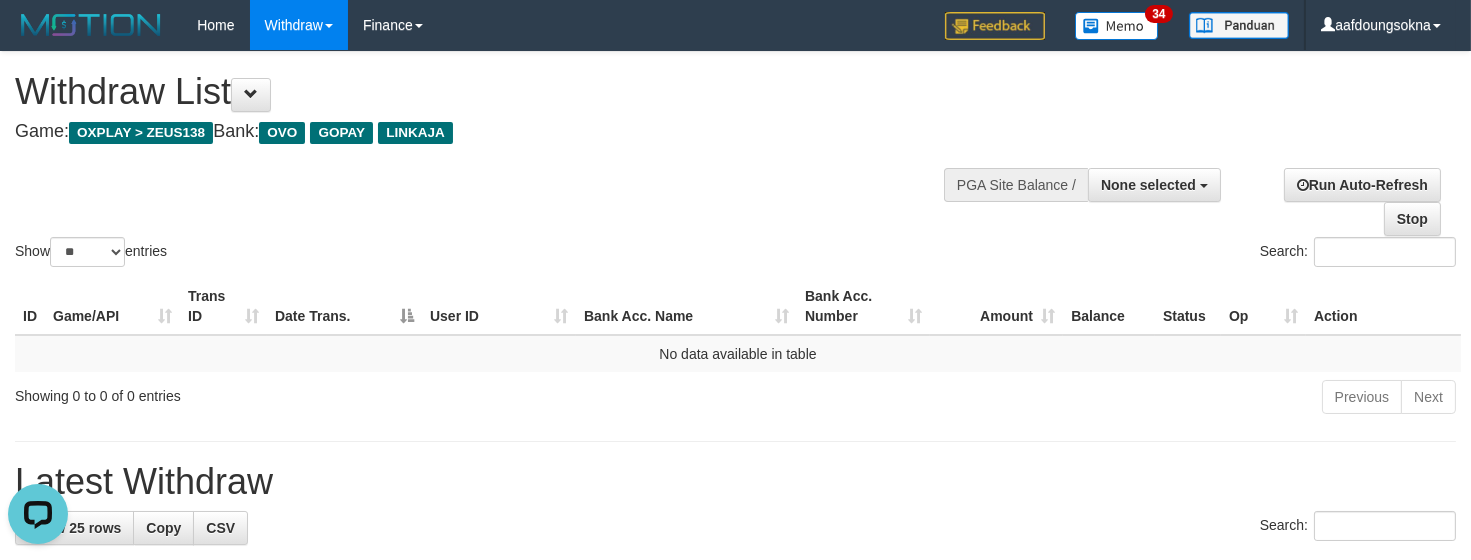 scroll, scrollTop: 0, scrollLeft: 0, axis: both 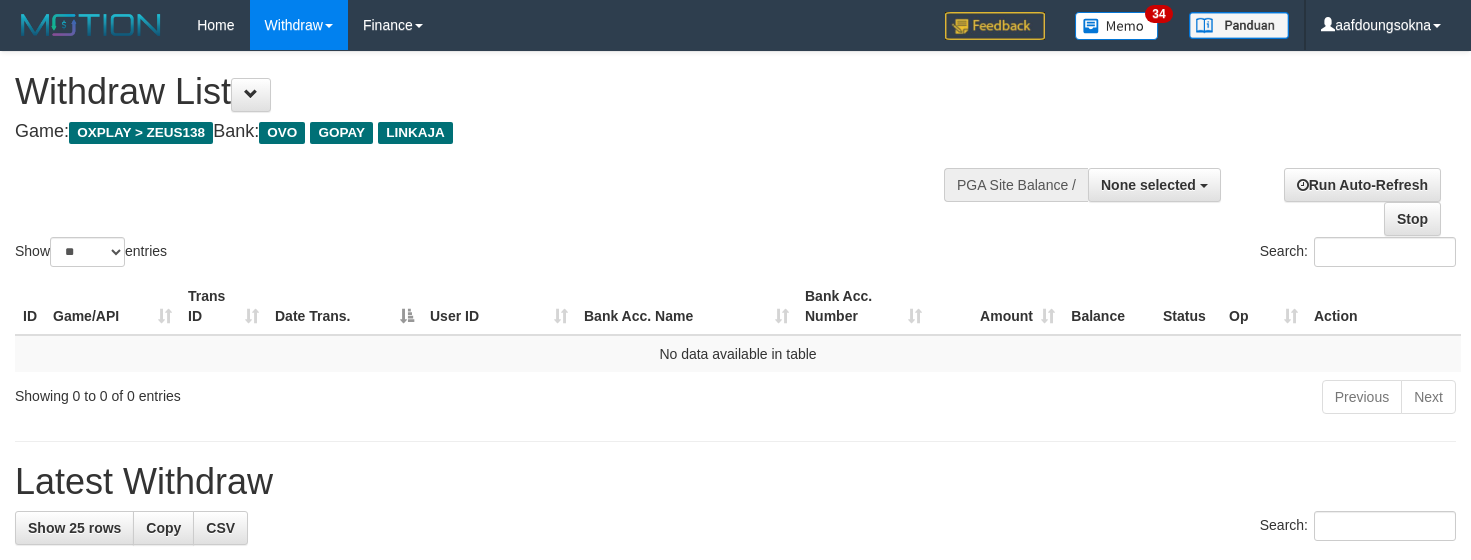 select 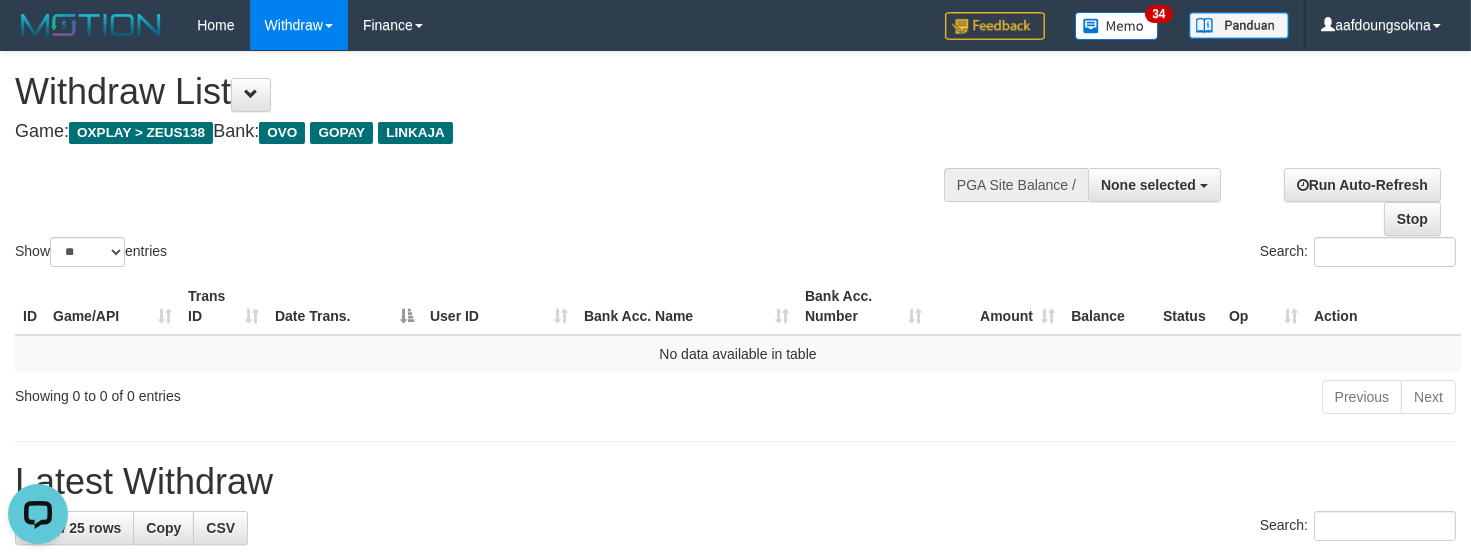 scroll, scrollTop: 0, scrollLeft: 0, axis: both 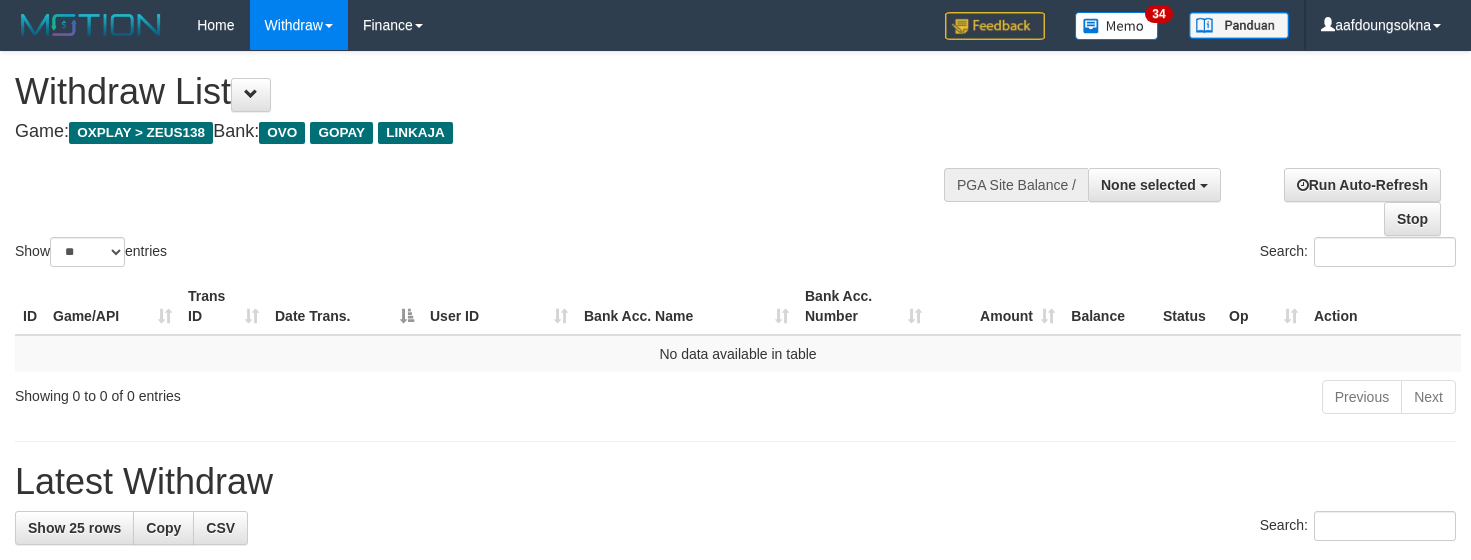select 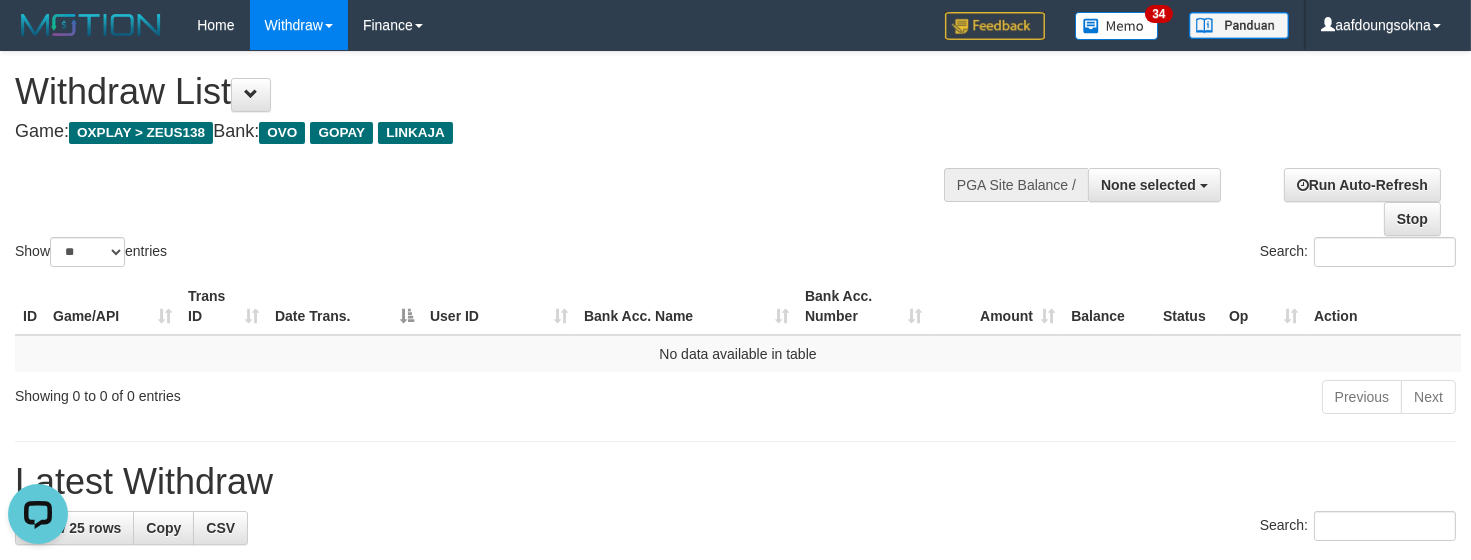 scroll, scrollTop: 0, scrollLeft: 0, axis: both 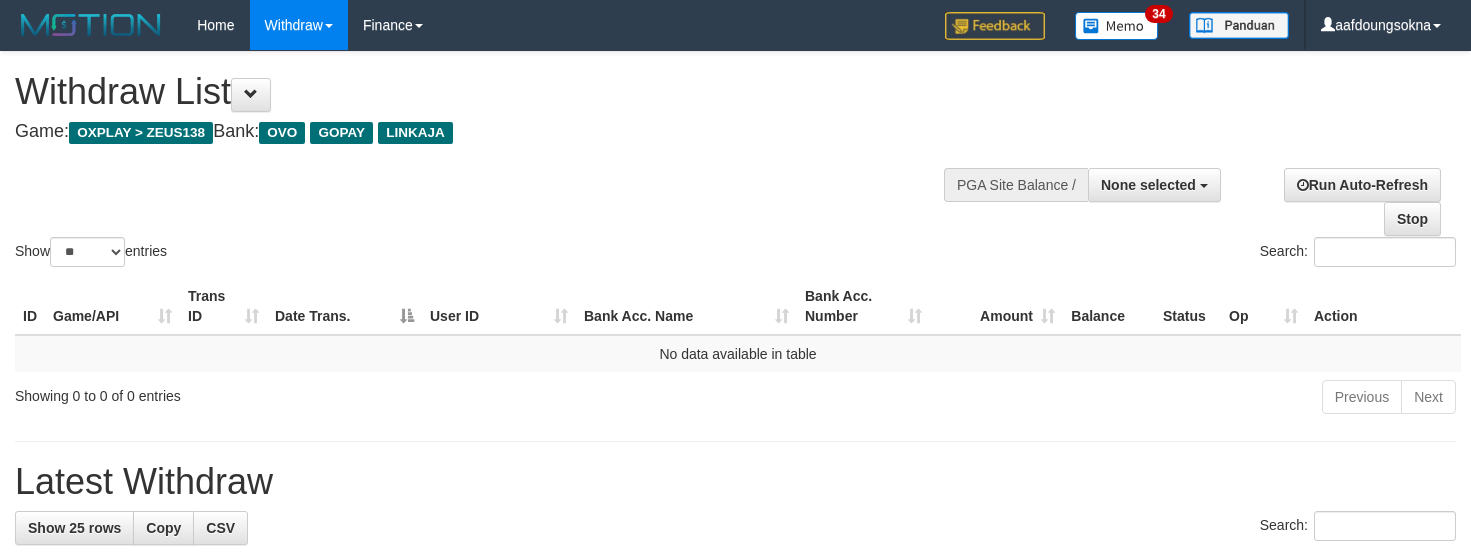 select 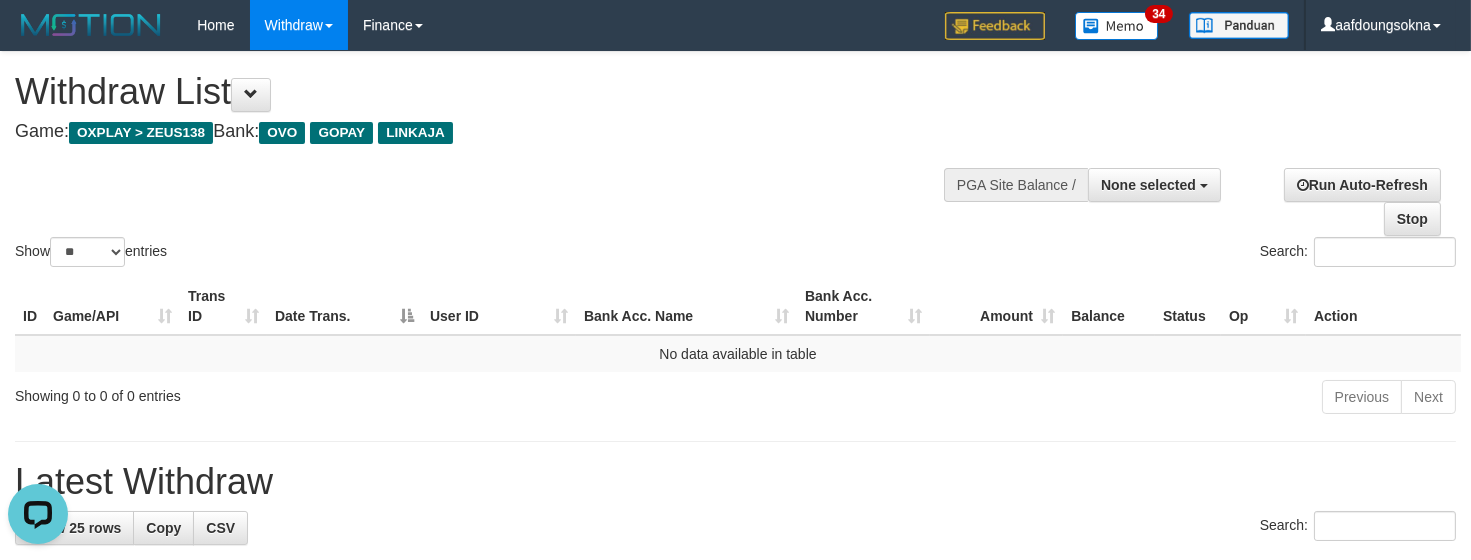 scroll, scrollTop: 0, scrollLeft: 0, axis: both 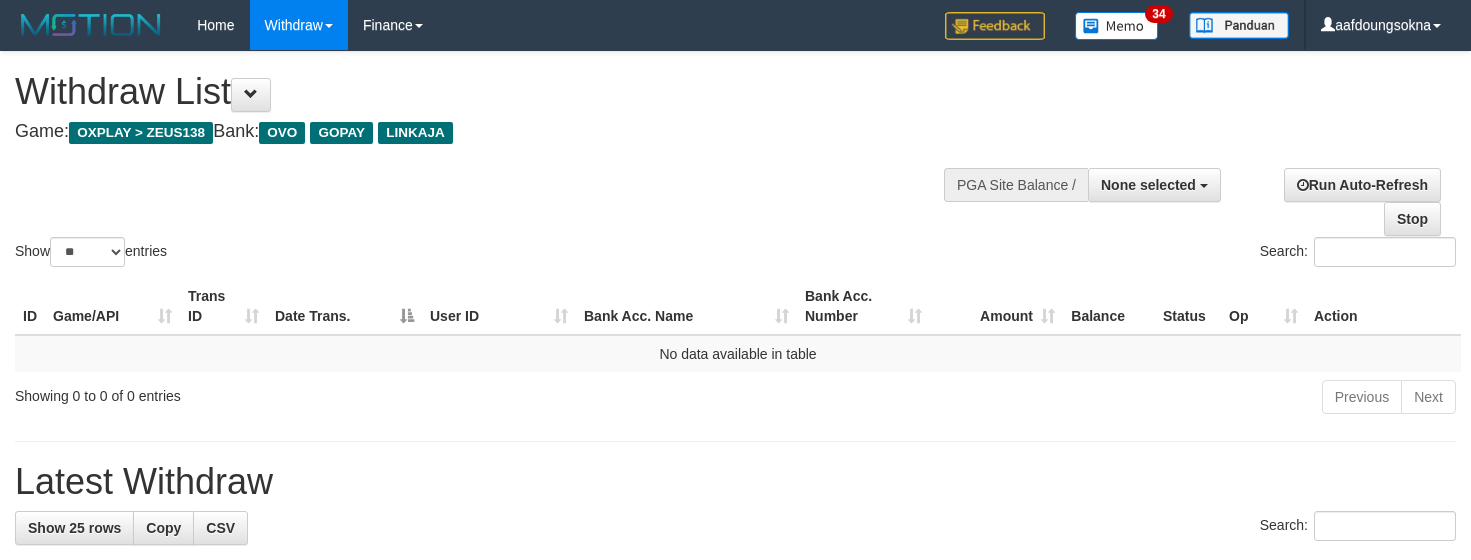 select 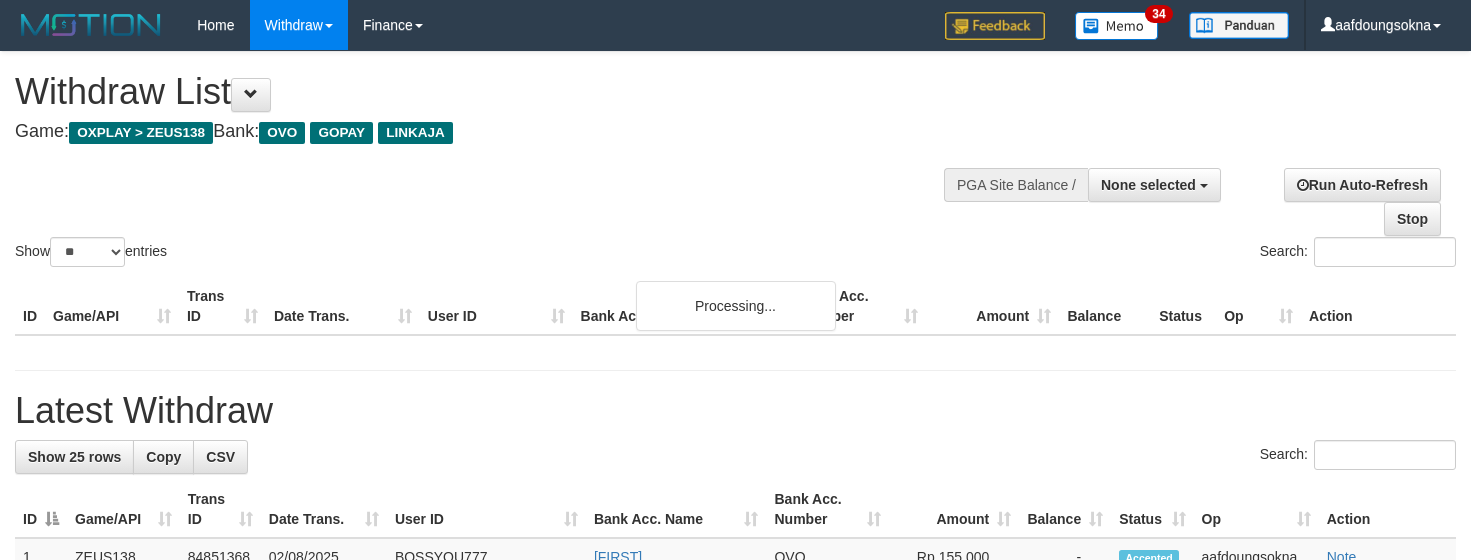 select 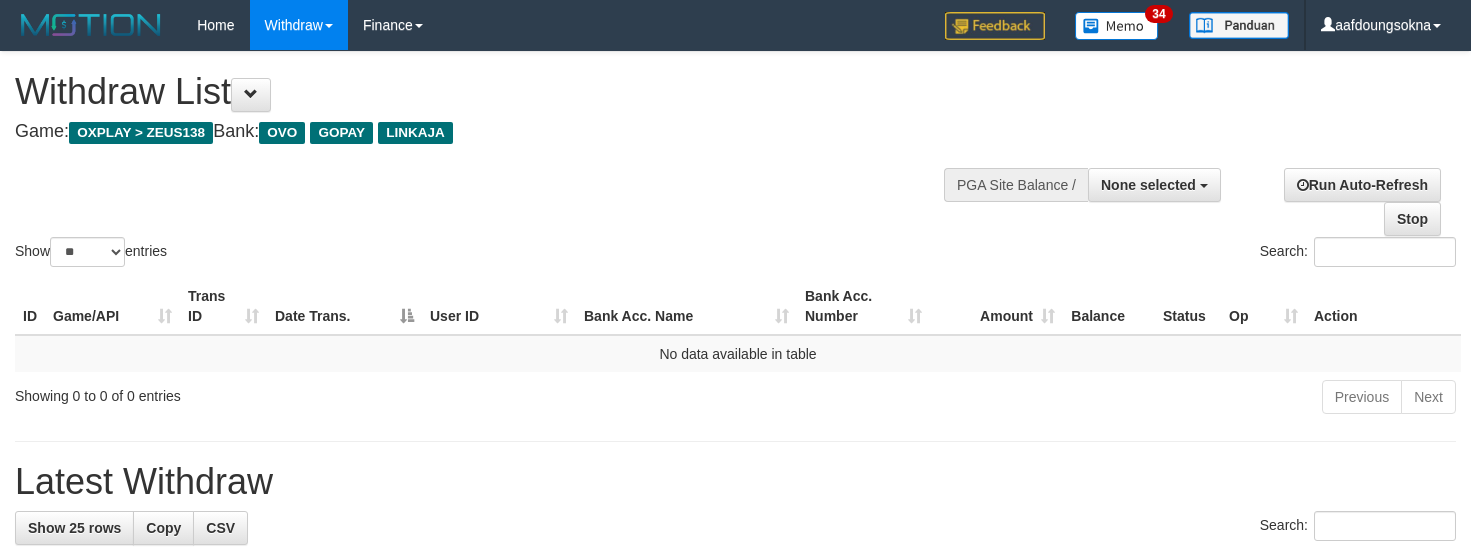 select 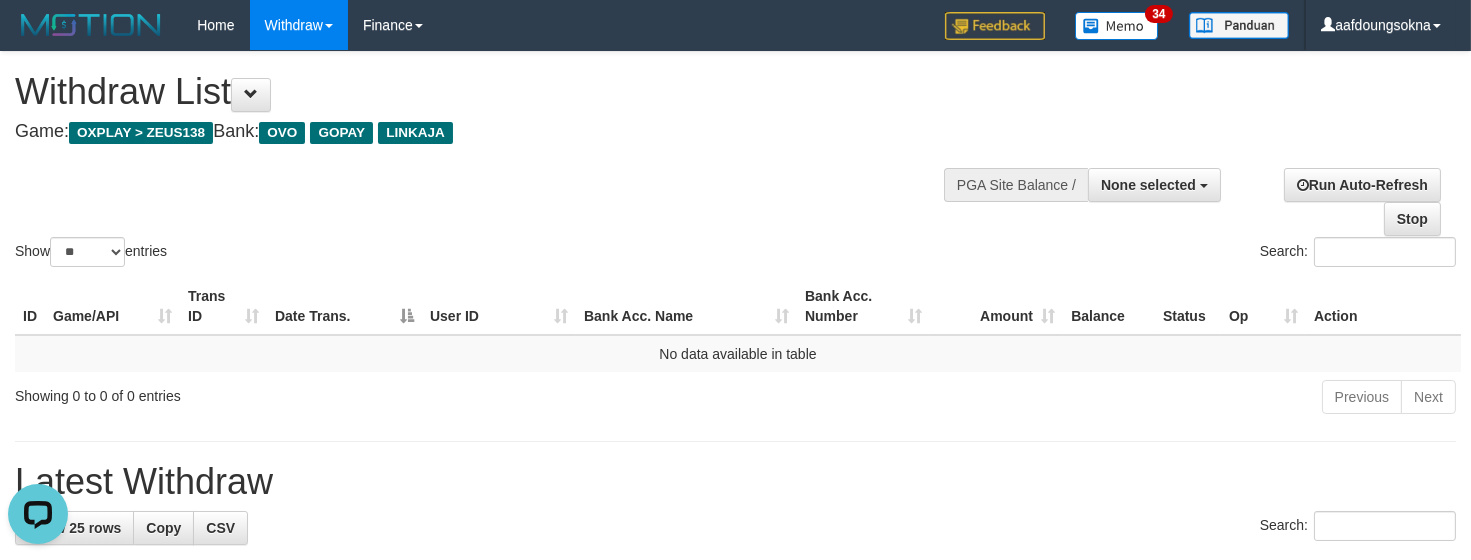 scroll, scrollTop: 0, scrollLeft: 0, axis: both 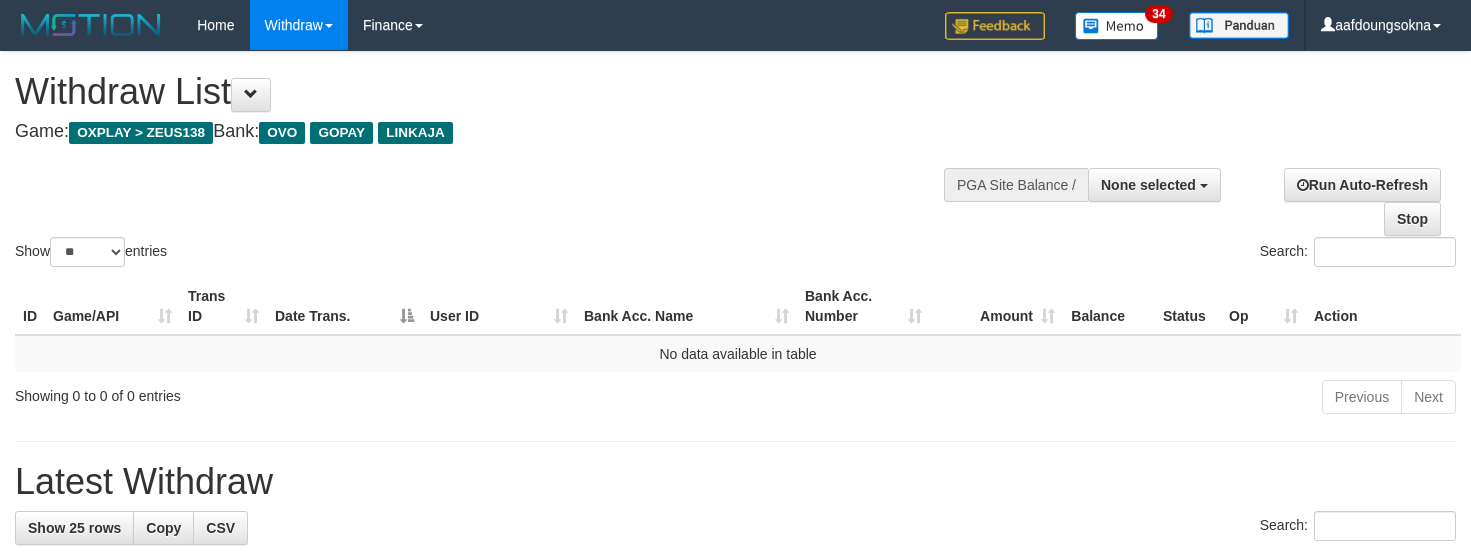 select 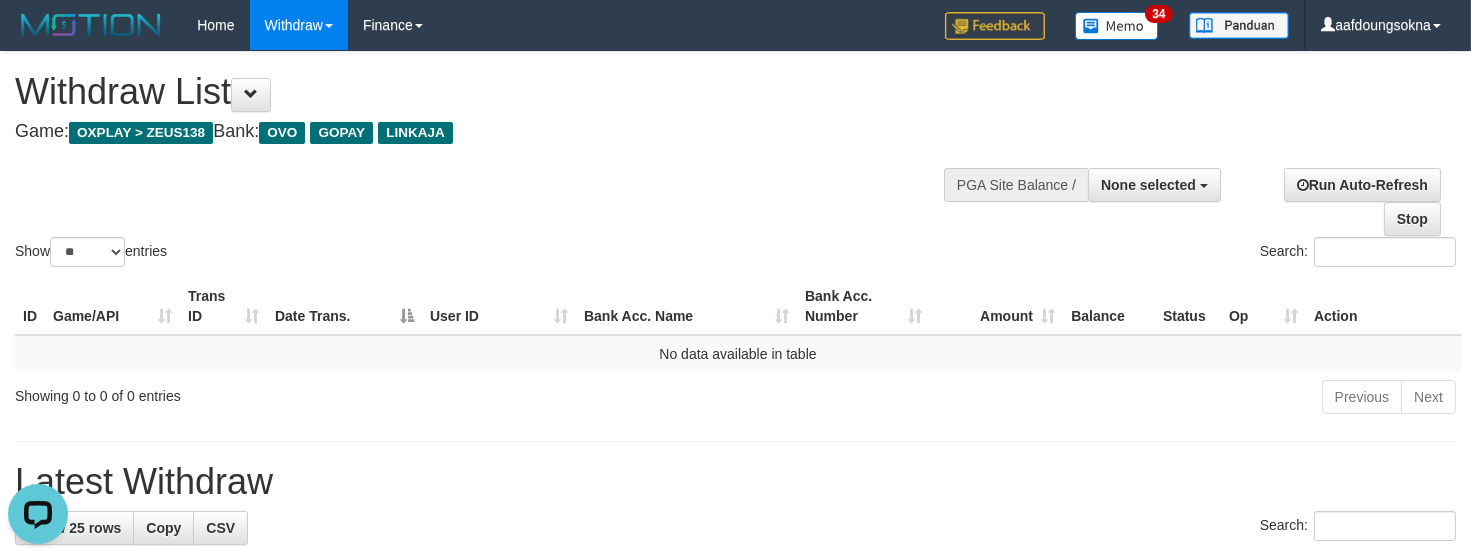 scroll, scrollTop: 0, scrollLeft: 0, axis: both 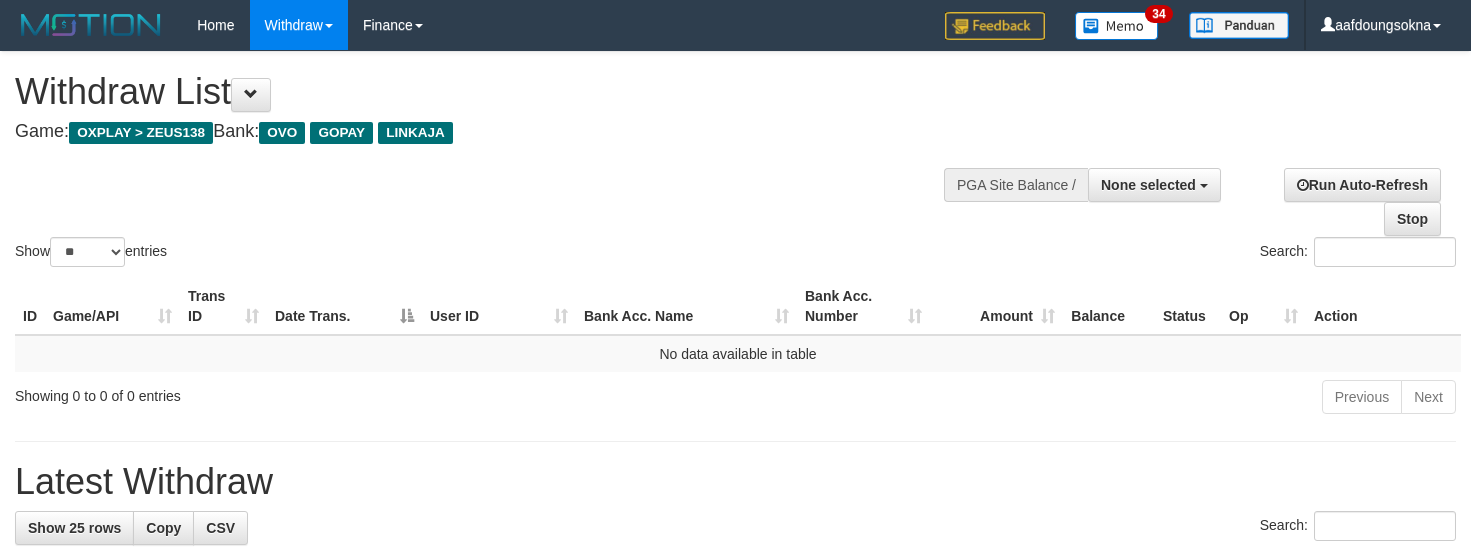 select 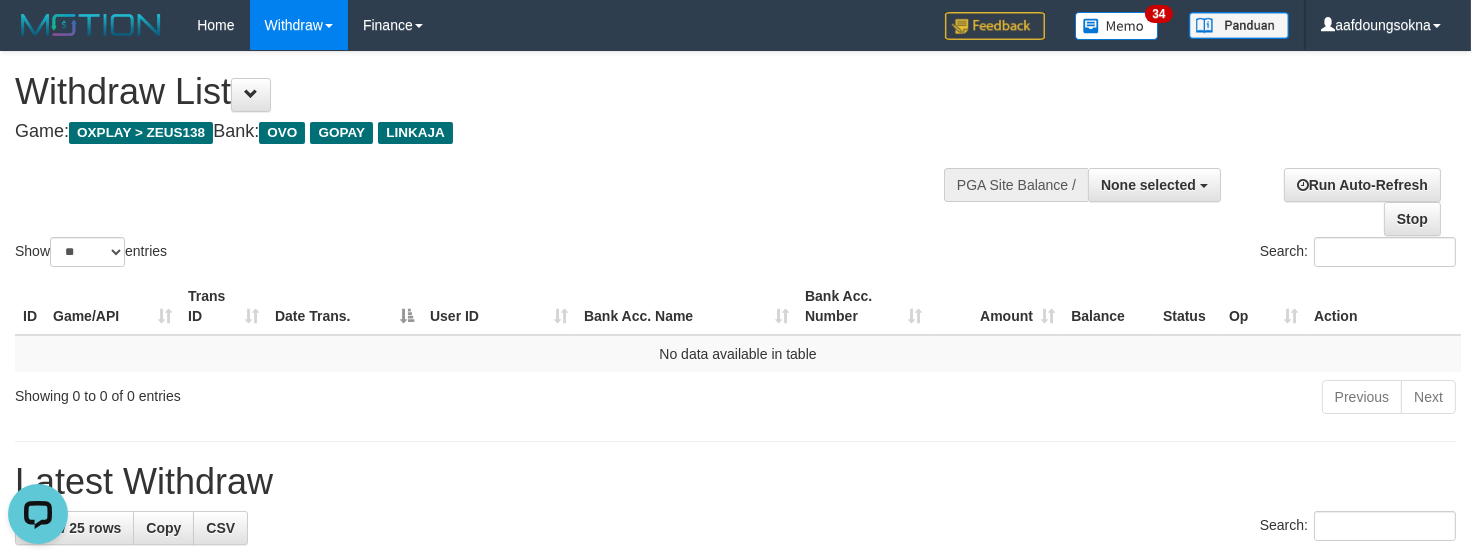 scroll, scrollTop: 0, scrollLeft: 0, axis: both 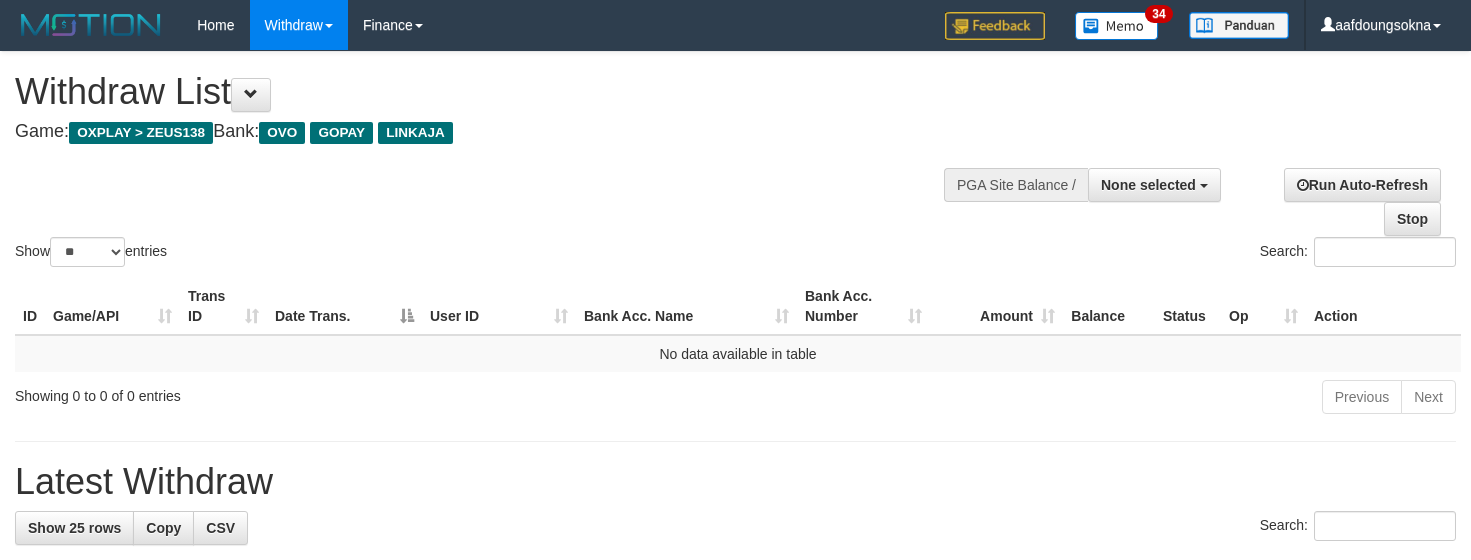 select 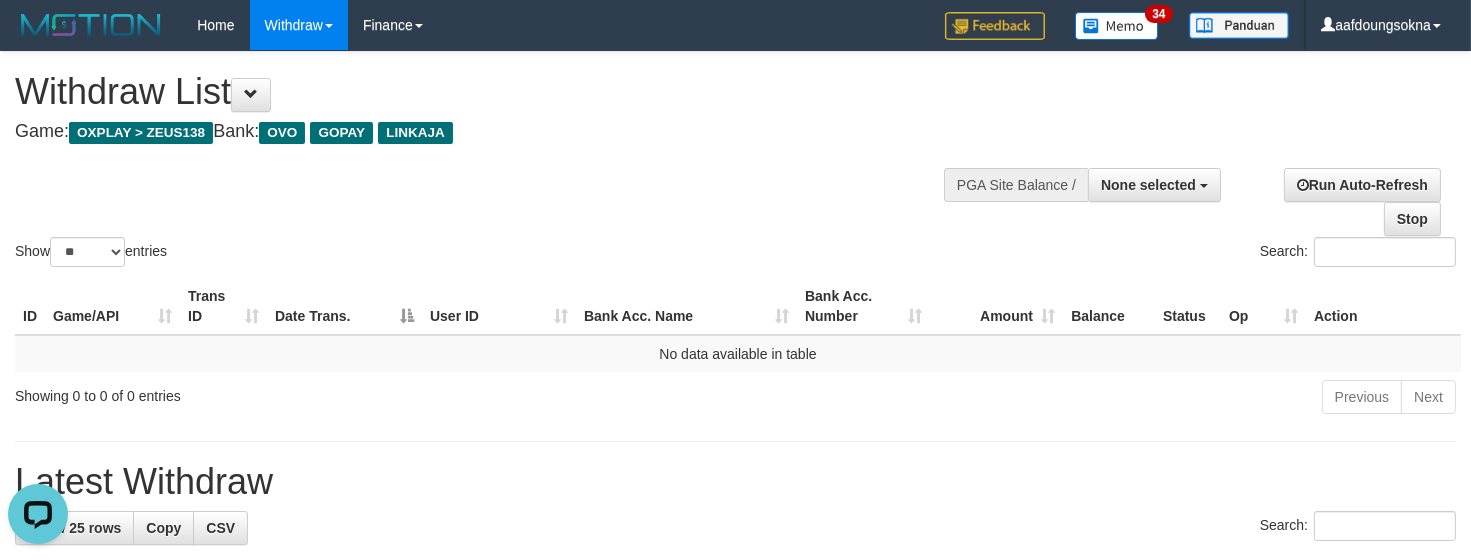 scroll, scrollTop: 0, scrollLeft: 0, axis: both 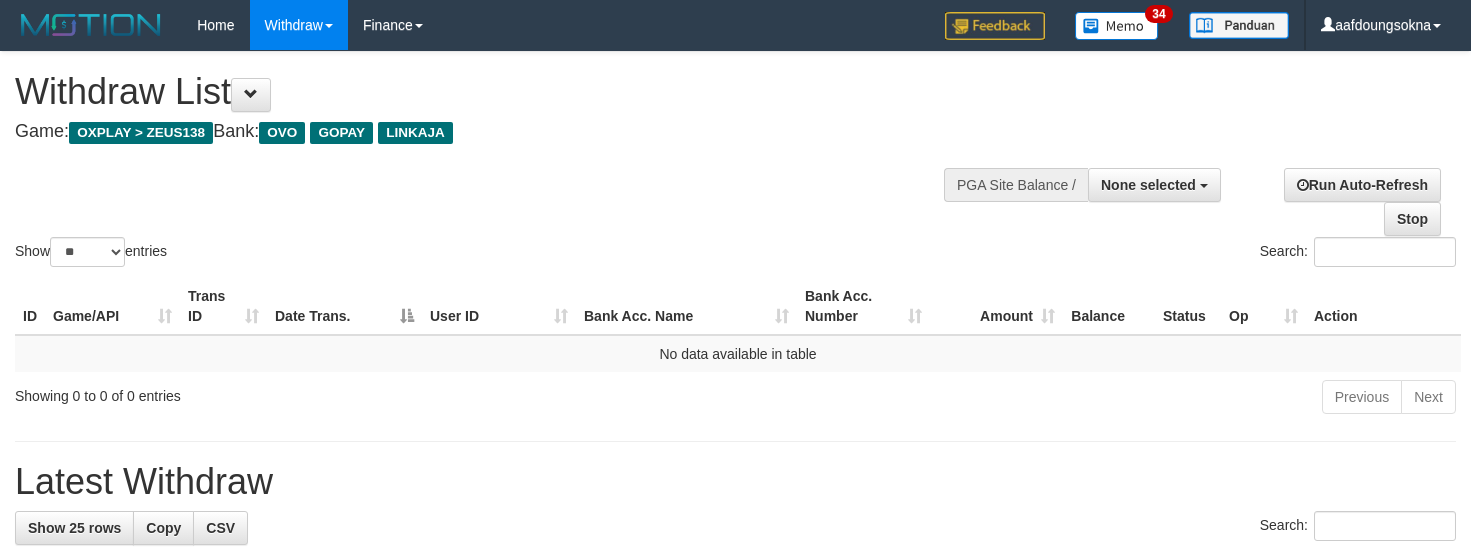 select 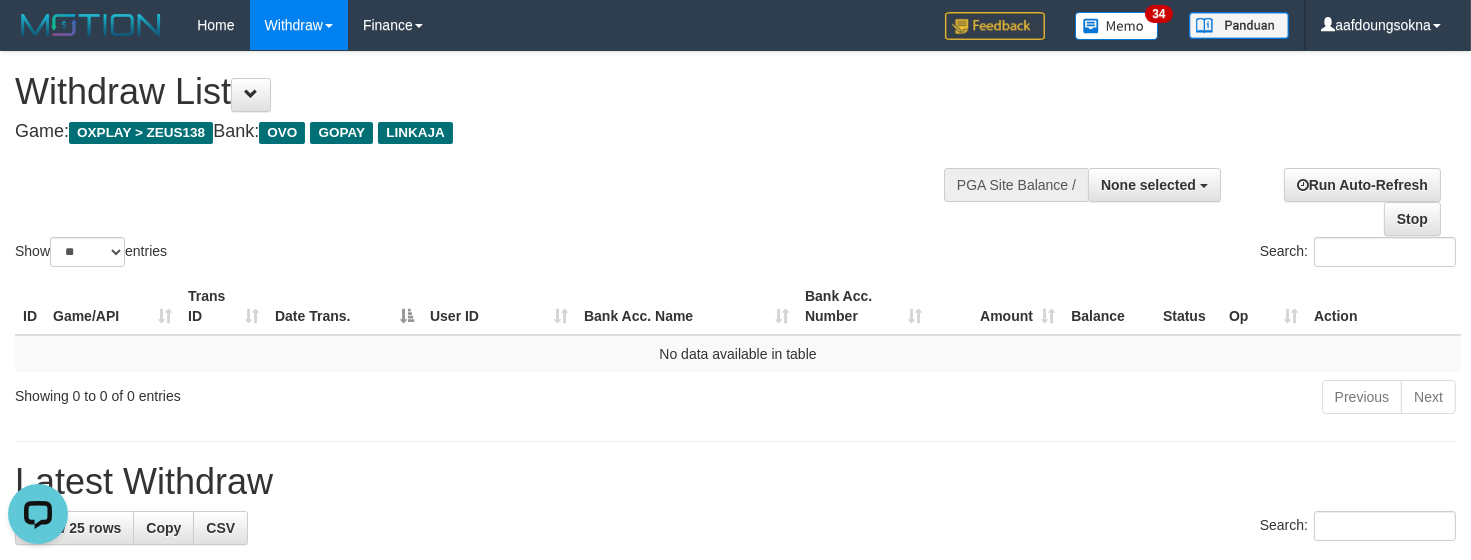 scroll, scrollTop: 0, scrollLeft: 0, axis: both 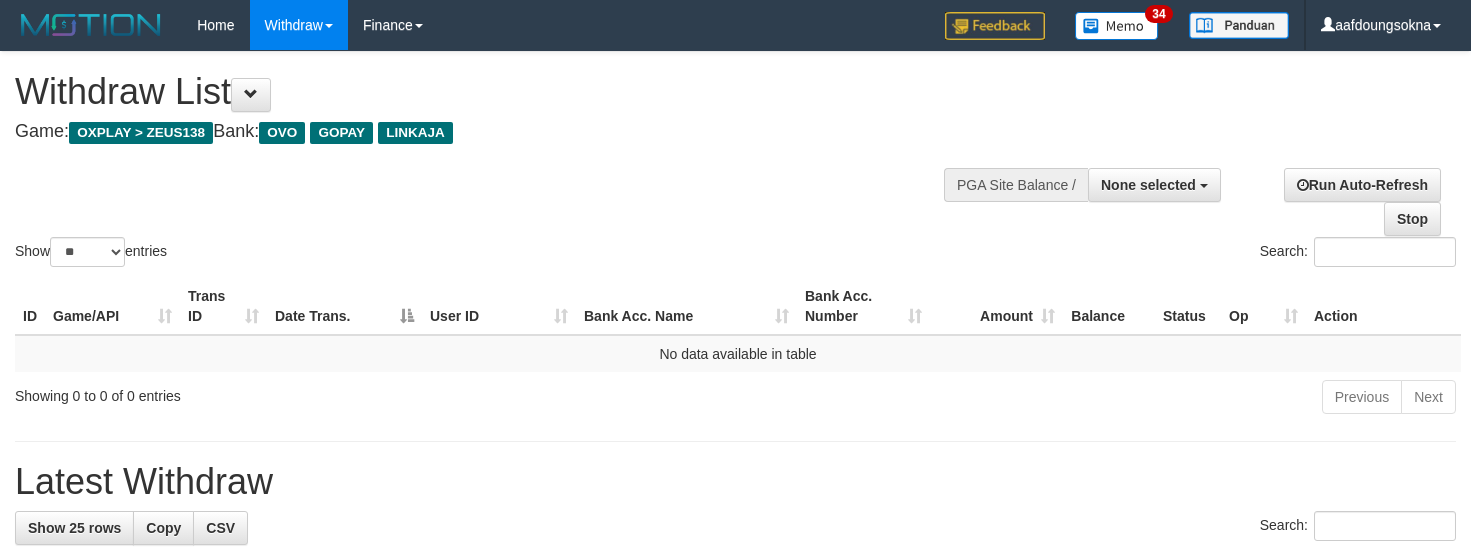 select 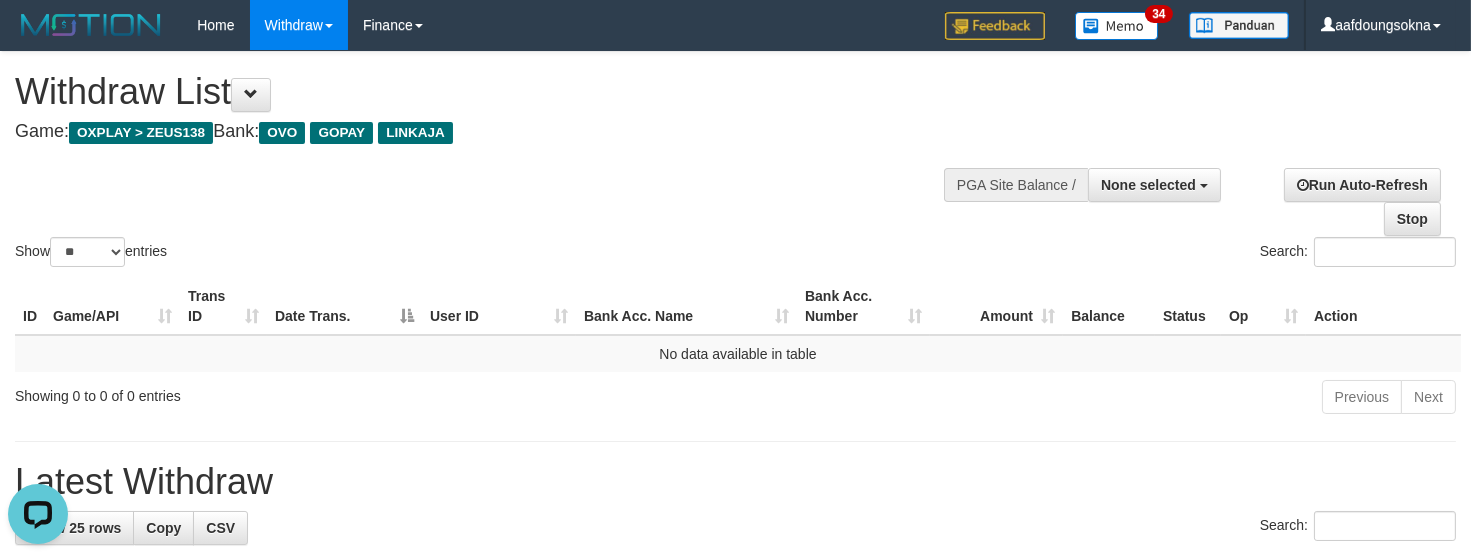 scroll, scrollTop: 0, scrollLeft: 0, axis: both 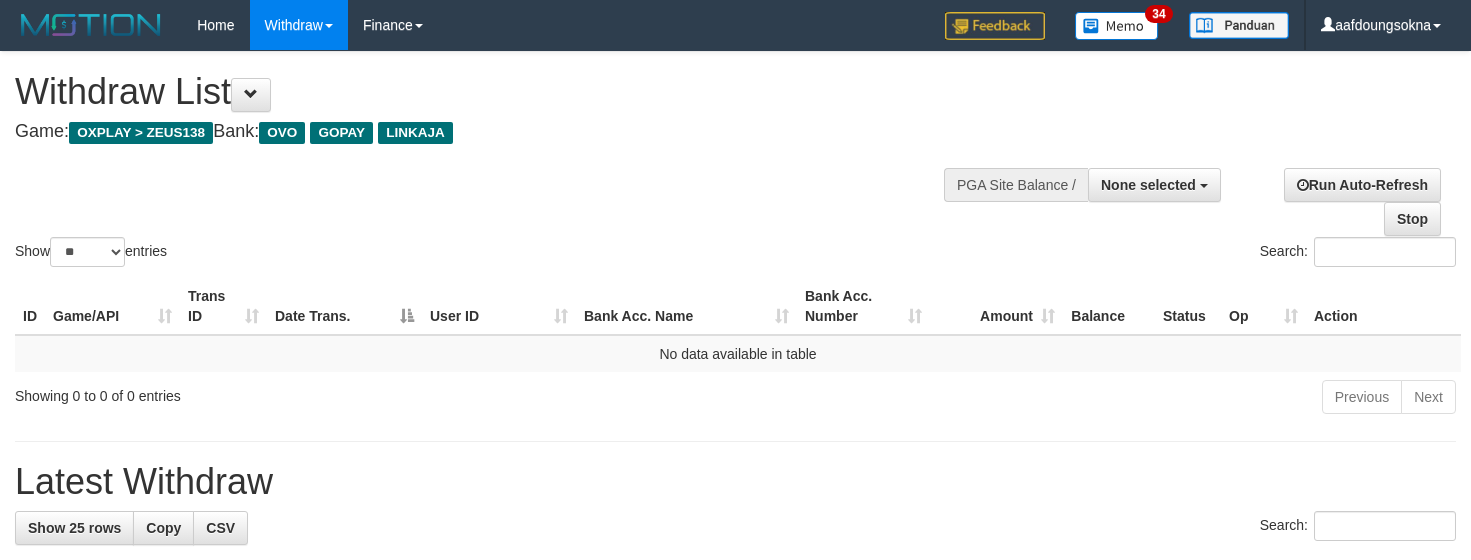 select 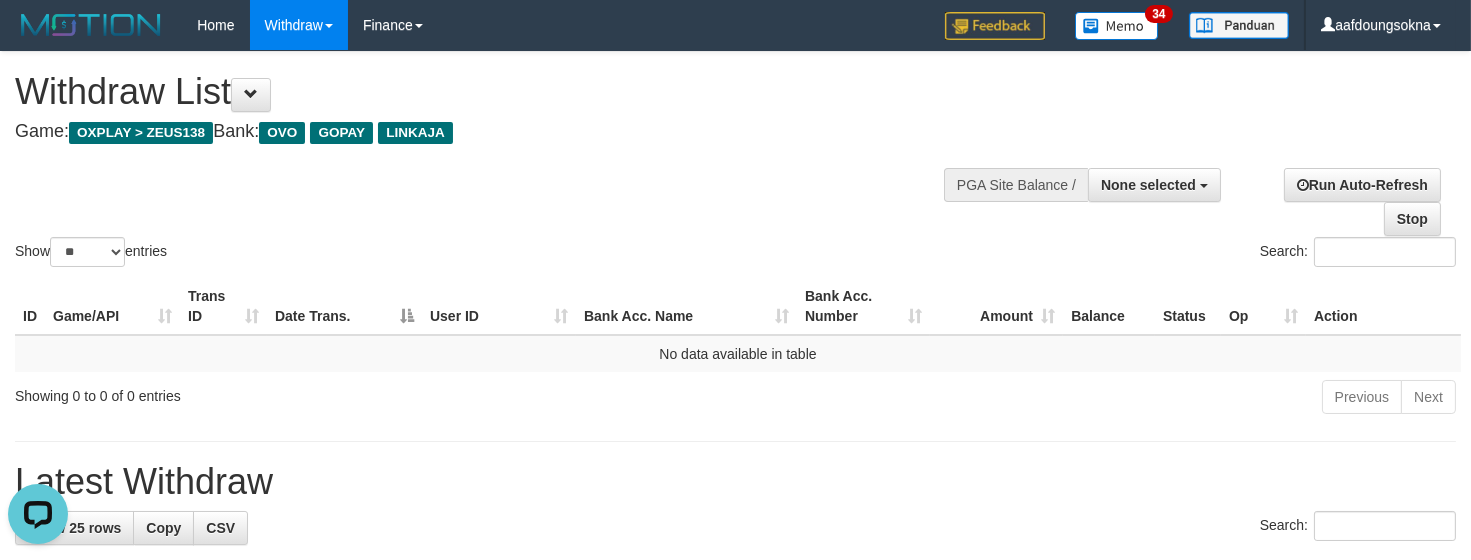 scroll, scrollTop: 0, scrollLeft: 0, axis: both 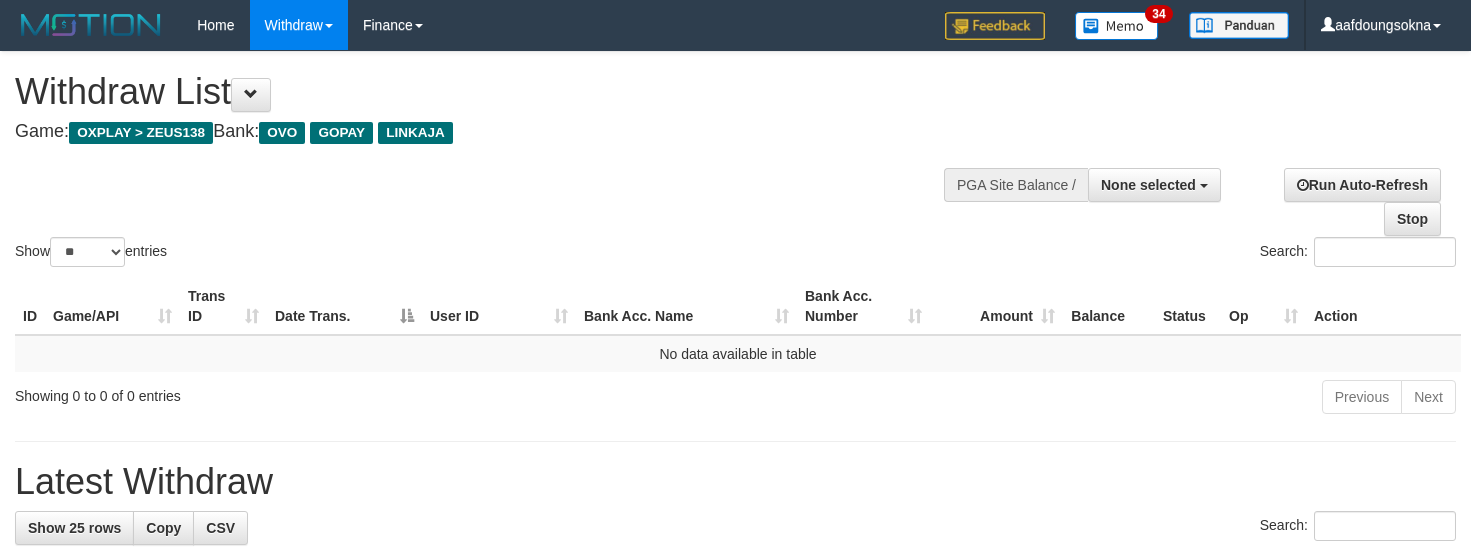select 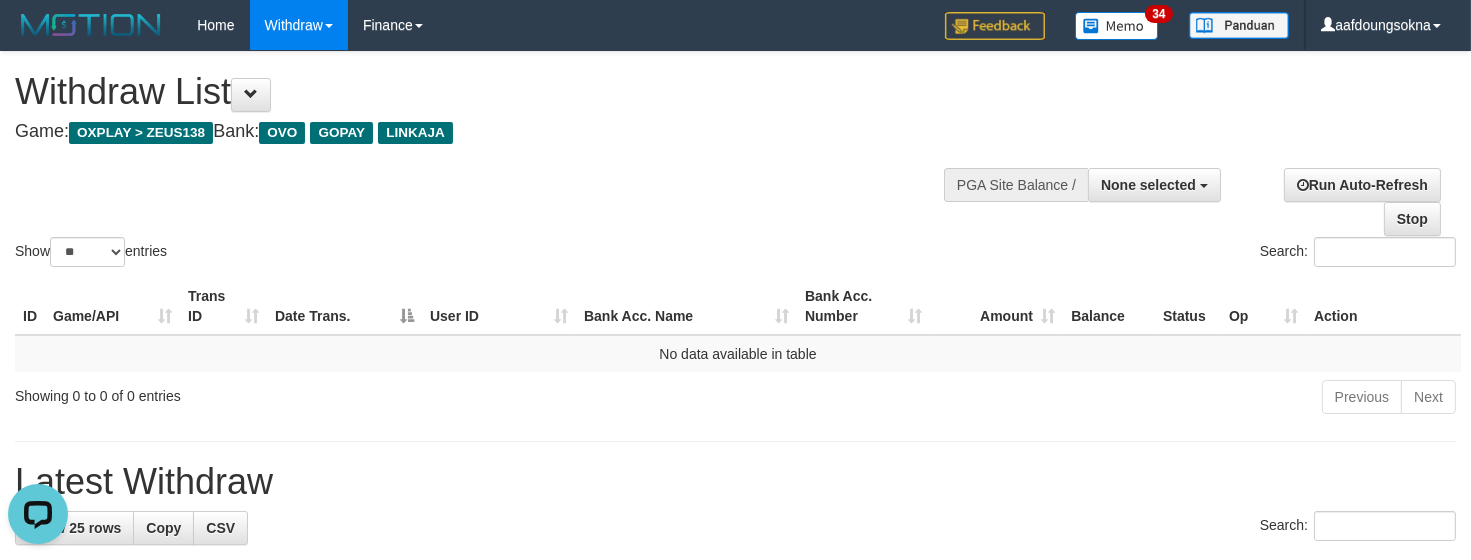 scroll, scrollTop: 0, scrollLeft: 0, axis: both 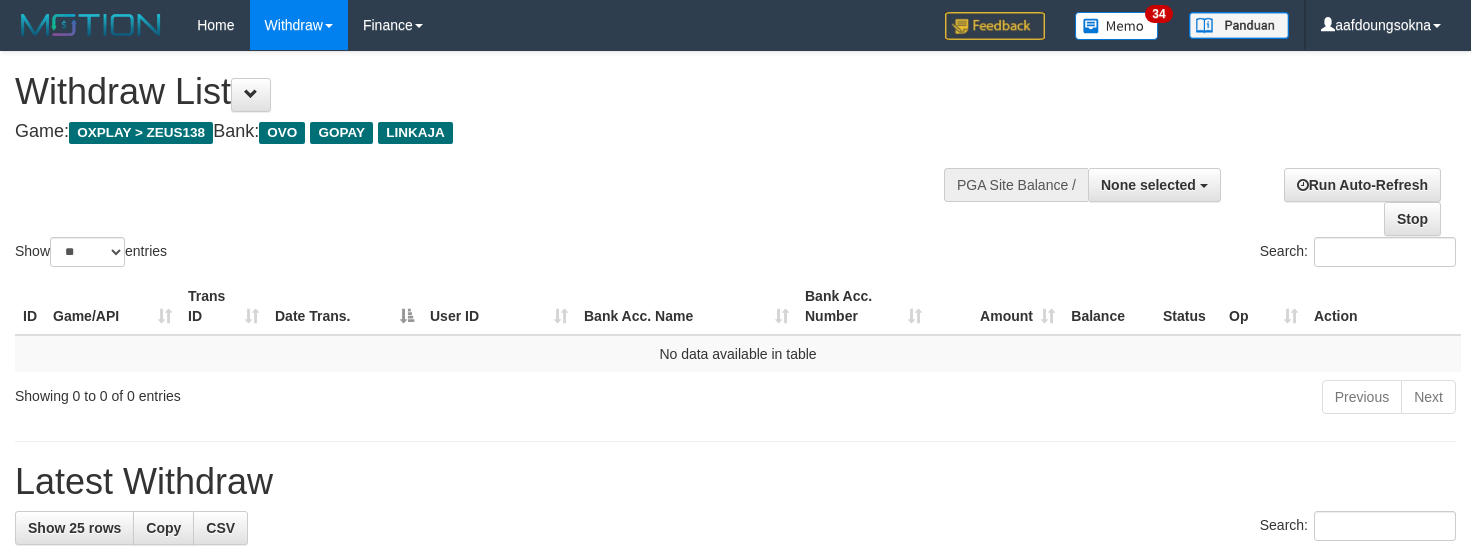 select 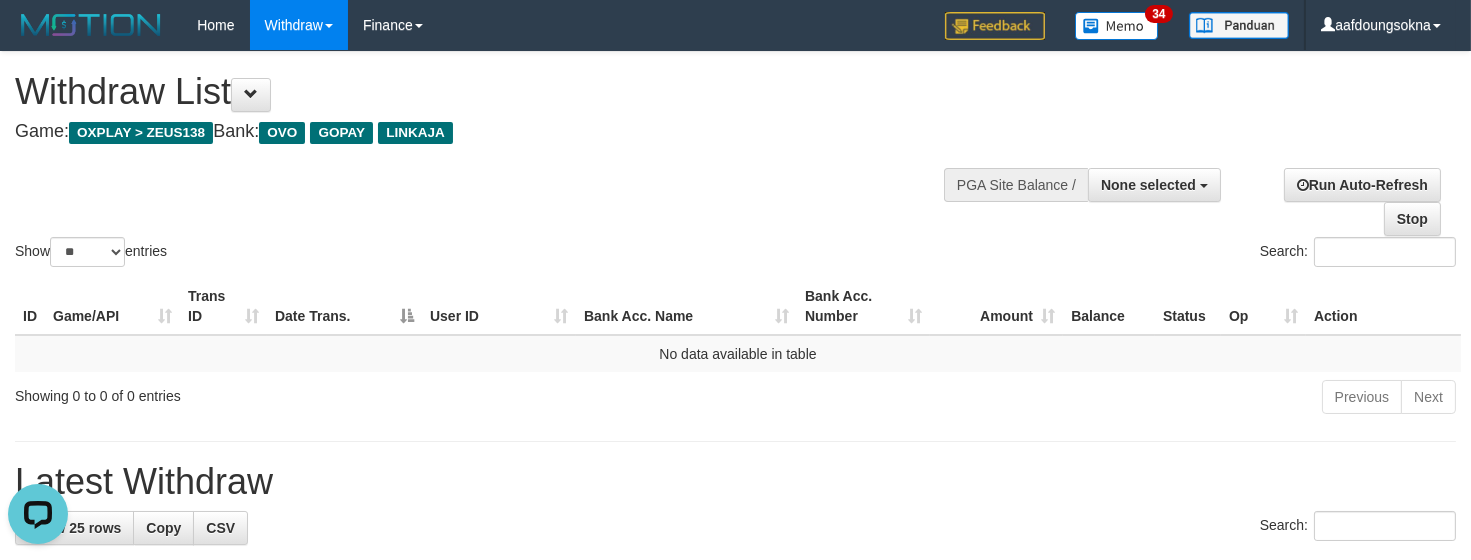 scroll, scrollTop: 0, scrollLeft: 0, axis: both 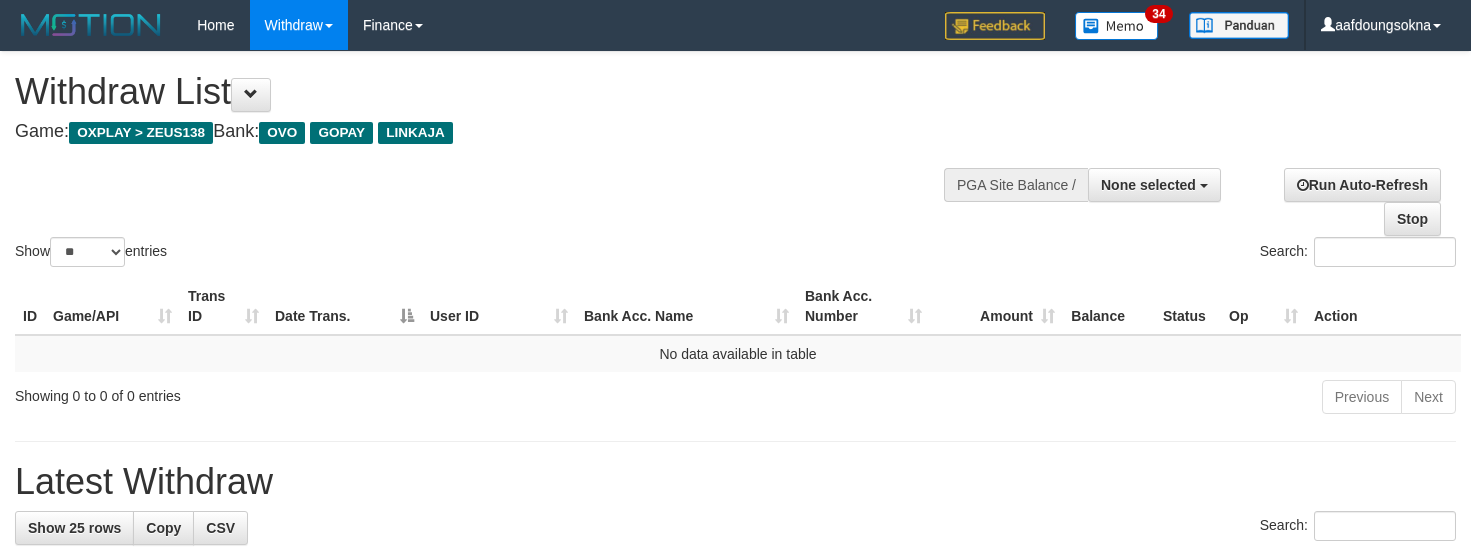 select 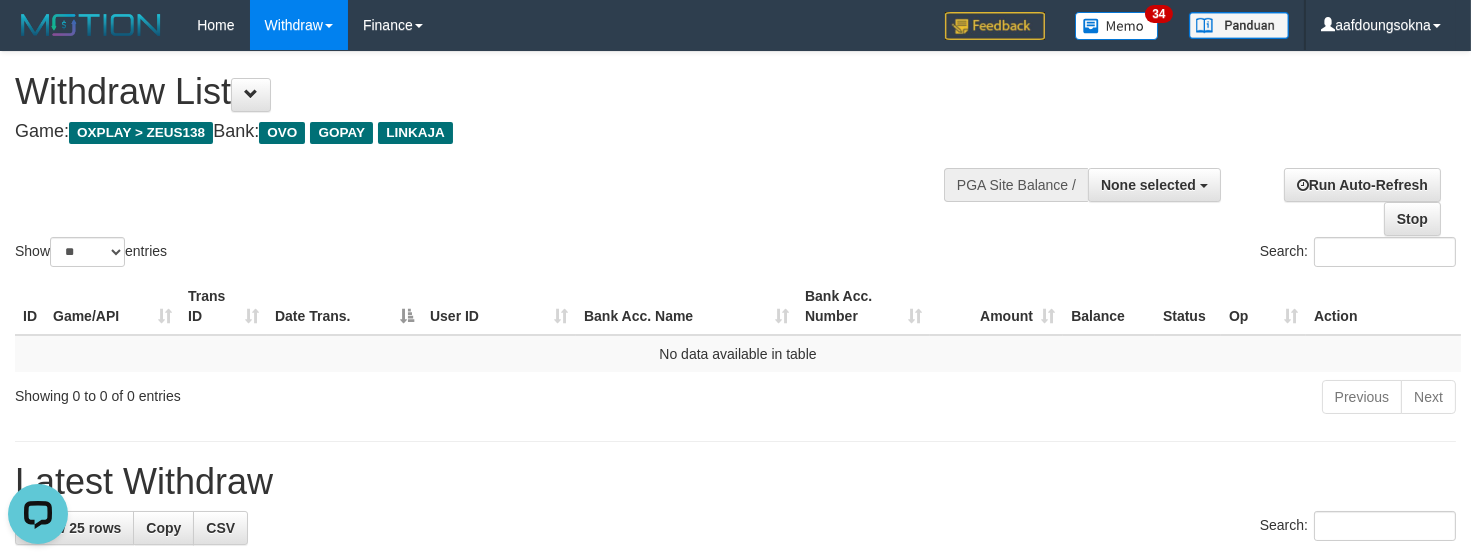 scroll, scrollTop: 0, scrollLeft: 0, axis: both 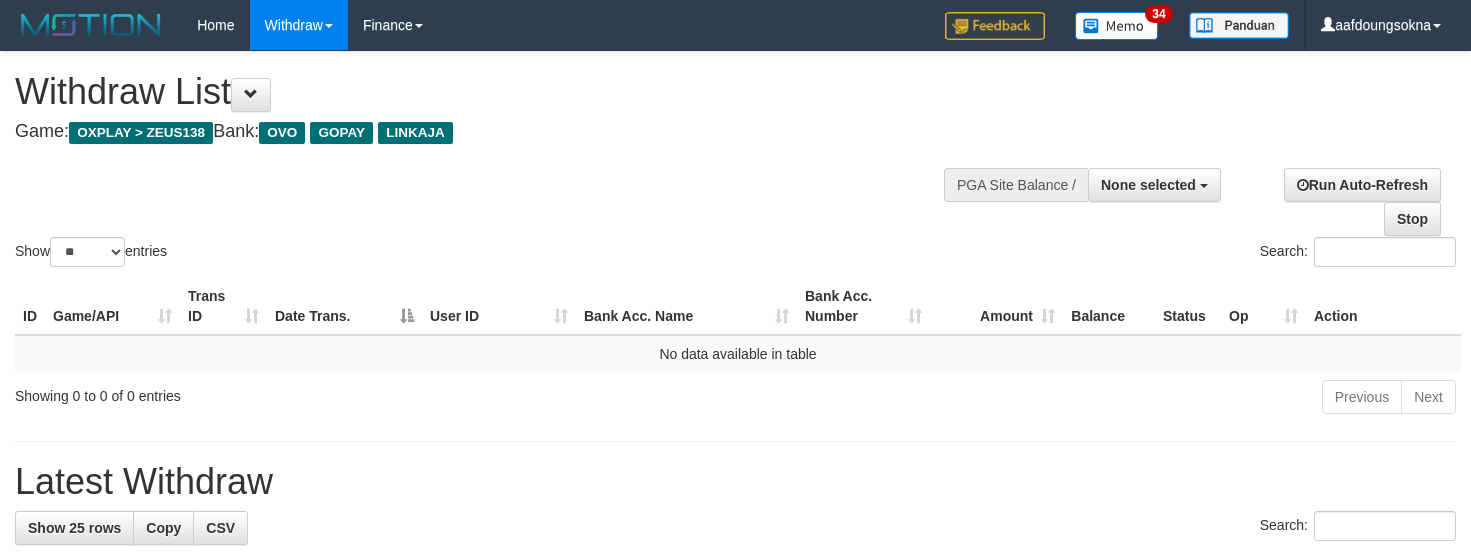 select 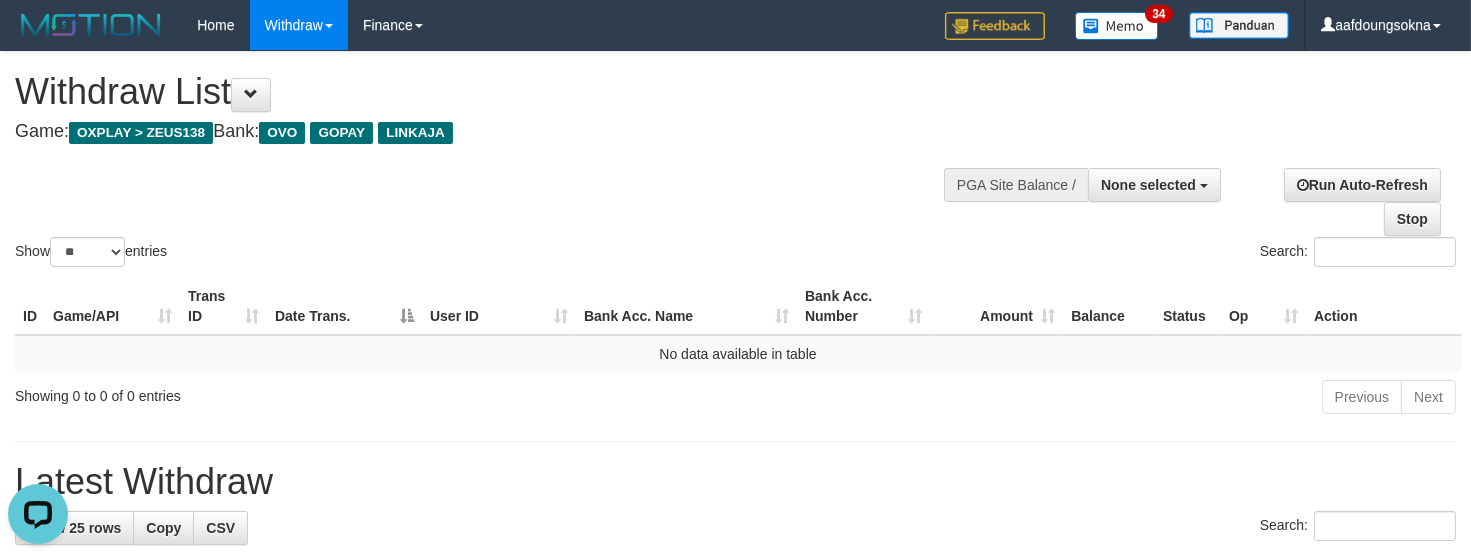 scroll, scrollTop: 0, scrollLeft: 0, axis: both 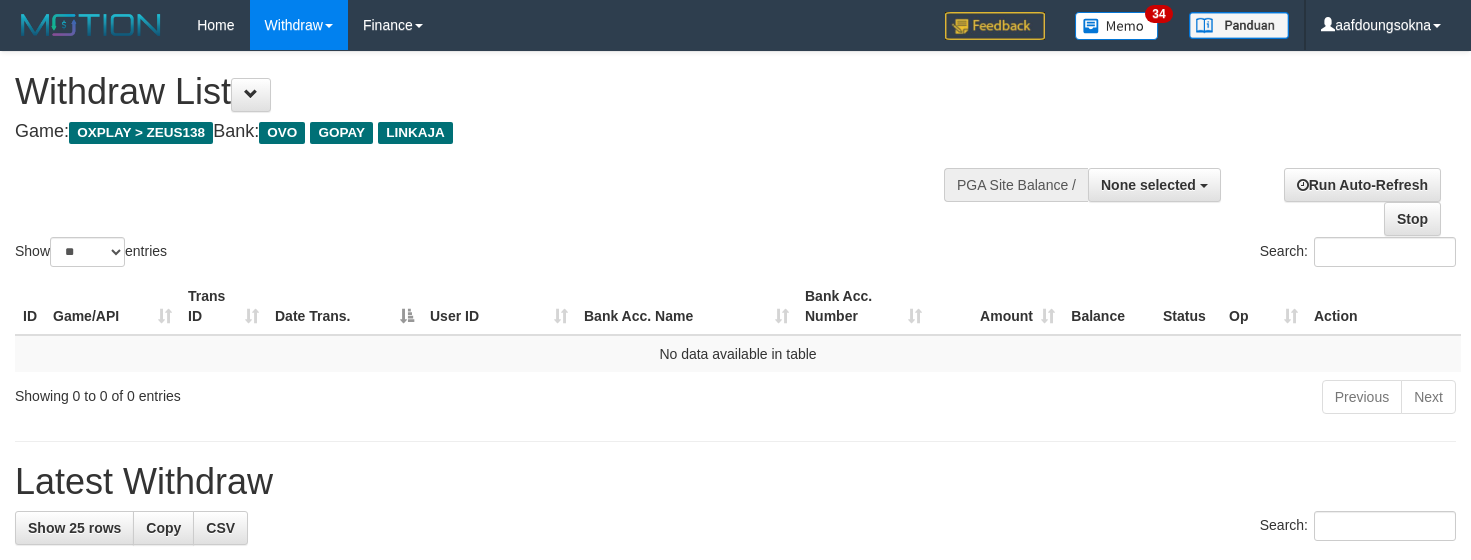 select 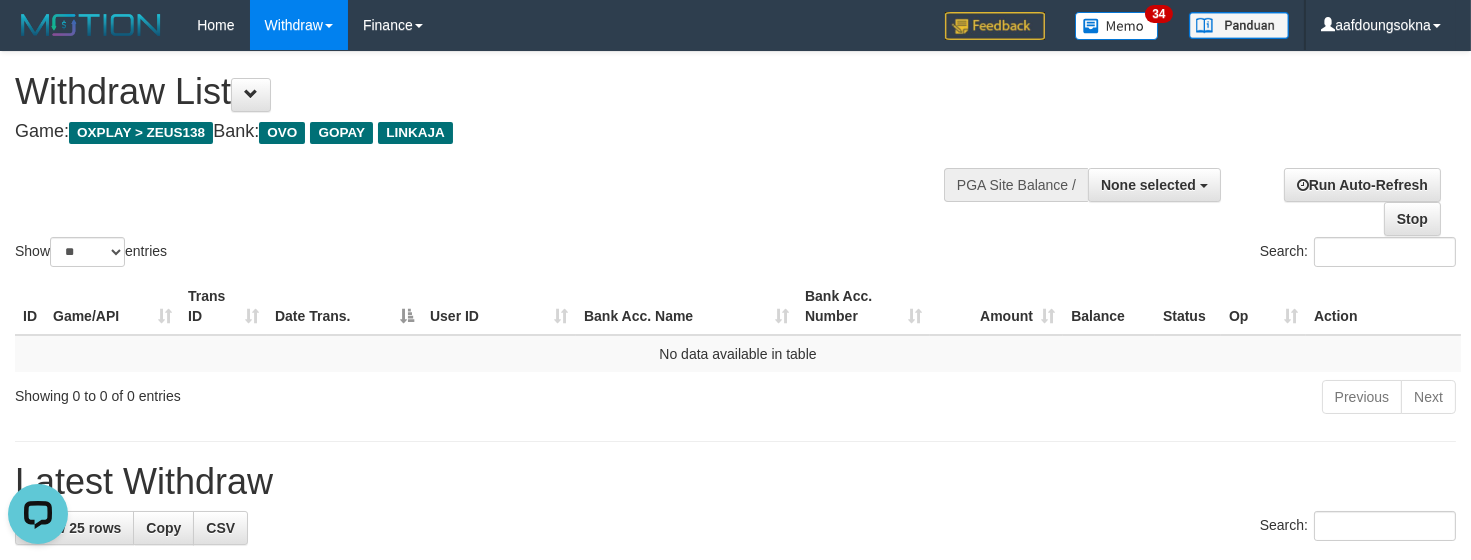 scroll, scrollTop: 0, scrollLeft: 0, axis: both 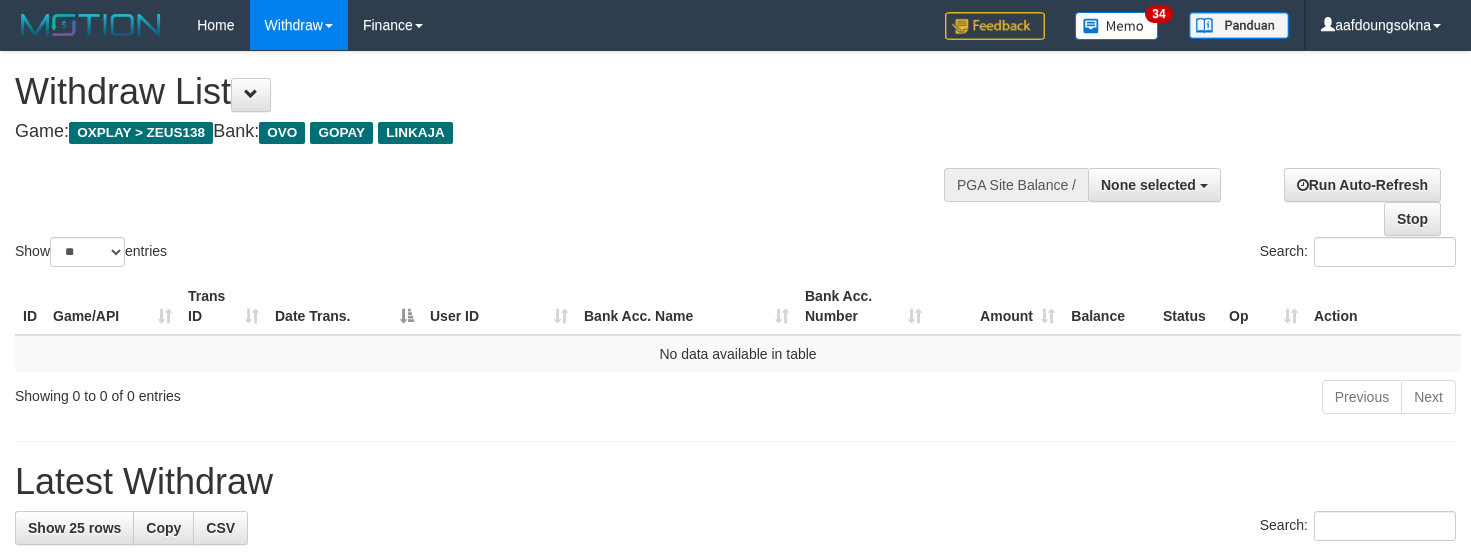 select 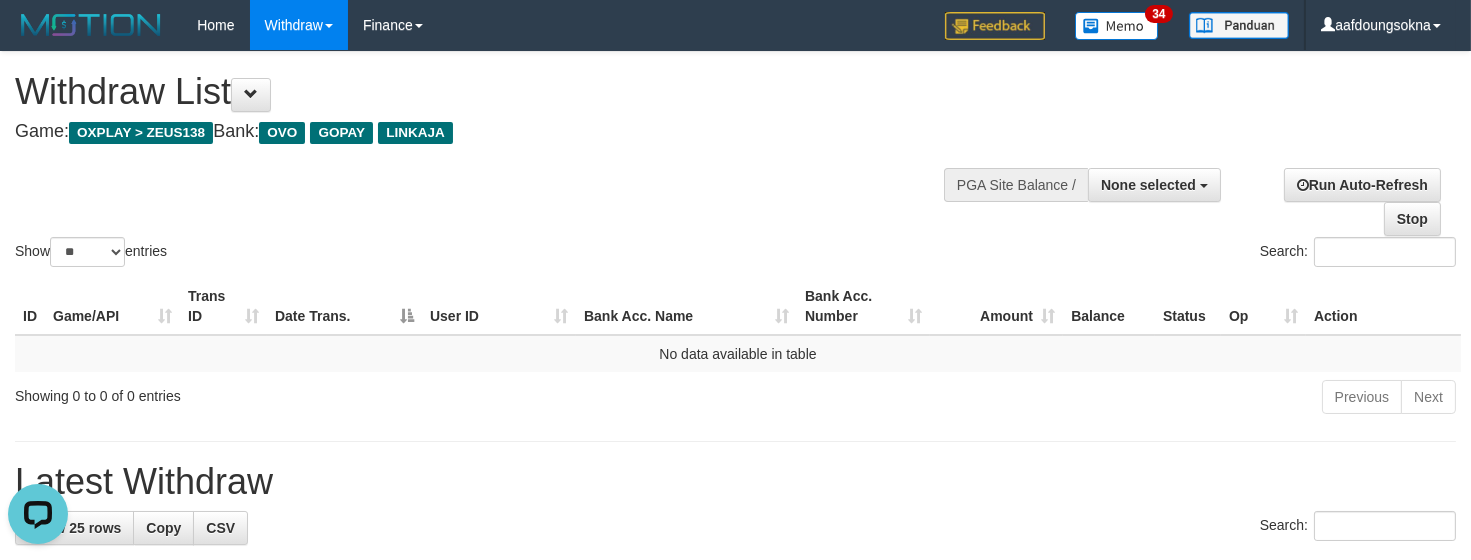 scroll, scrollTop: 0, scrollLeft: 0, axis: both 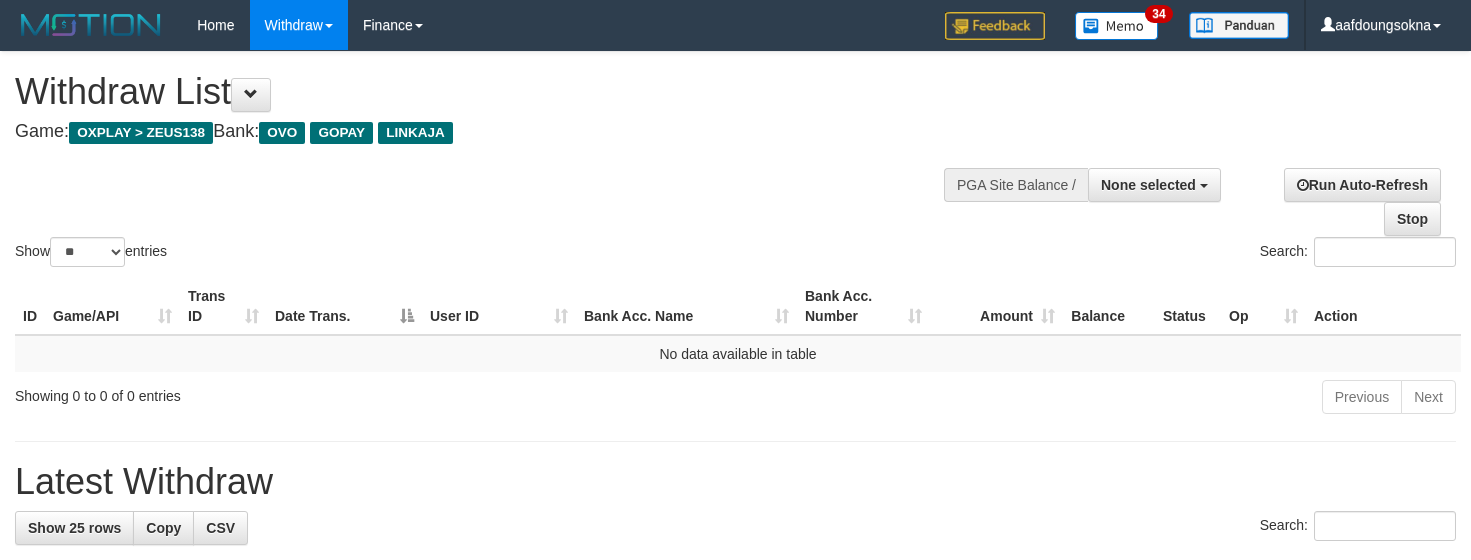 select 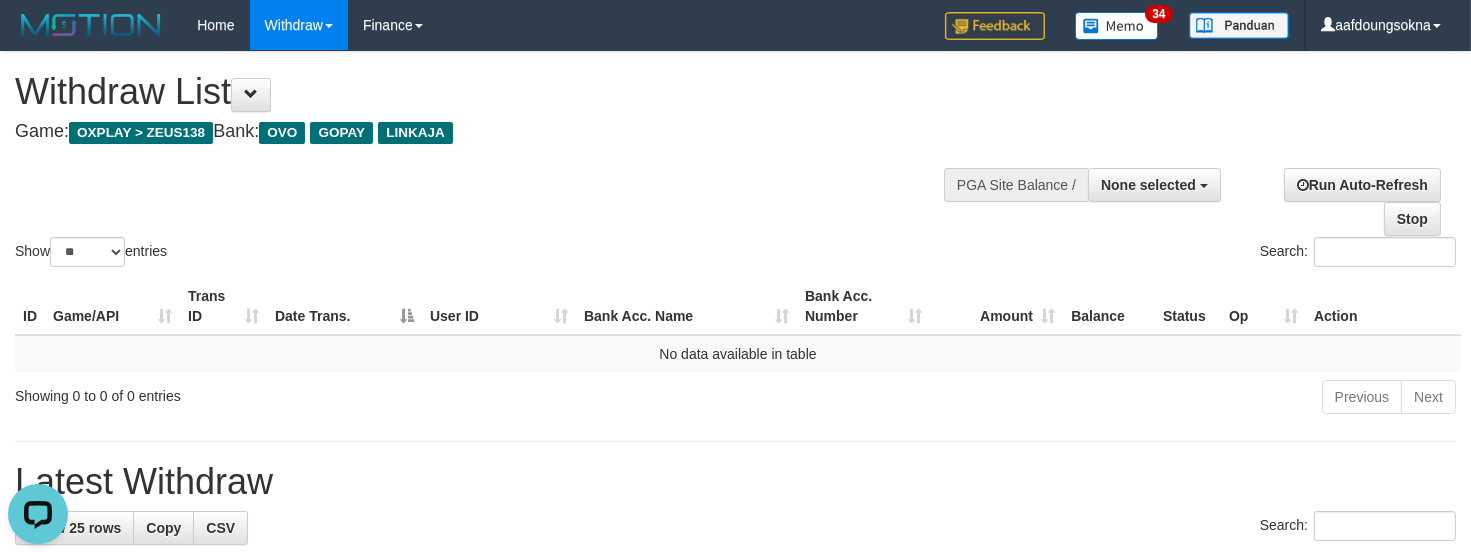scroll, scrollTop: 0, scrollLeft: 0, axis: both 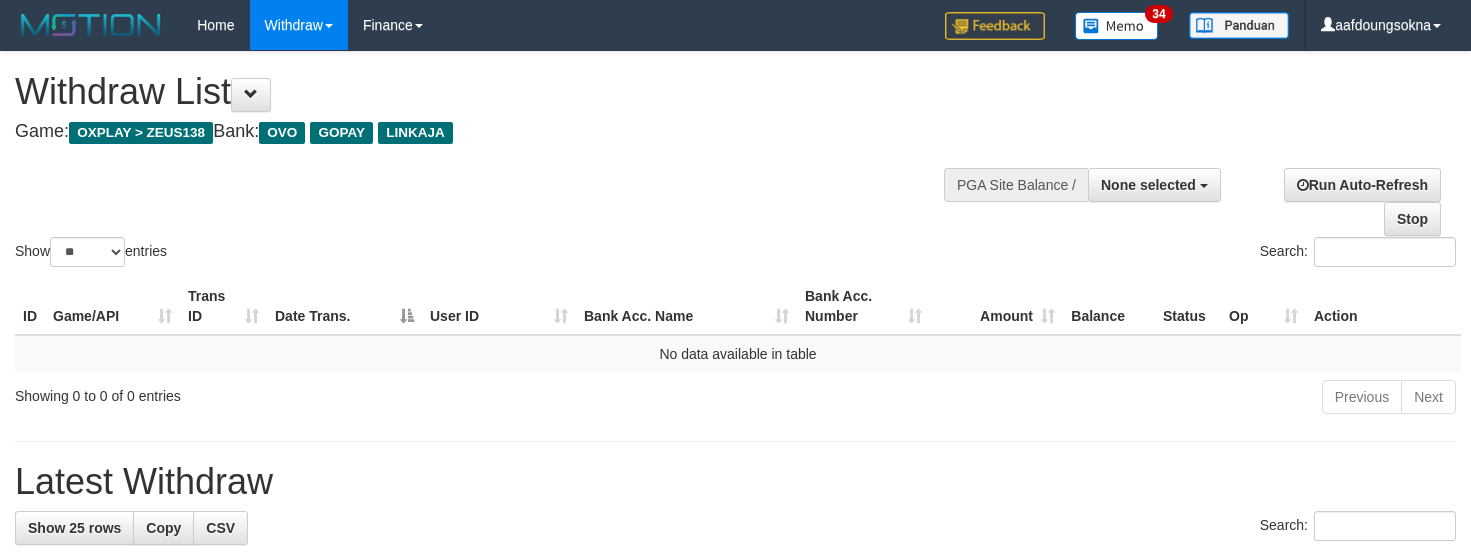 select 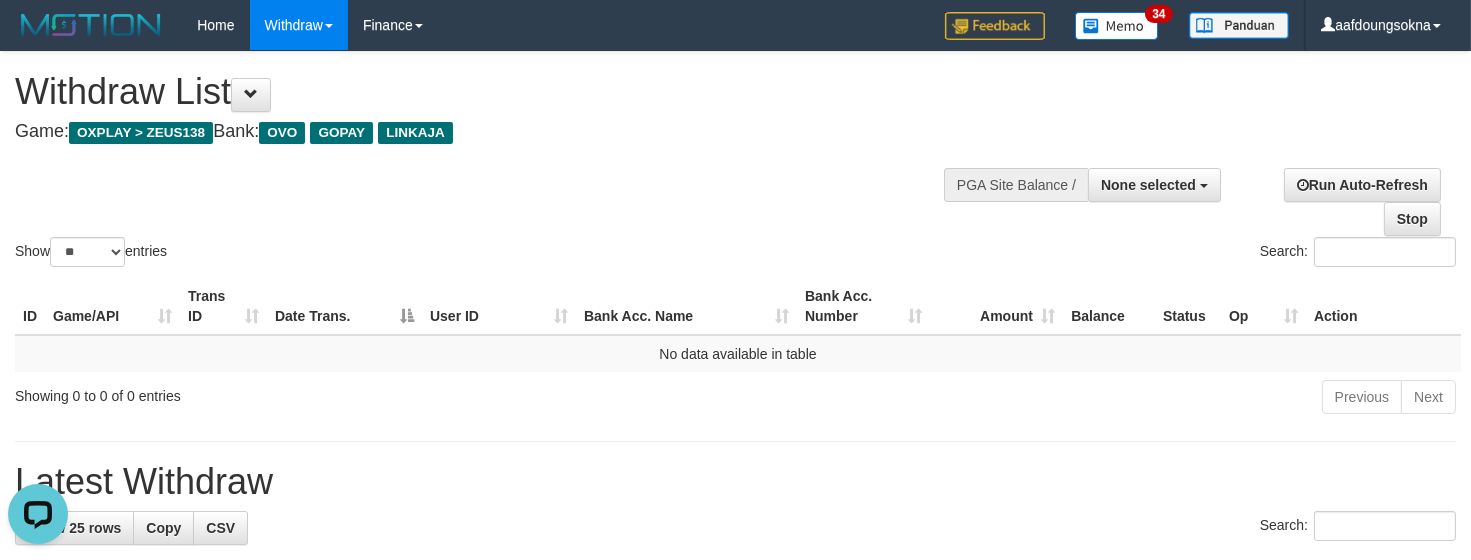 scroll, scrollTop: 0, scrollLeft: 0, axis: both 